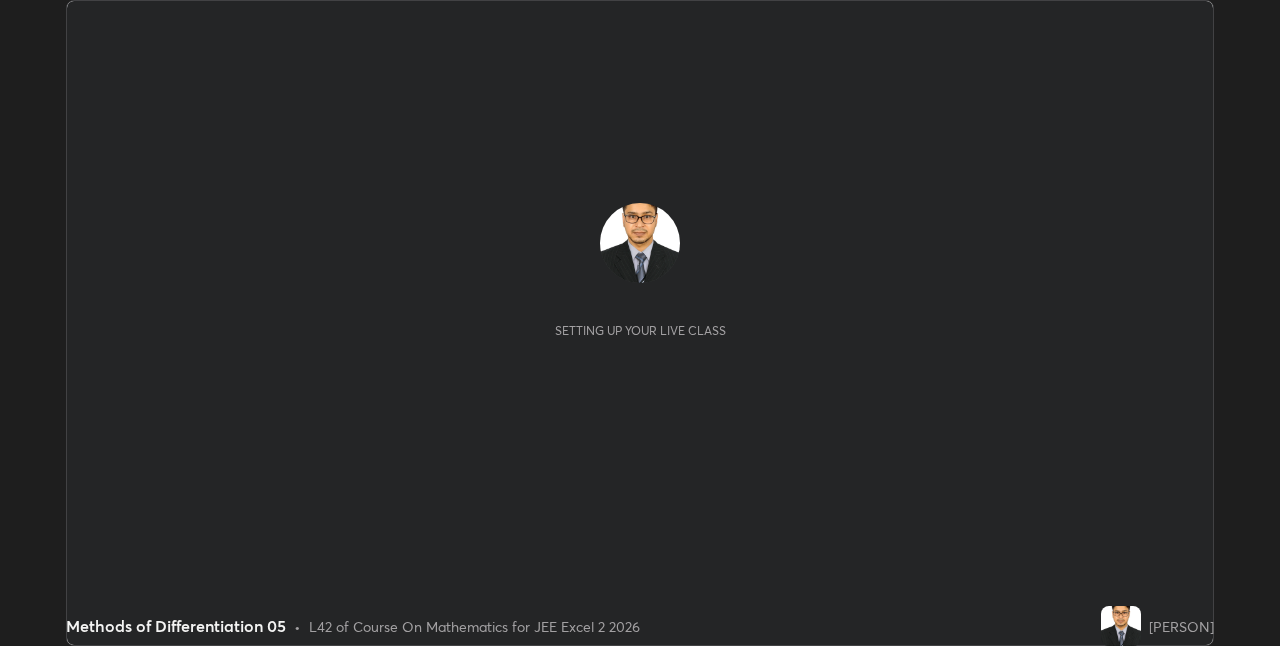 scroll, scrollTop: 0, scrollLeft: 0, axis: both 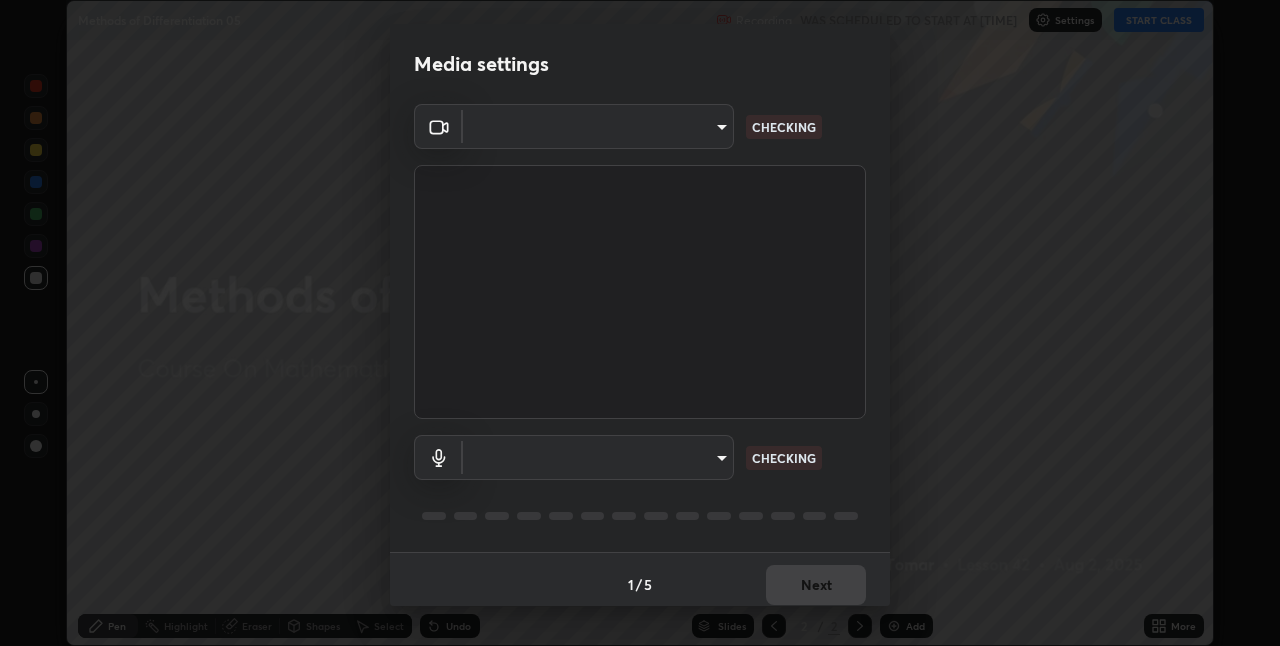 type on "[HASH]" 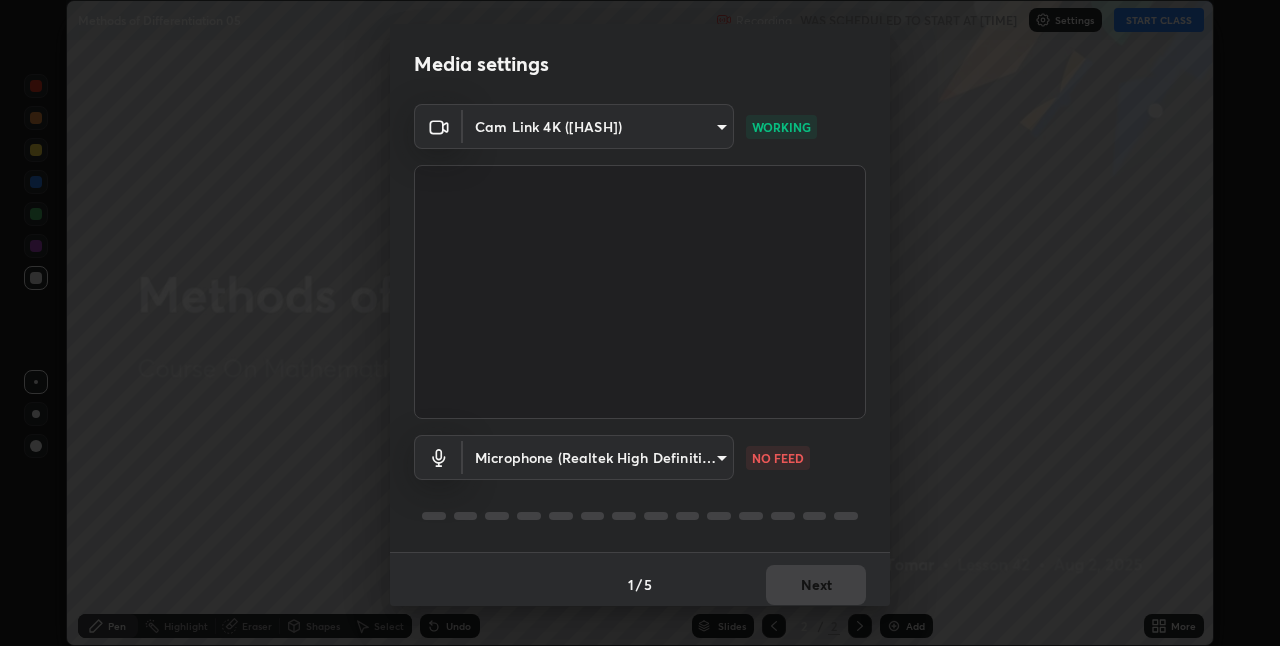 scroll, scrollTop: 10, scrollLeft: 0, axis: vertical 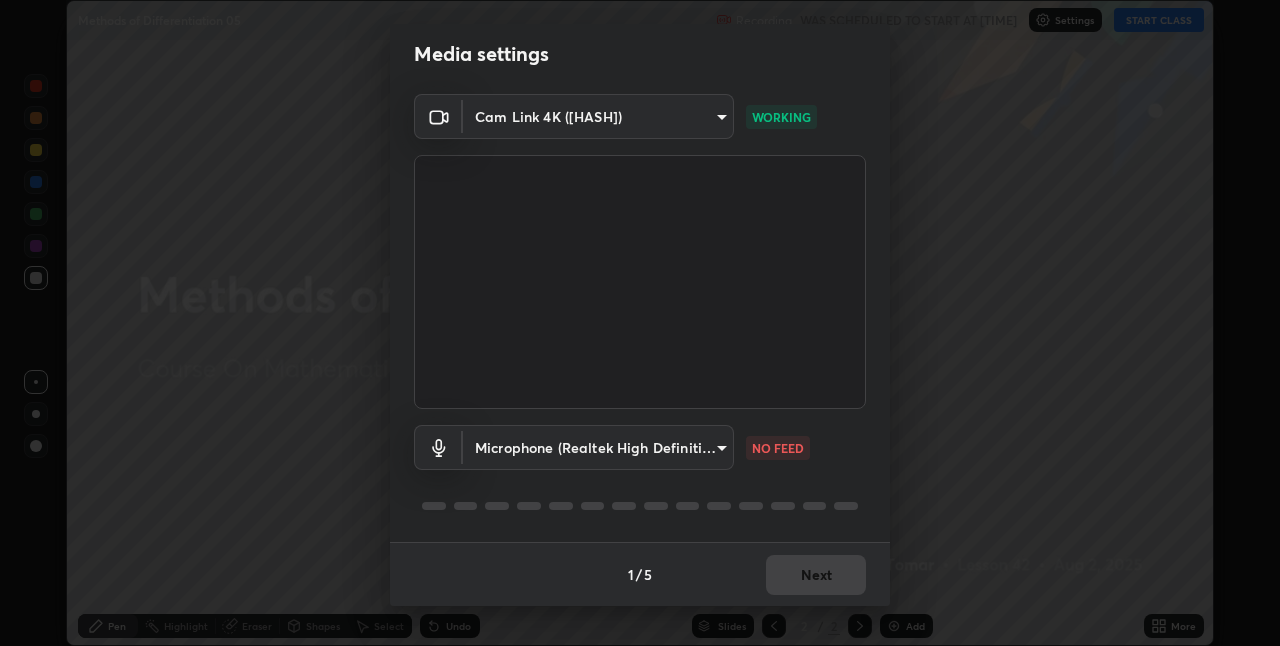 click on "Erase all Methods of Differentiation 05 Recording WAS SCHEDULED TO START AT [TIME] Settings START CLASS Setting up your live class Methods of Differentiation 05 • L42 of Course On Mathematics for JEE Excel 2 2026 [PERSON] Pen Highlight Eraser Shapes Select Undo Slides 2 / 2 Add More No doubts shared Encourage your learners to ask a doubt for better clarity Report an issue Reason for reporting Buffering Chat not working Audio - Video sync issue Educator video quality low ​ Attach an image Report Media settings Cam Link 4K ([HASH]) WORKING Microphone (Realtek High Definition Audio) [HASH] NO FEED 1 / 5 Next" at bounding box center (640, 323) 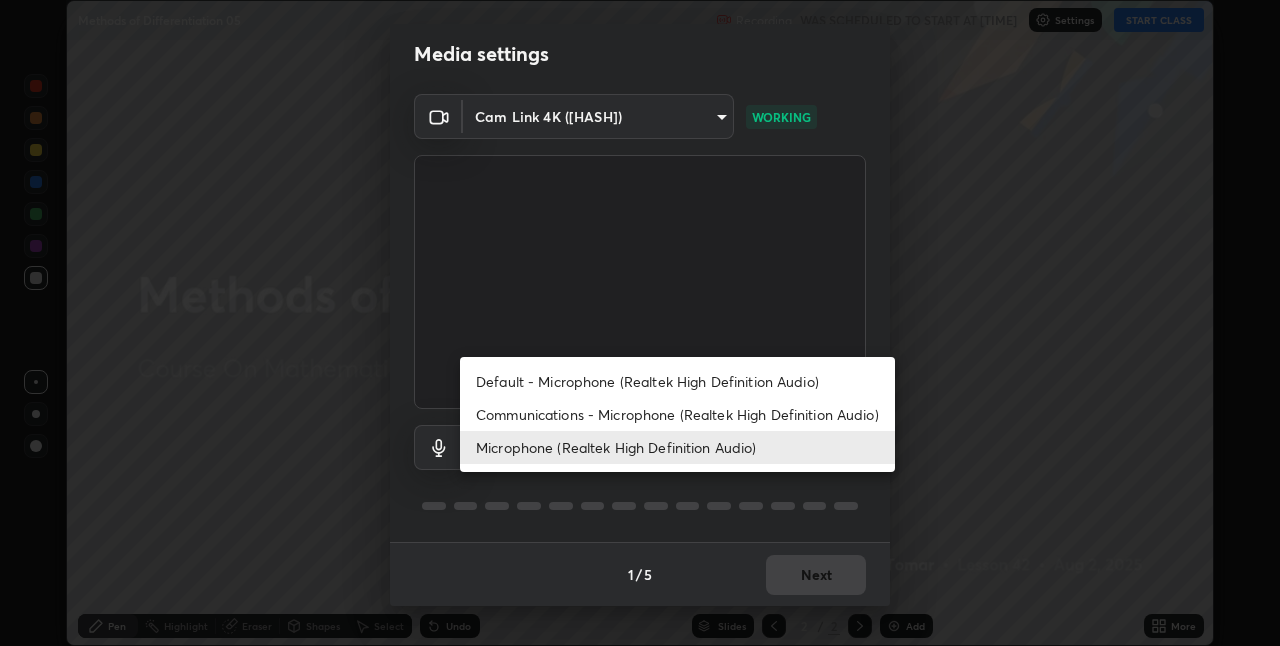 click on "Communications - Microphone (Realtek High Definition Audio)" at bounding box center (677, 414) 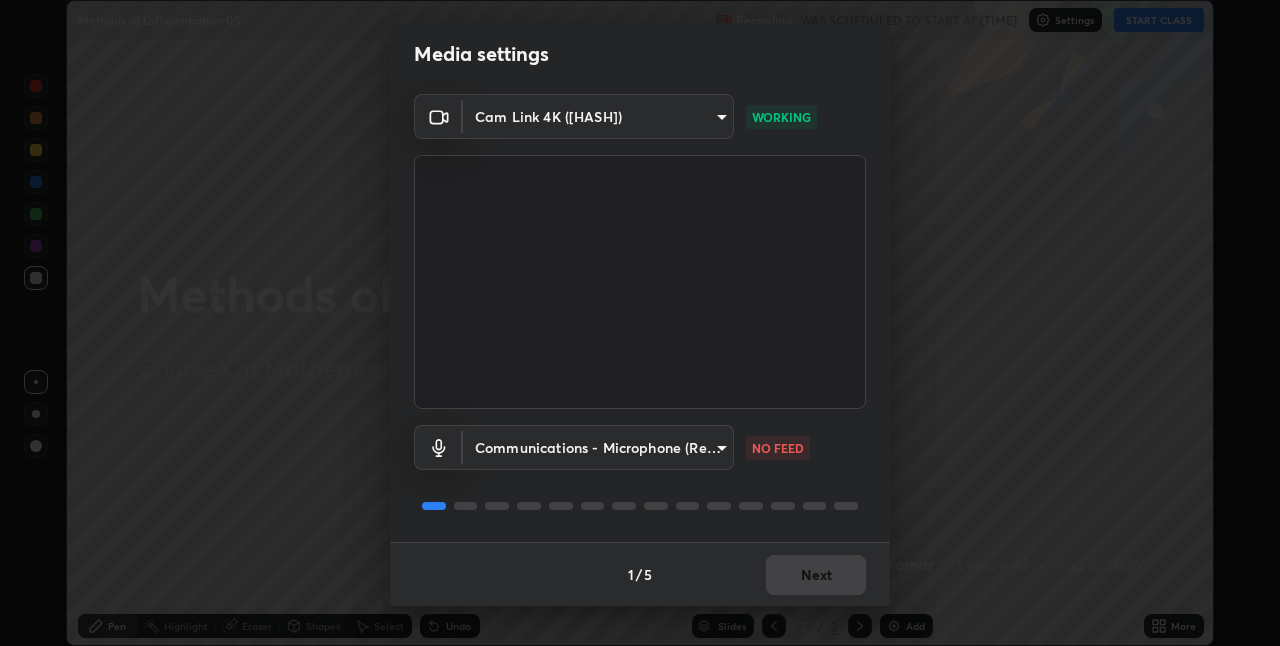 click on "Erase all Methods of Differentiation 05 Recording WAS SCHEDULED TO START AT [TIME] Settings START CLASS Setting up your live class Methods of Differentiation 05 • L42 of Course On Mathematics for JEE Excel 2 2026 [PERSON] Pen Highlight Eraser Shapes Select Undo Slides 2 / 2 Add More No doubts shared Encourage your learners to ask a doubt for better clarity Report an issue Reason for reporting Buffering Chat not working Audio - Video sync issue Educator video quality low ​ Attach an image Report Media settings Cam Link 4K ([HASH]) WORKING Communications - Microphone (Realtek High Definition Audio) communications NO FEED 1 / 5 Next" at bounding box center [640, 323] 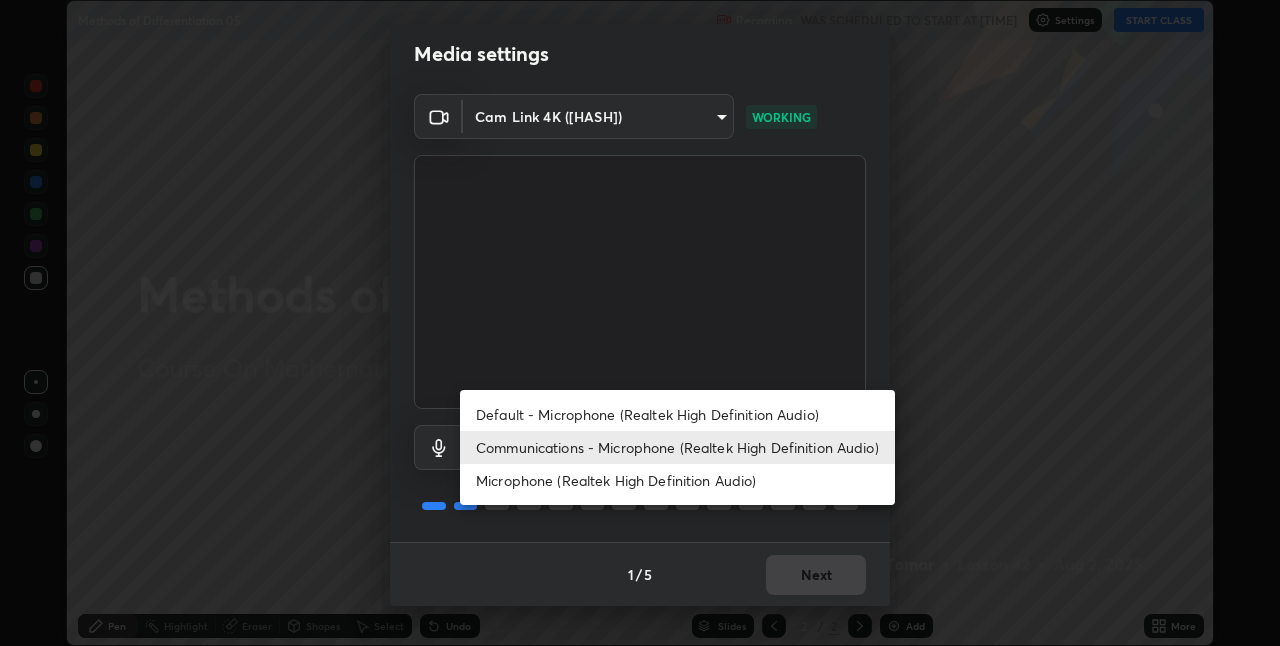 click on "Microphone (Realtek High Definition Audio)" at bounding box center [677, 480] 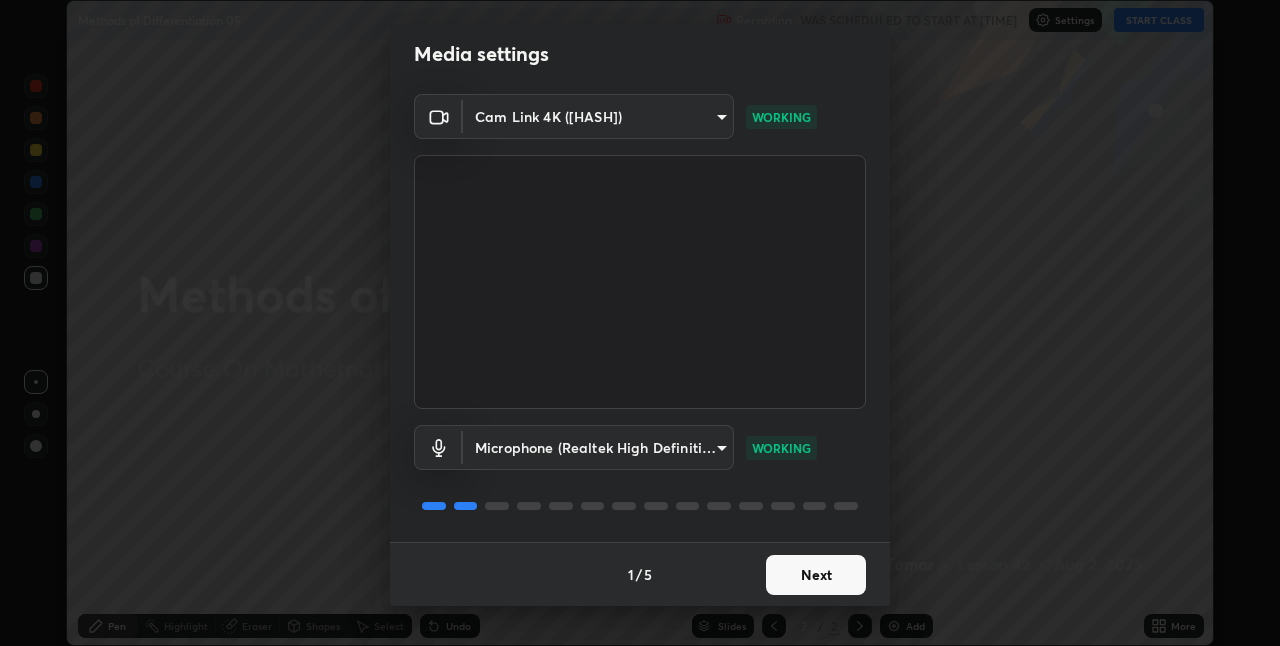 click on "Next" at bounding box center [816, 575] 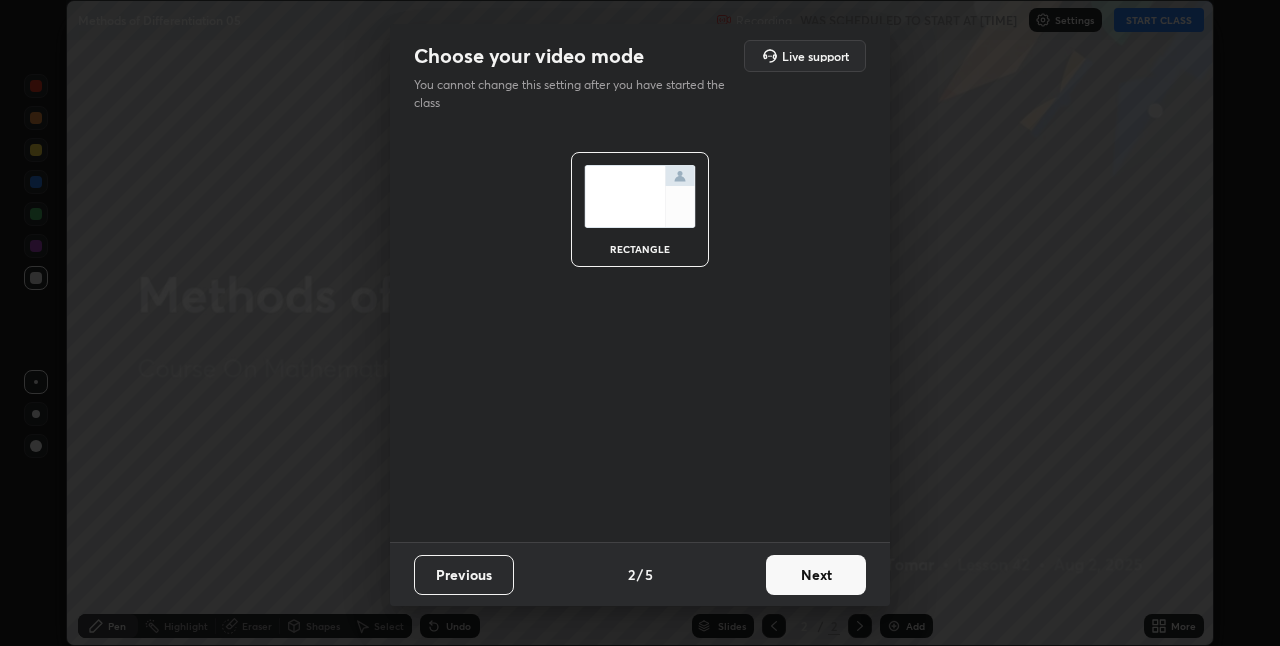 scroll, scrollTop: 0, scrollLeft: 0, axis: both 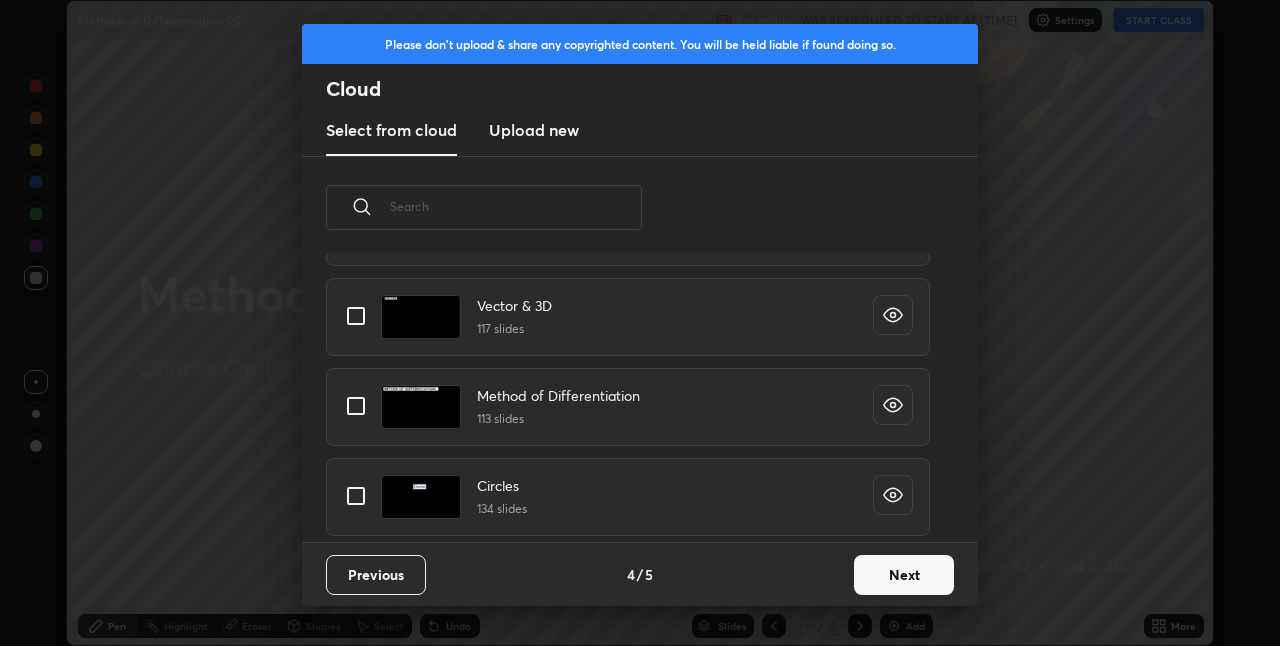 click at bounding box center [356, 406] 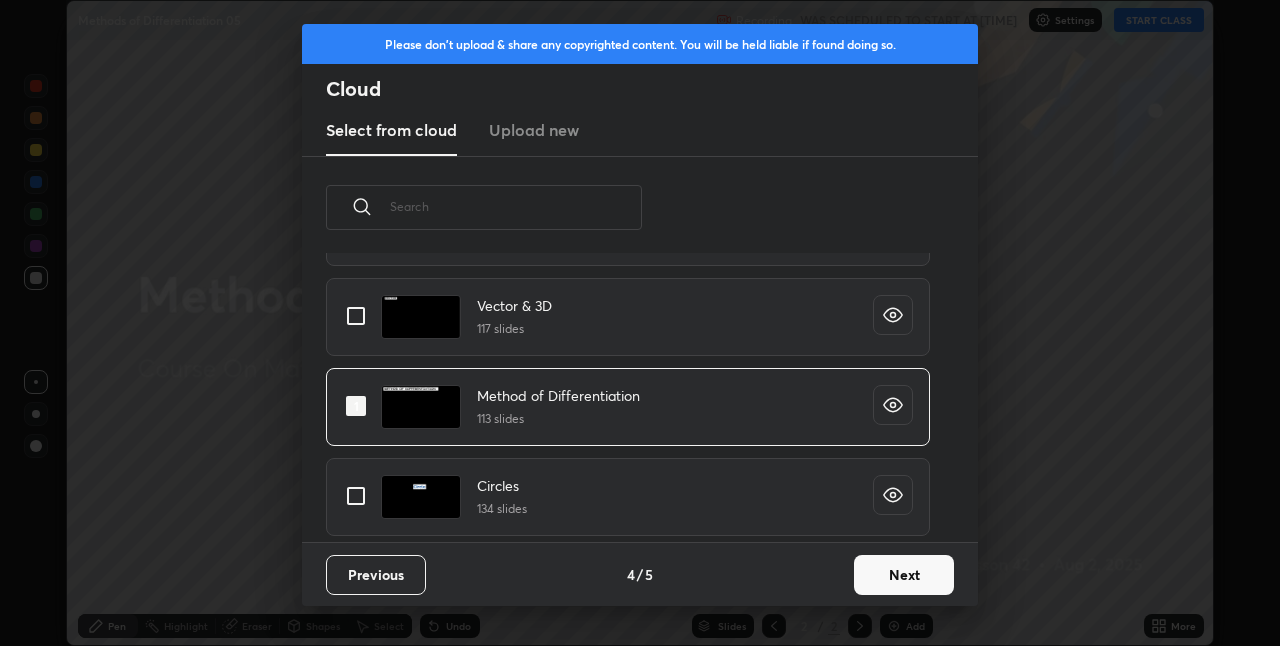 click on "Next" at bounding box center (904, 575) 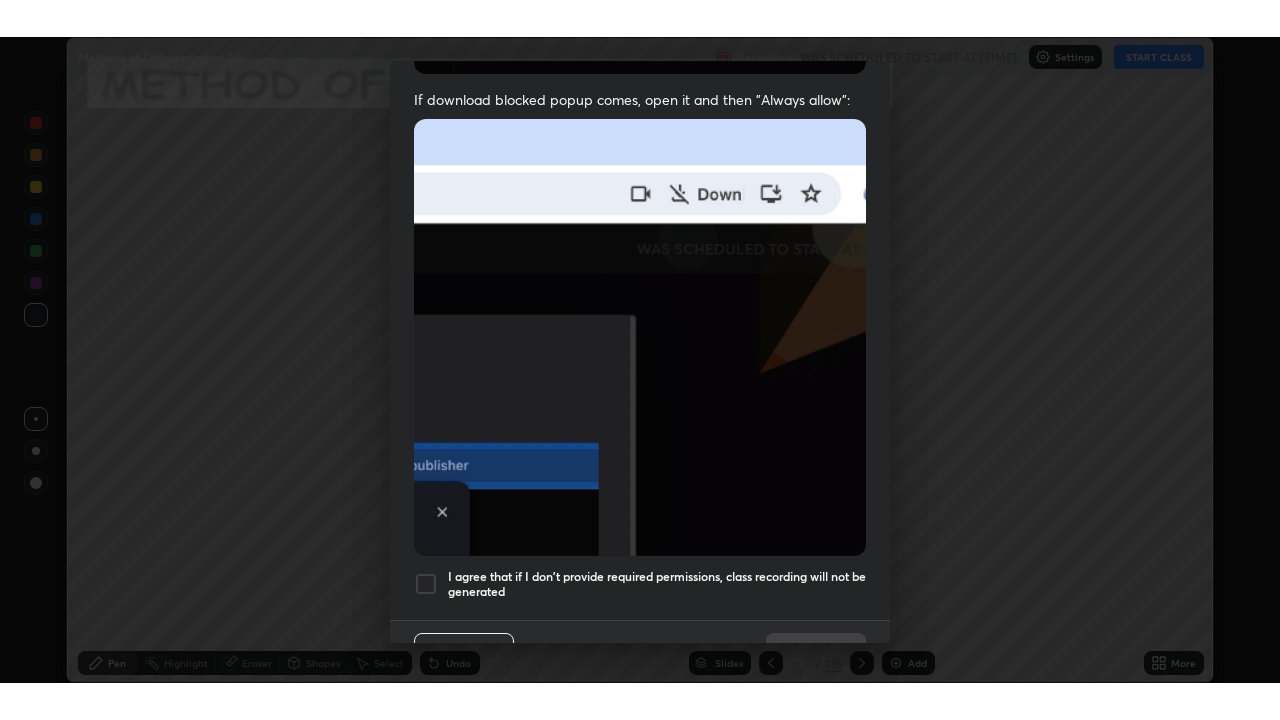 scroll, scrollTop: 418, scrollLeft: 0, axis: vertical 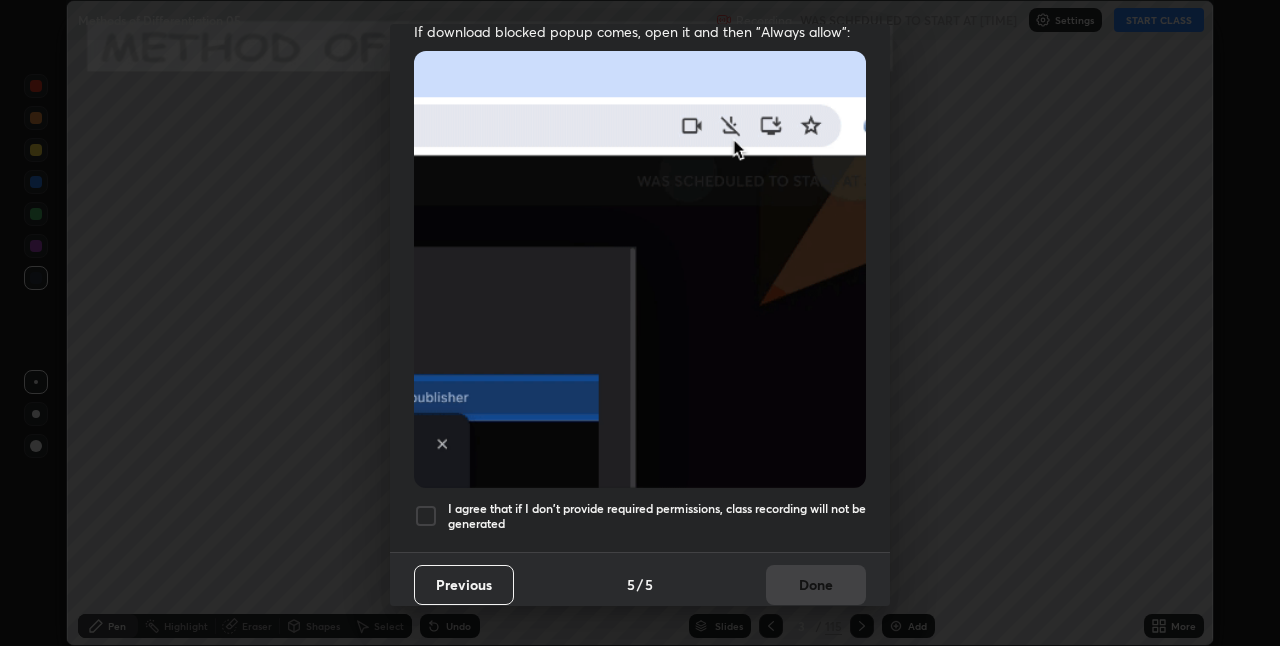 click at bounding box center (426, 516) 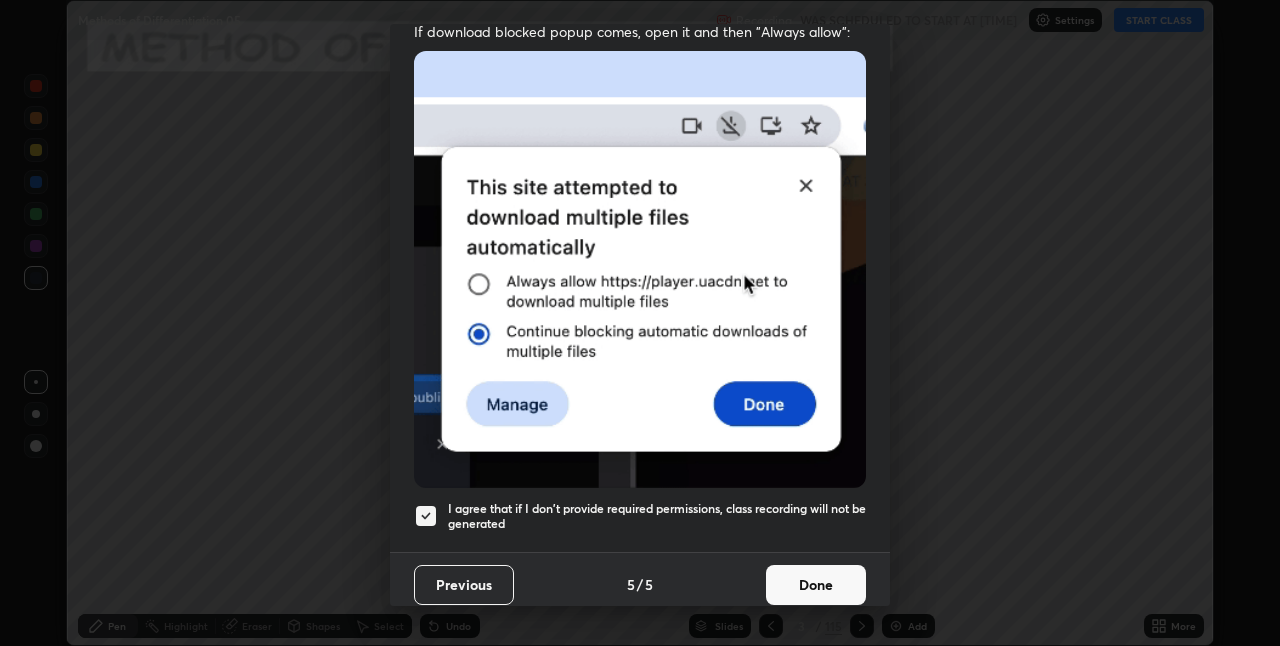 click on "Done" at bounding box center [816, 585] 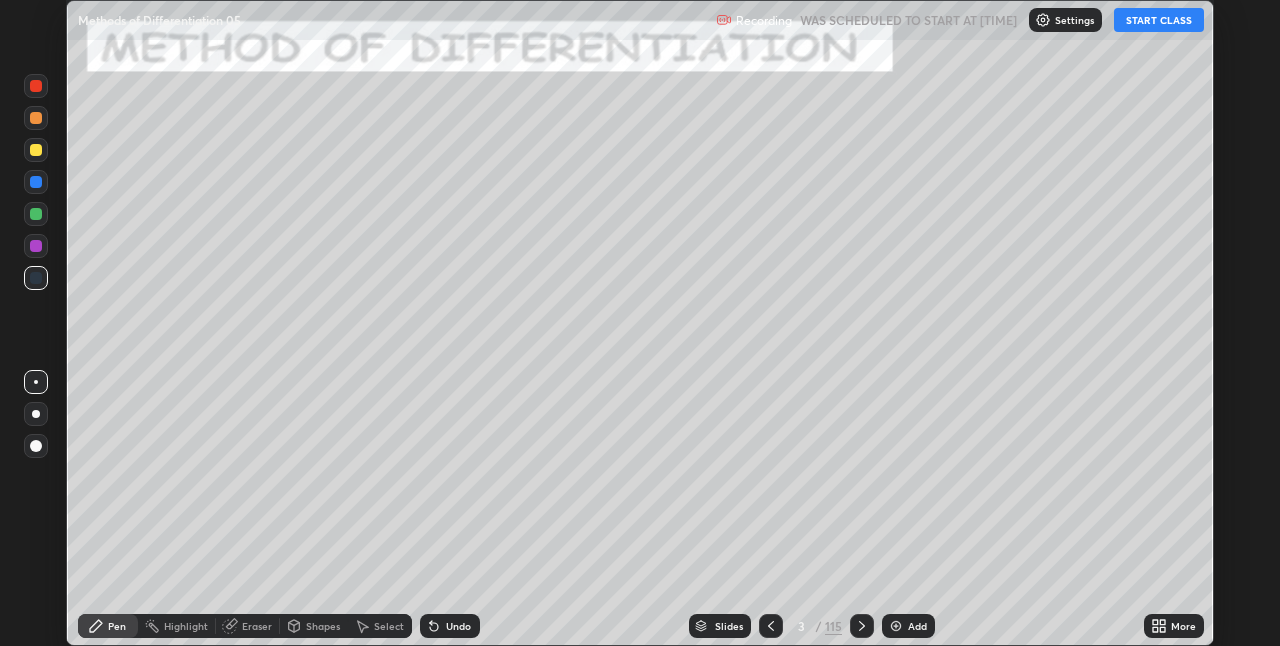 click 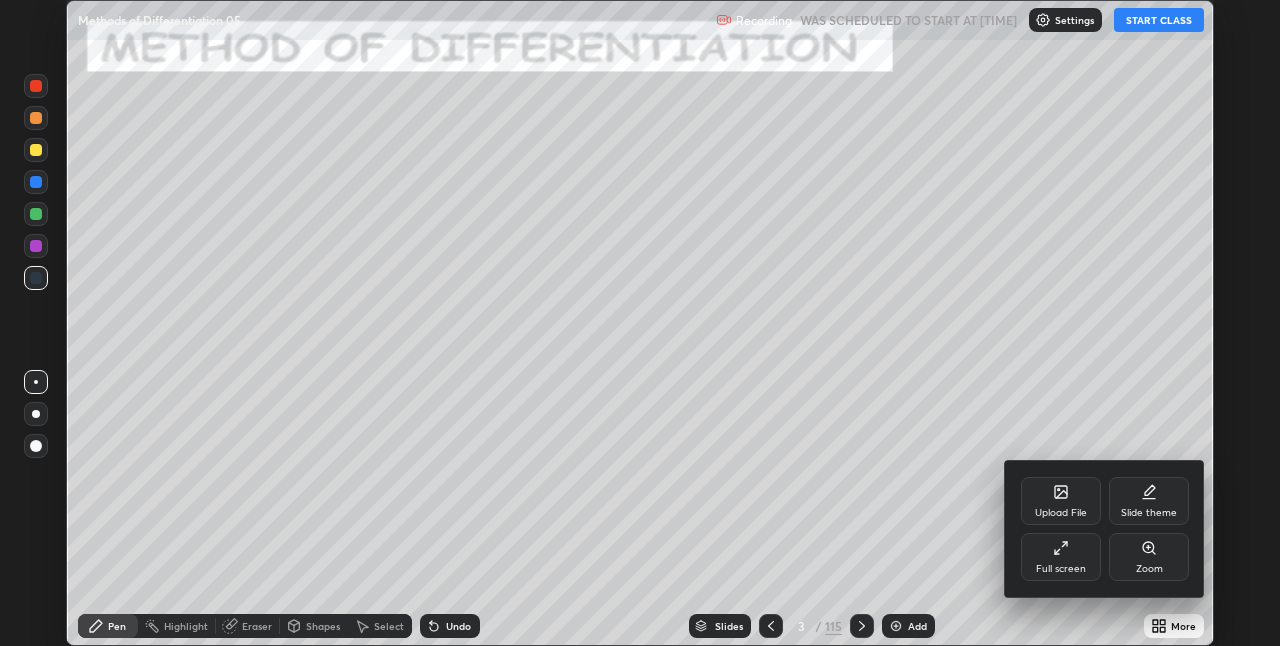 click 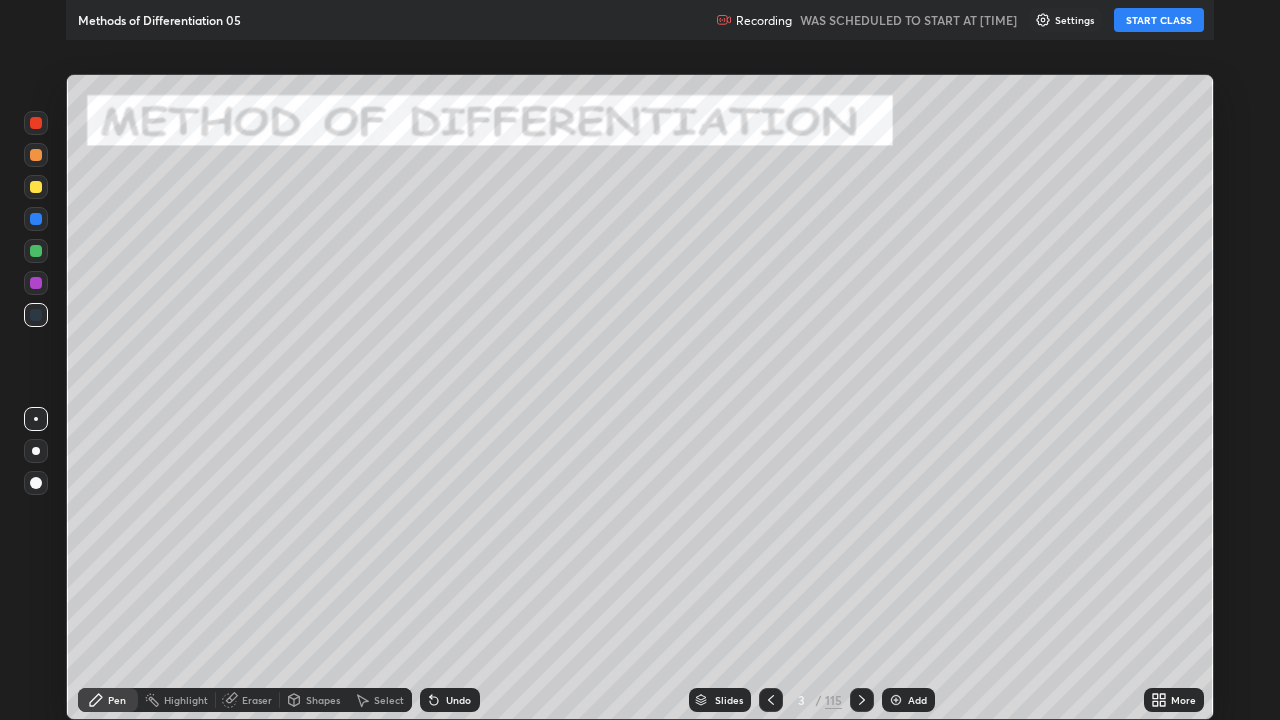 scroll, scrollTop: 99280, scrollLeft: 98720, axis: both 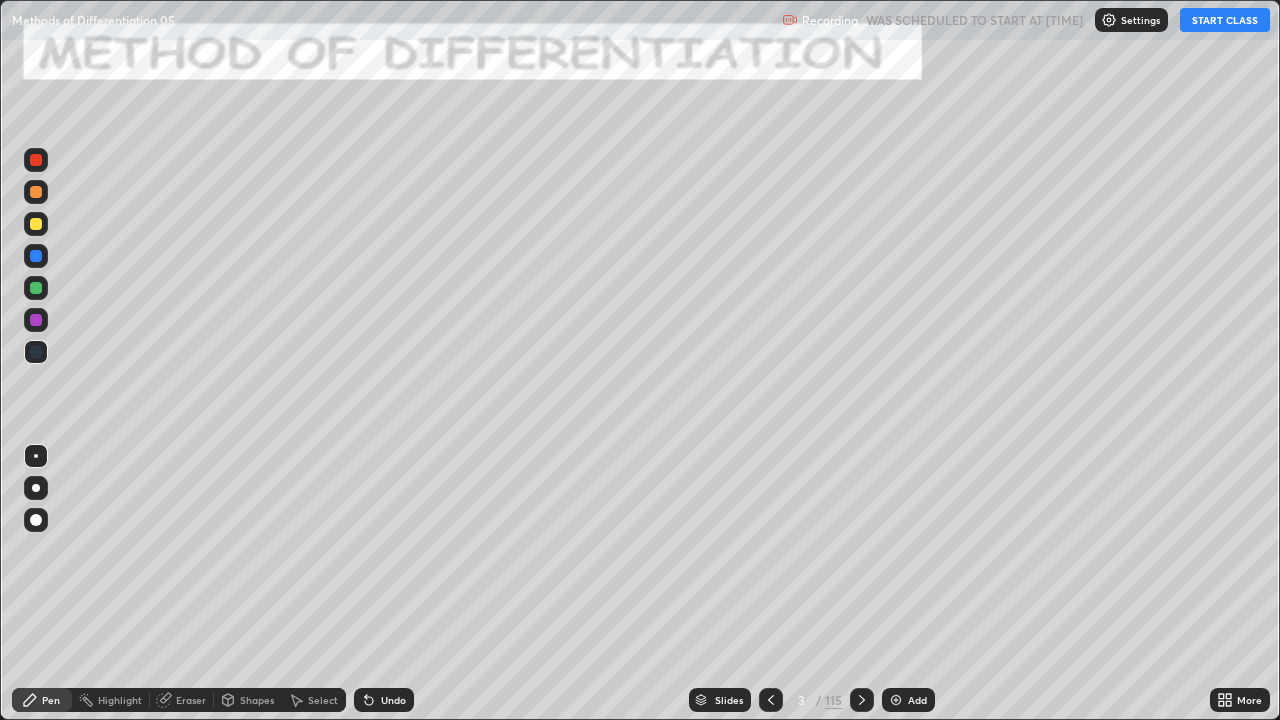 click on "START CLASS" at bounding box center [1225, 20] 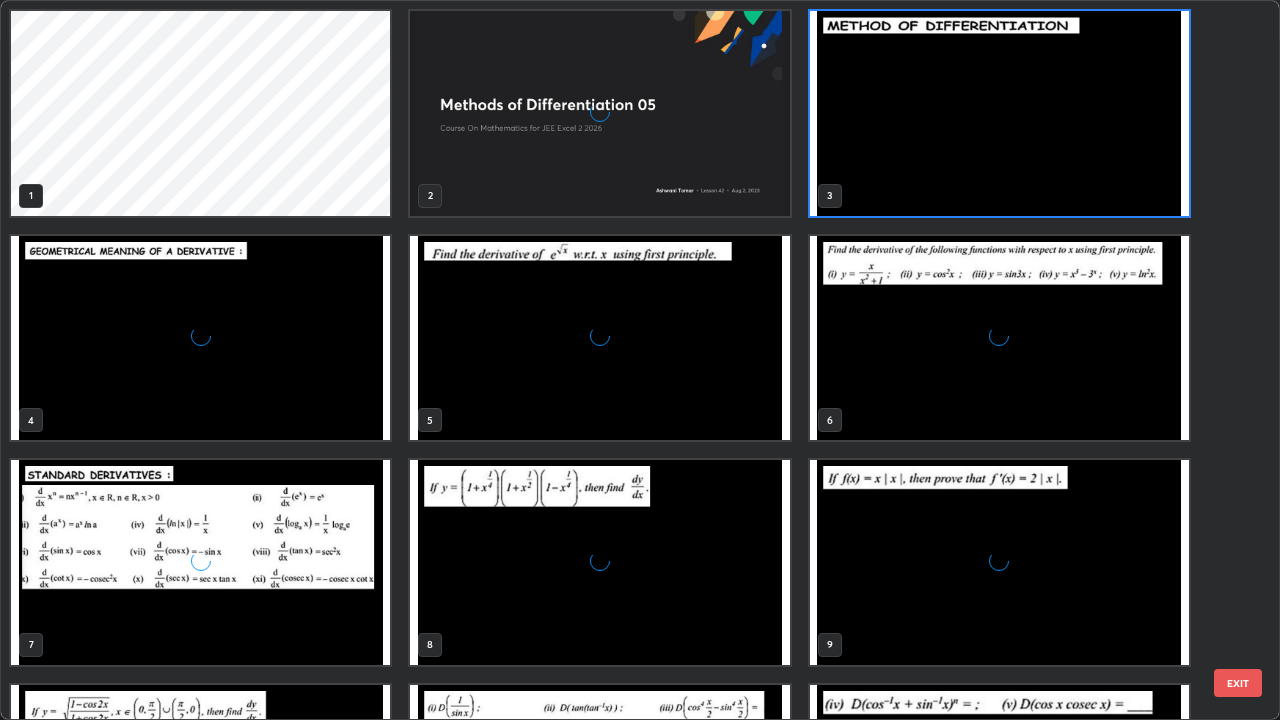 scroll, scrollTop: 7, scrollLeft: 11, axis: both 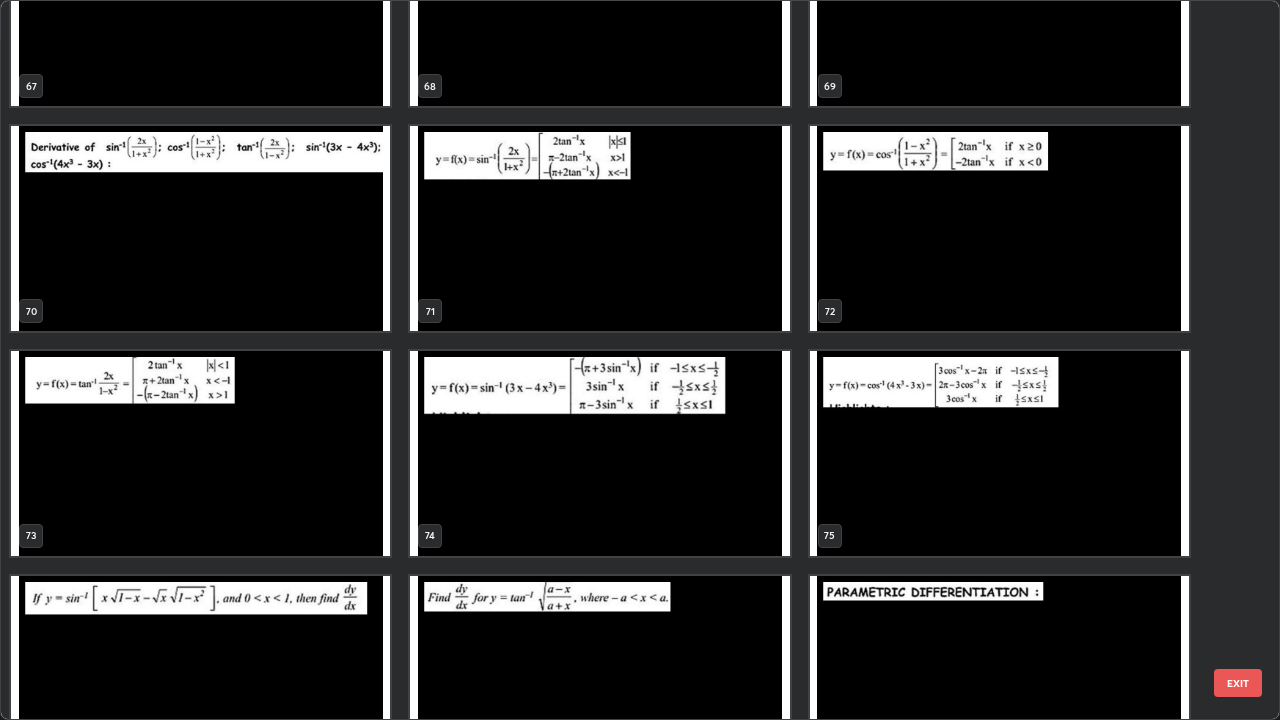 click at bounding box center [999, 453] 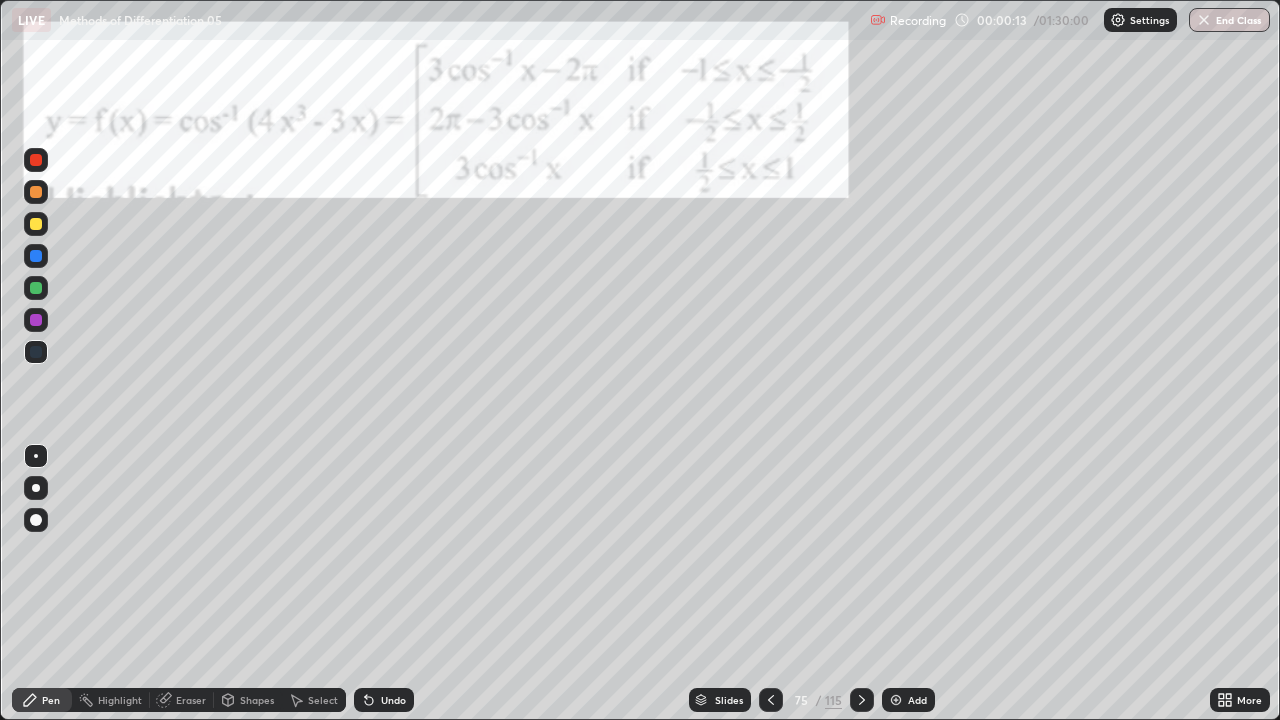 click 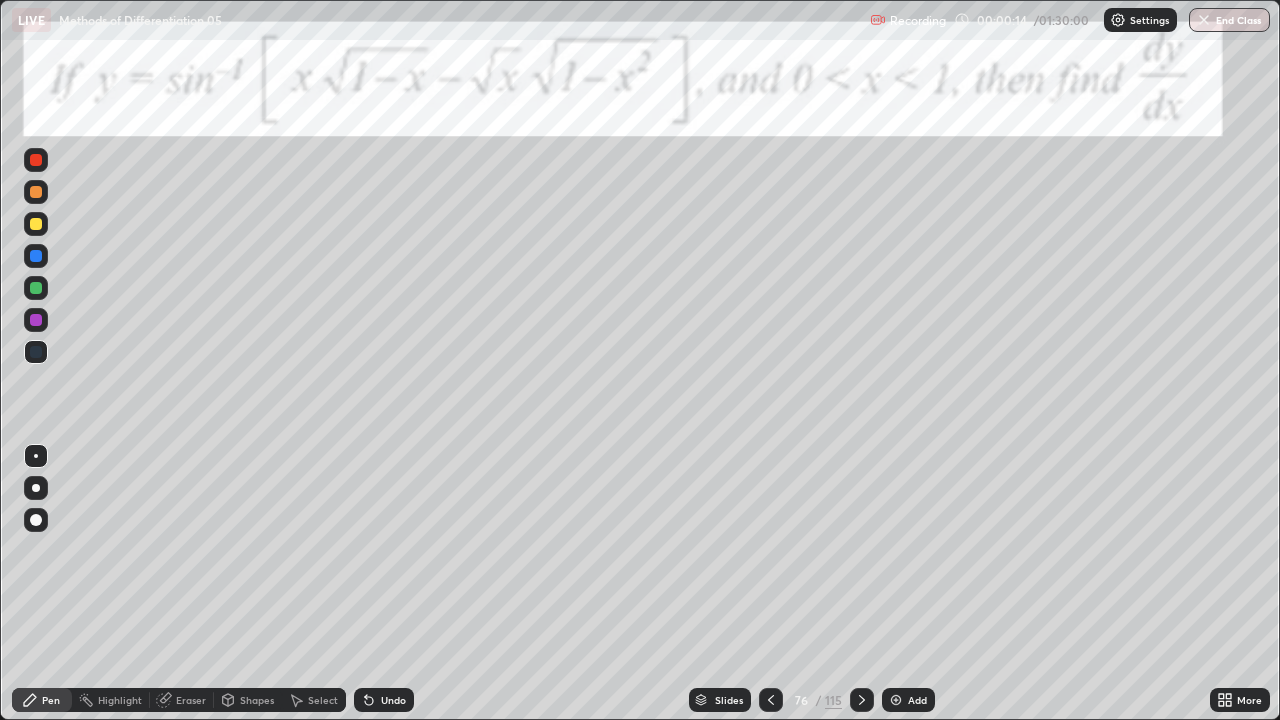 click 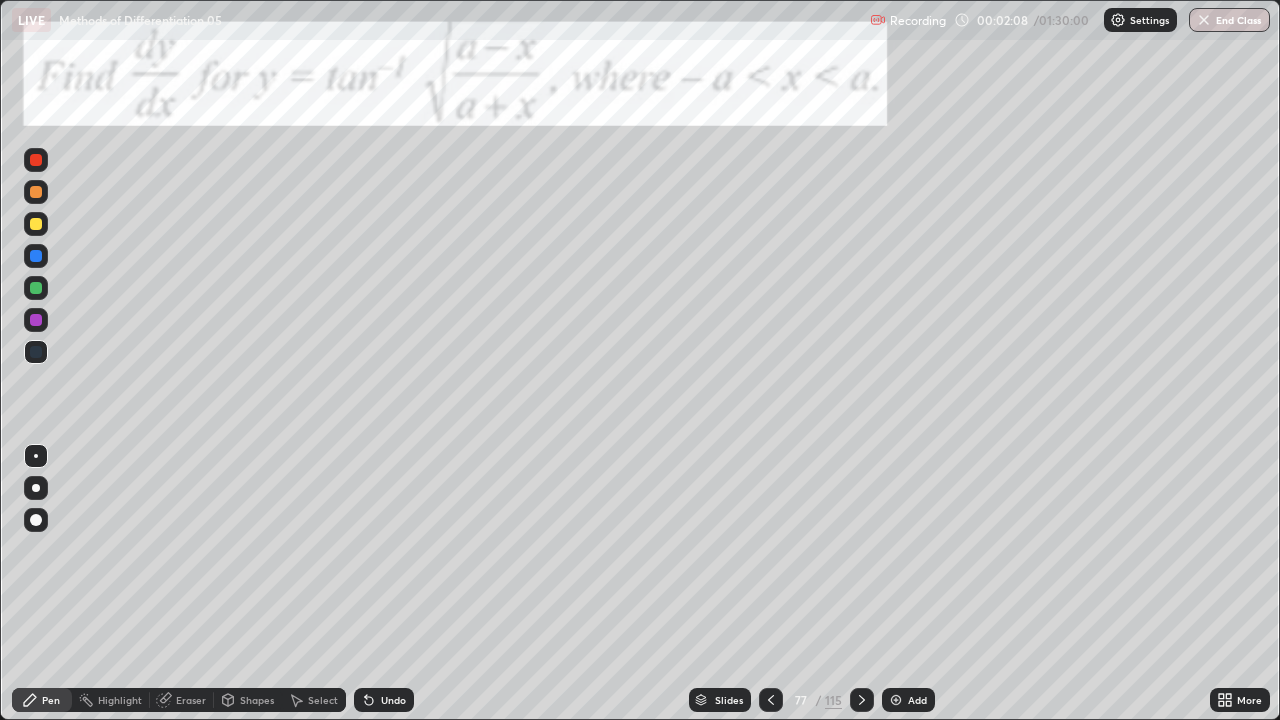 click at bounding box center [36, 224] 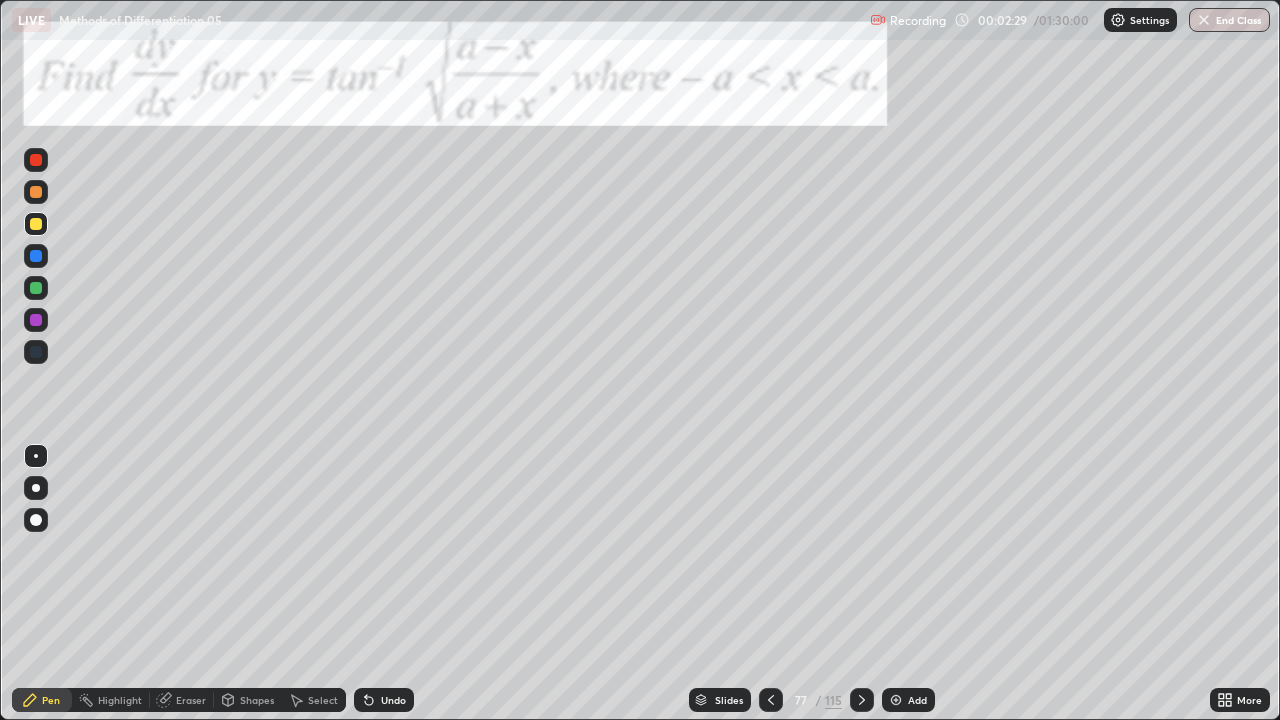click at bounding box center [36, 192] 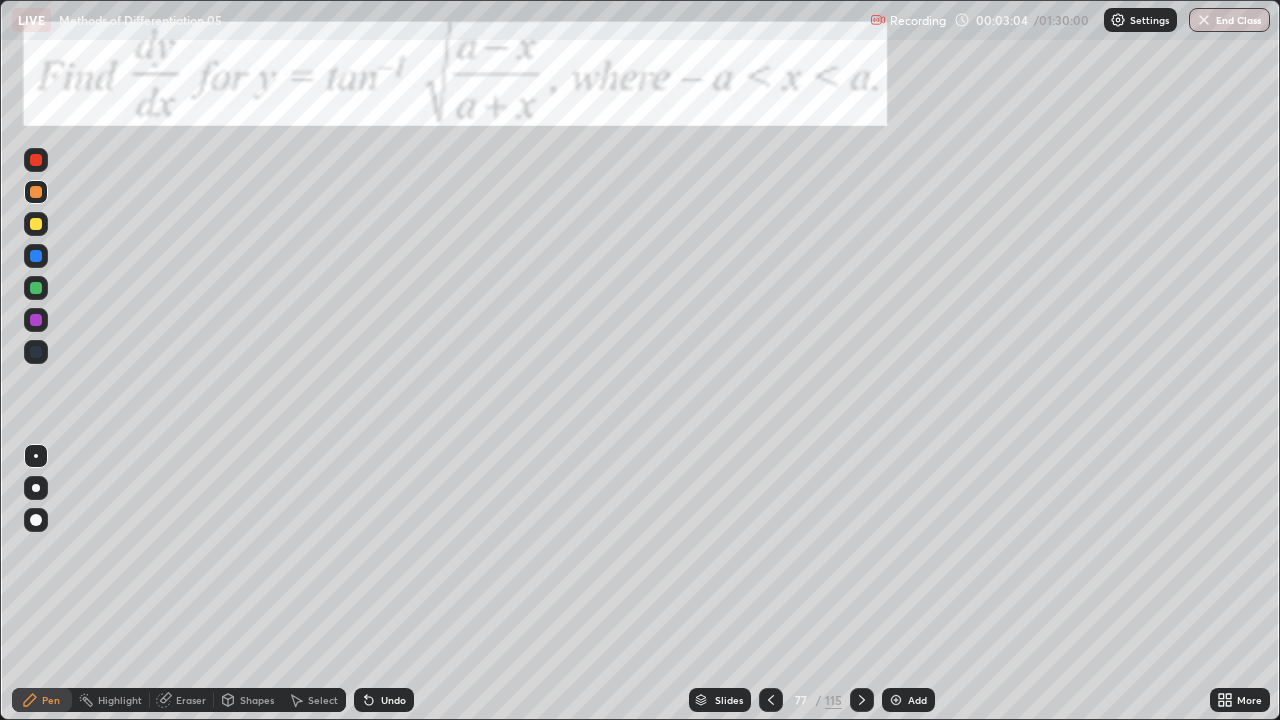 click at bounding box center (36, 224) 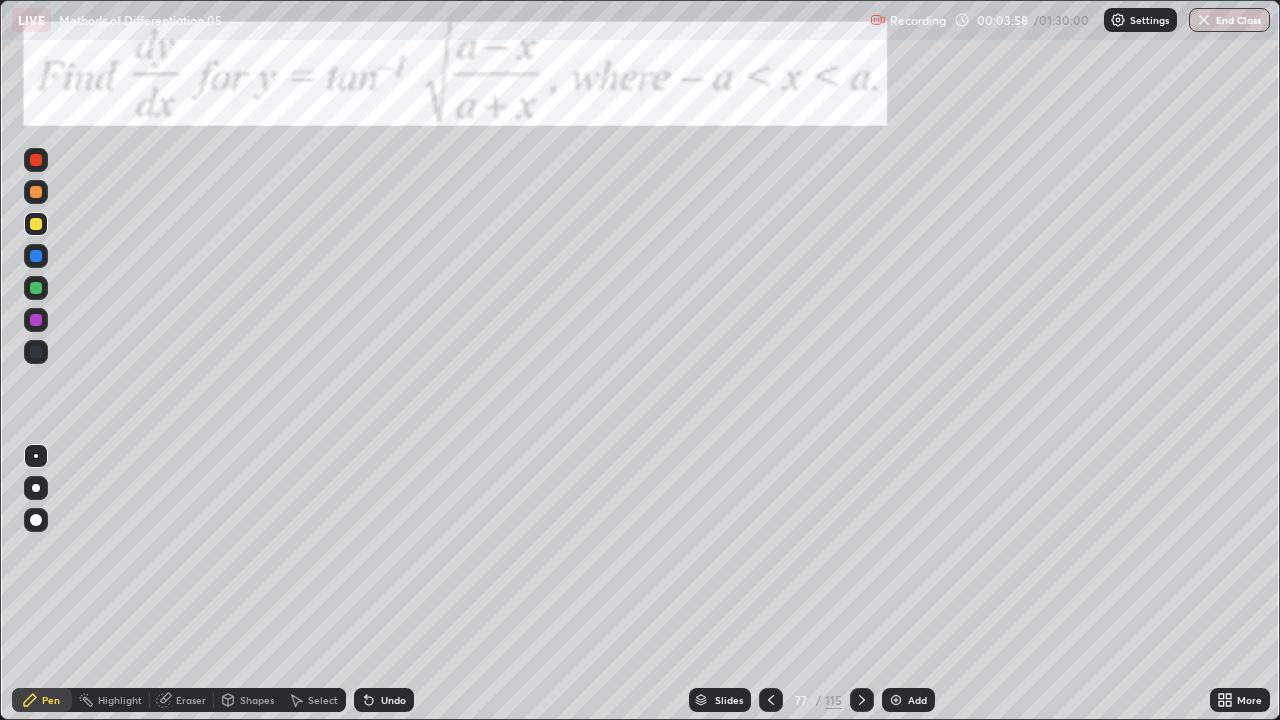 click at bounding box center [36, 192] 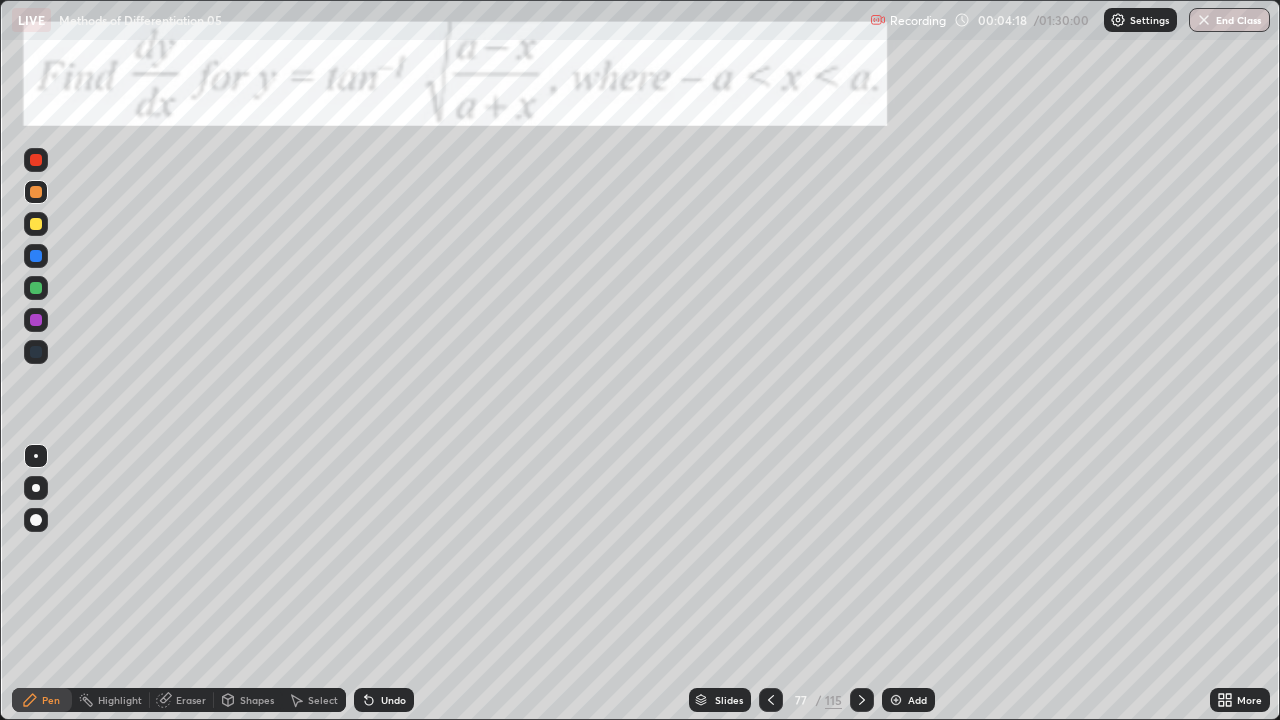 click on "Undo" at bounding box center [384, 700] 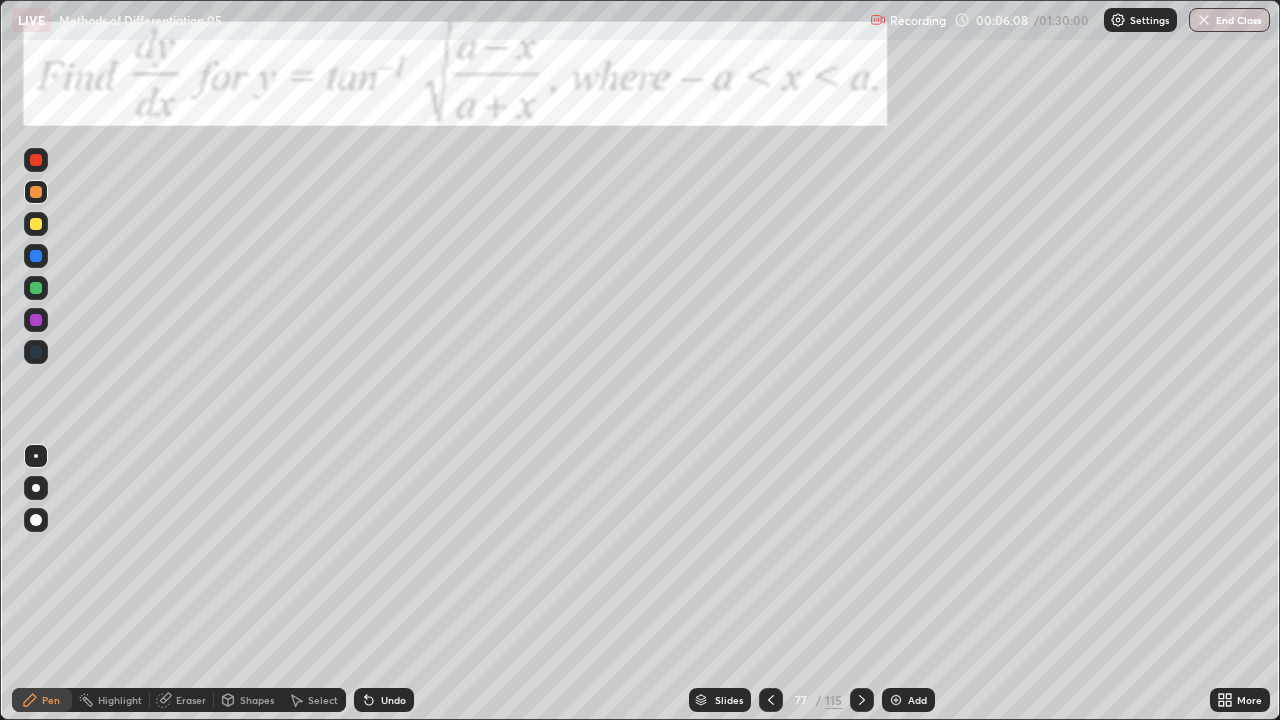 click 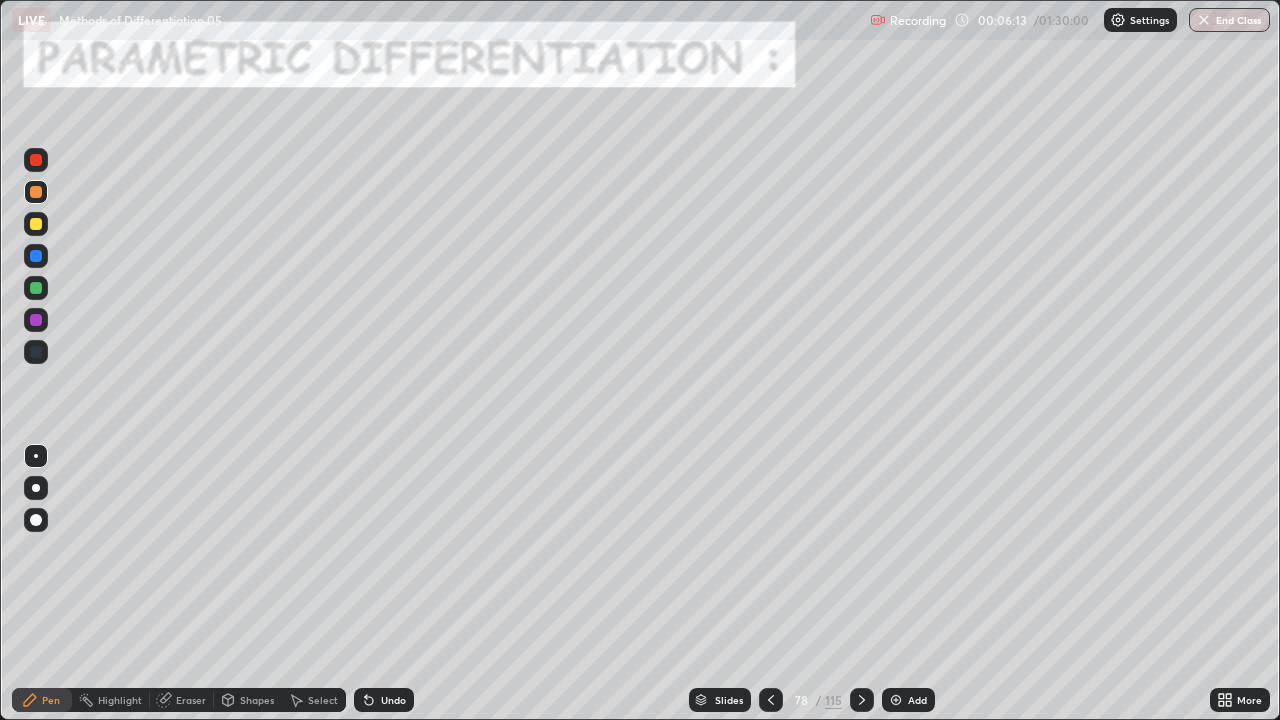click at bounding box center (36, 224) 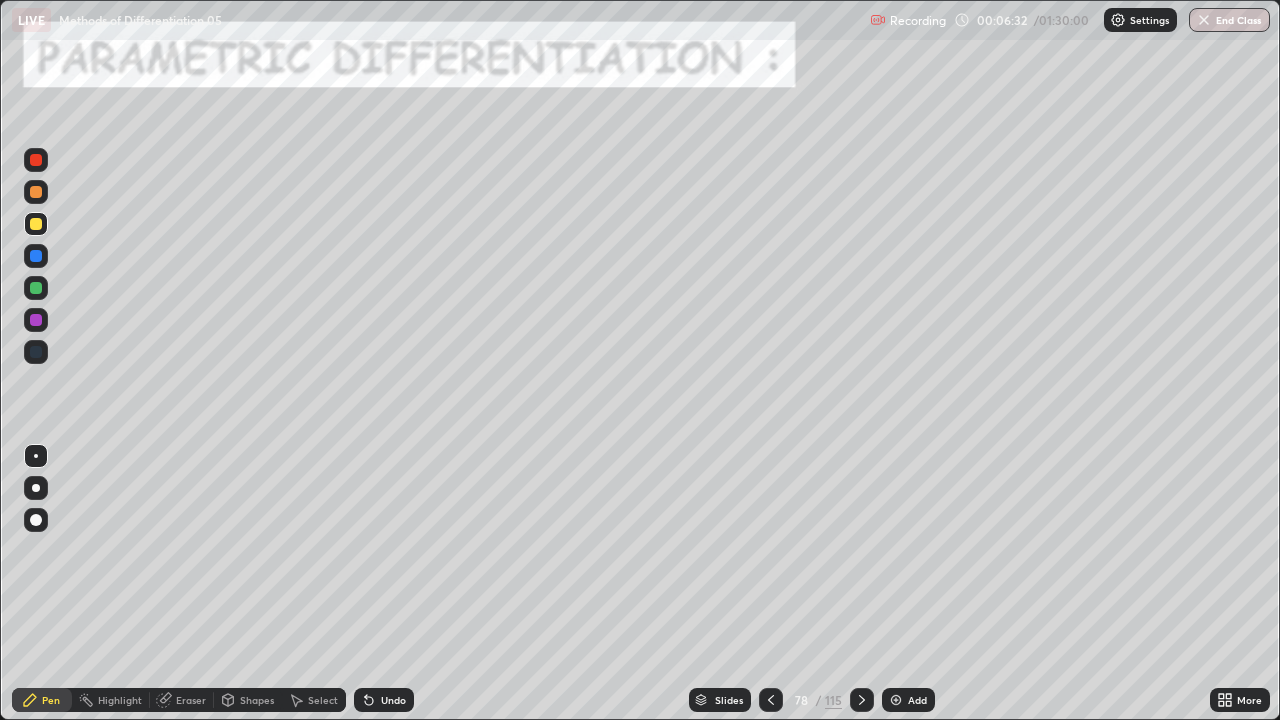 click at bounding box center (36, 288) 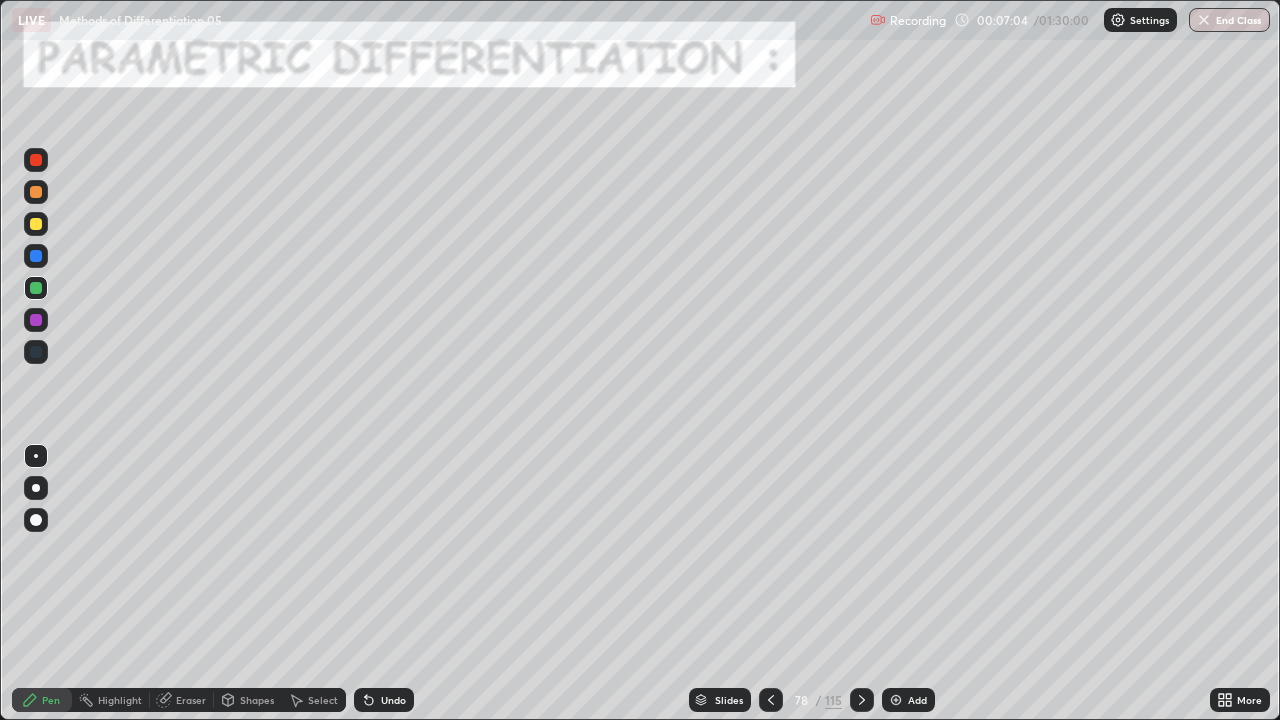 click at bounding box center [36, 224] 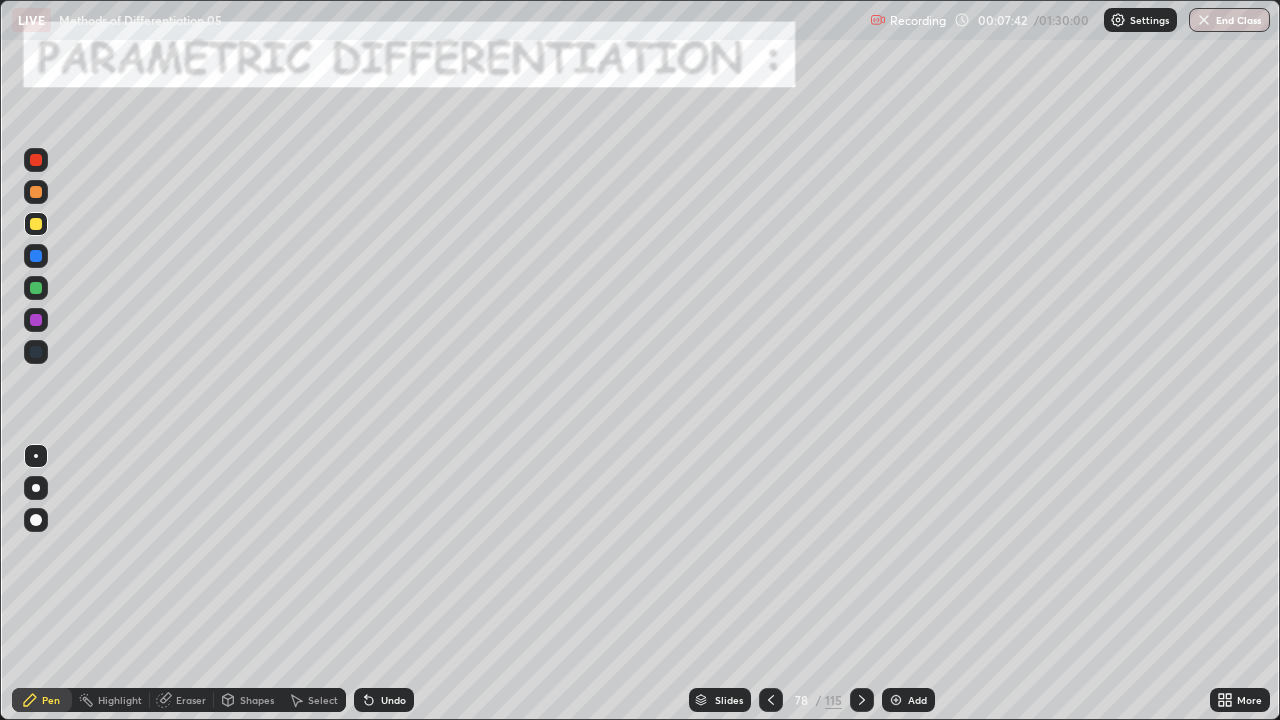 click at bounding box center [36, 288] 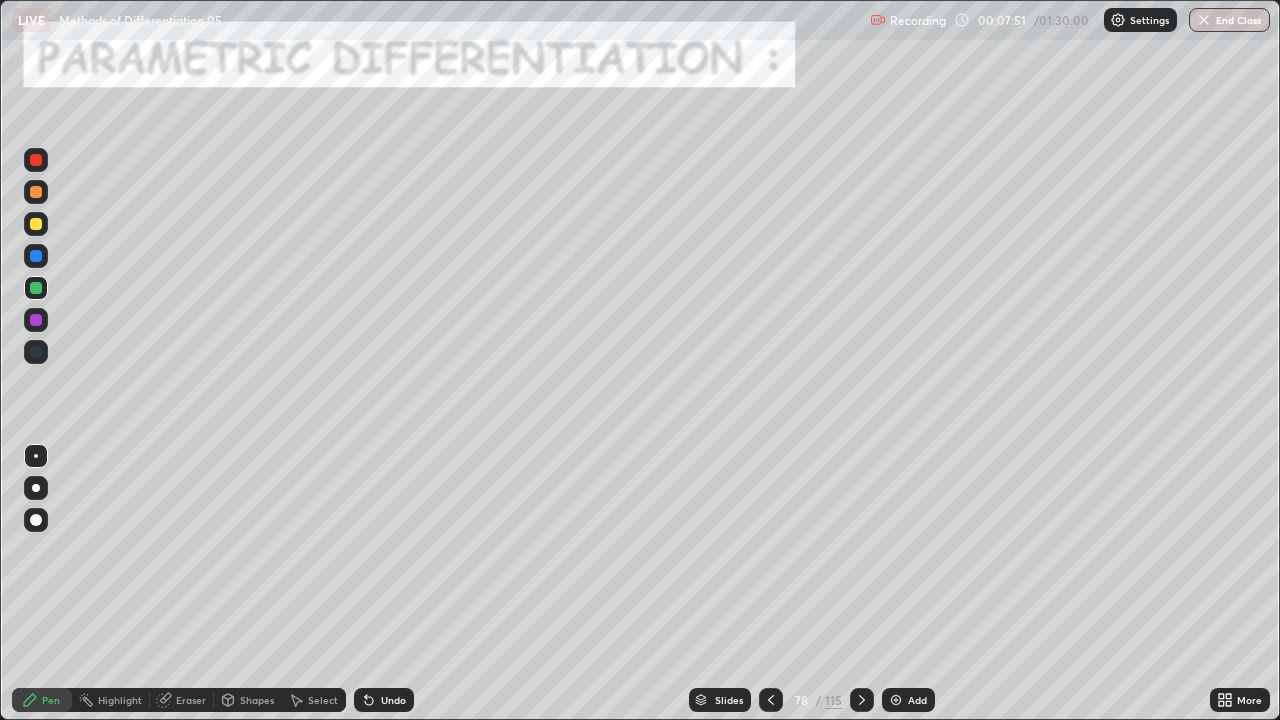 click at bounding box center (36, 320) 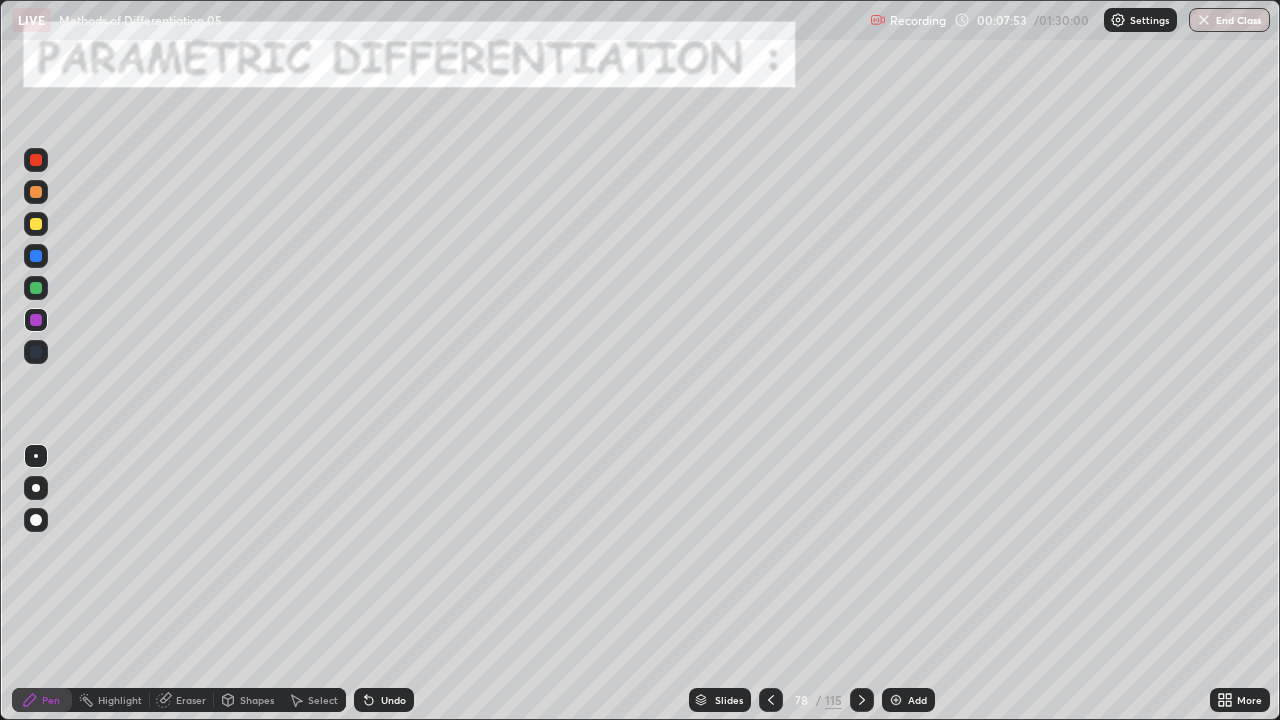 click at bounding box center (36, 288) 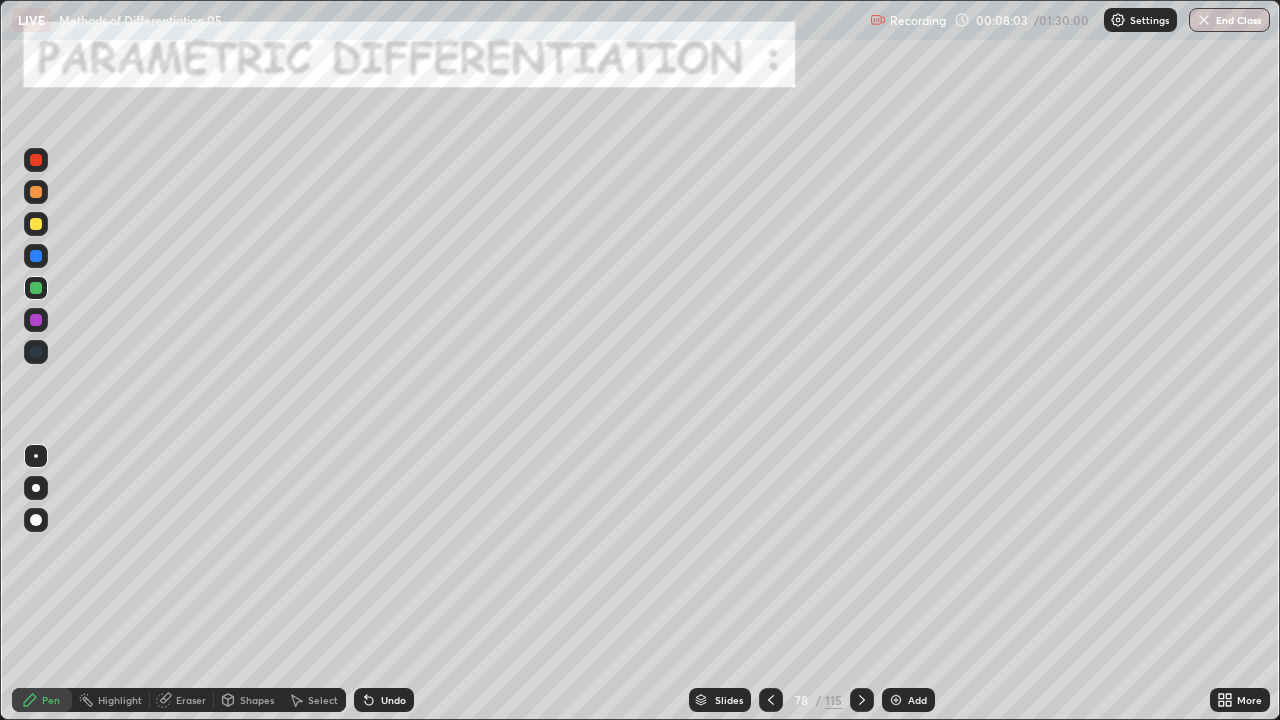 click at bounding box center [36, 320] 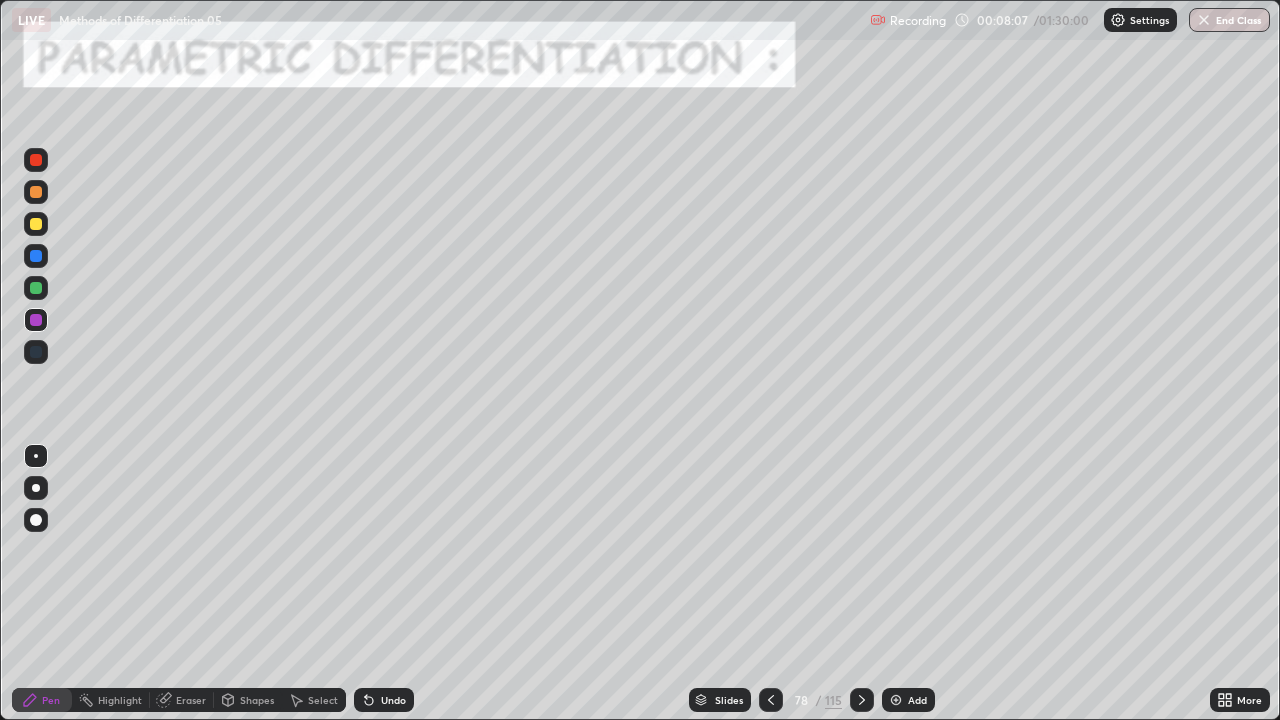 click at bounding box center (36, 288) 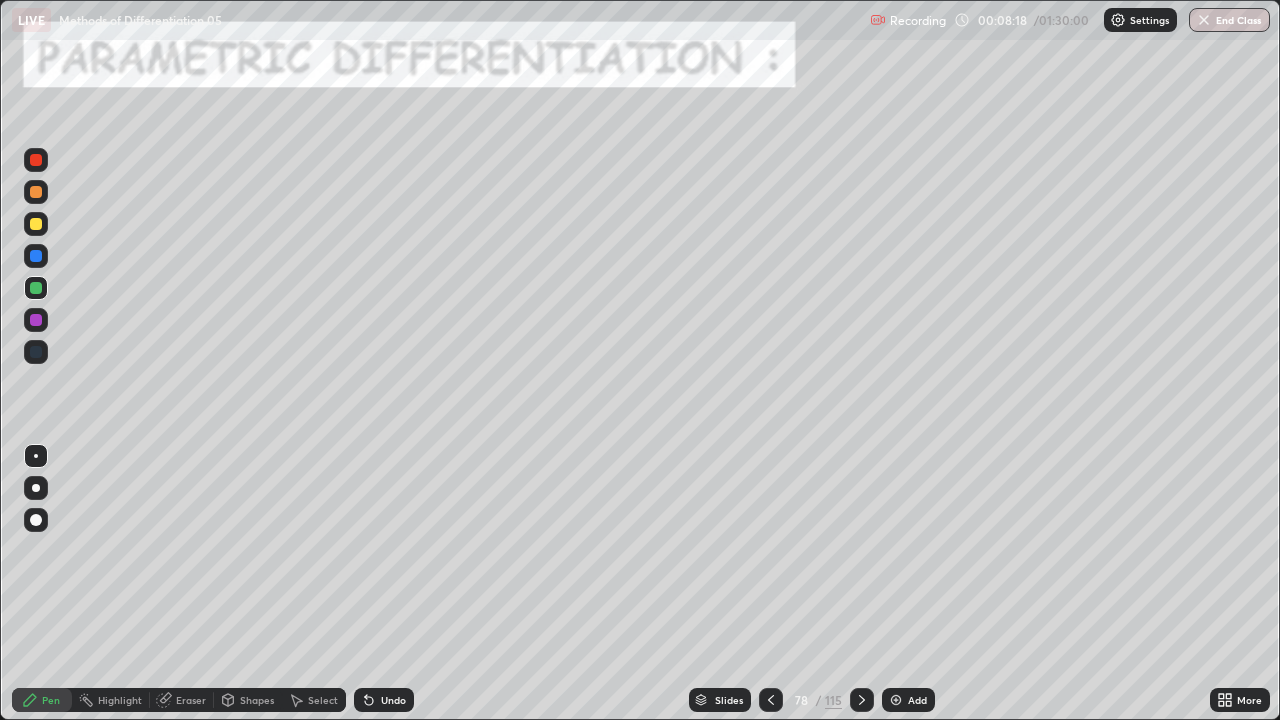 click at bounding box center (36, 320) 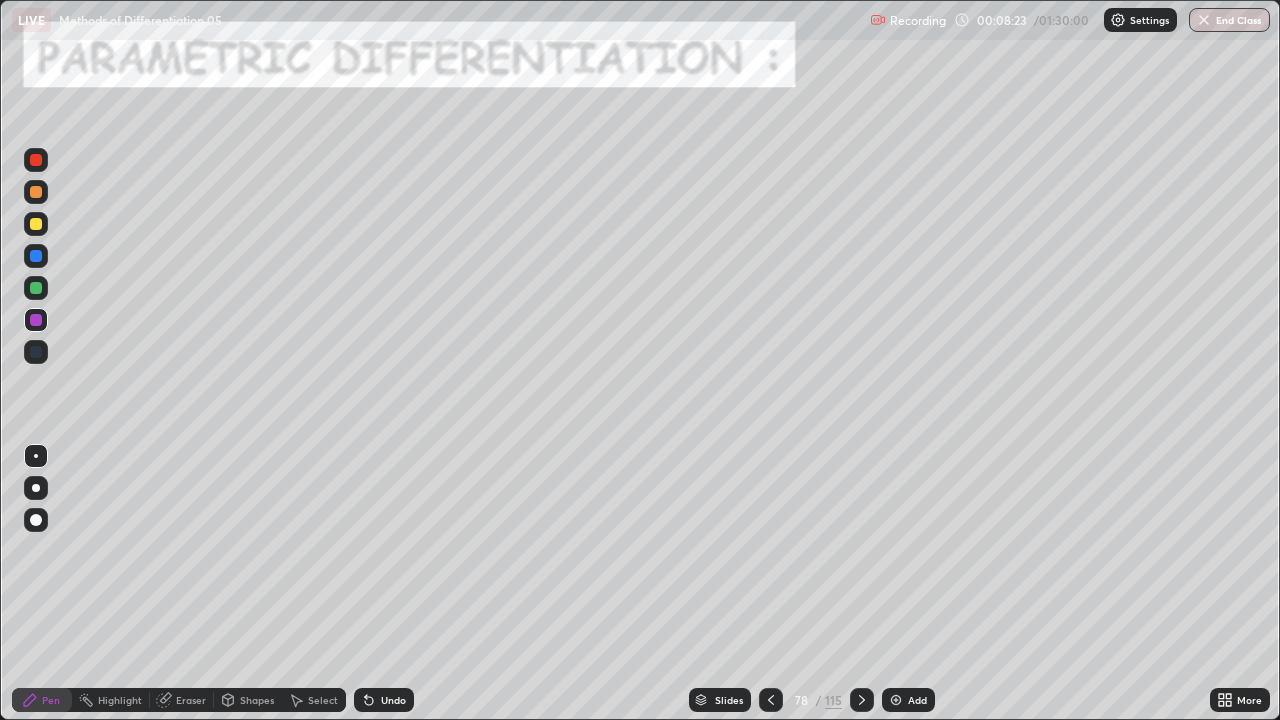 click at bounding box center [36, 288] 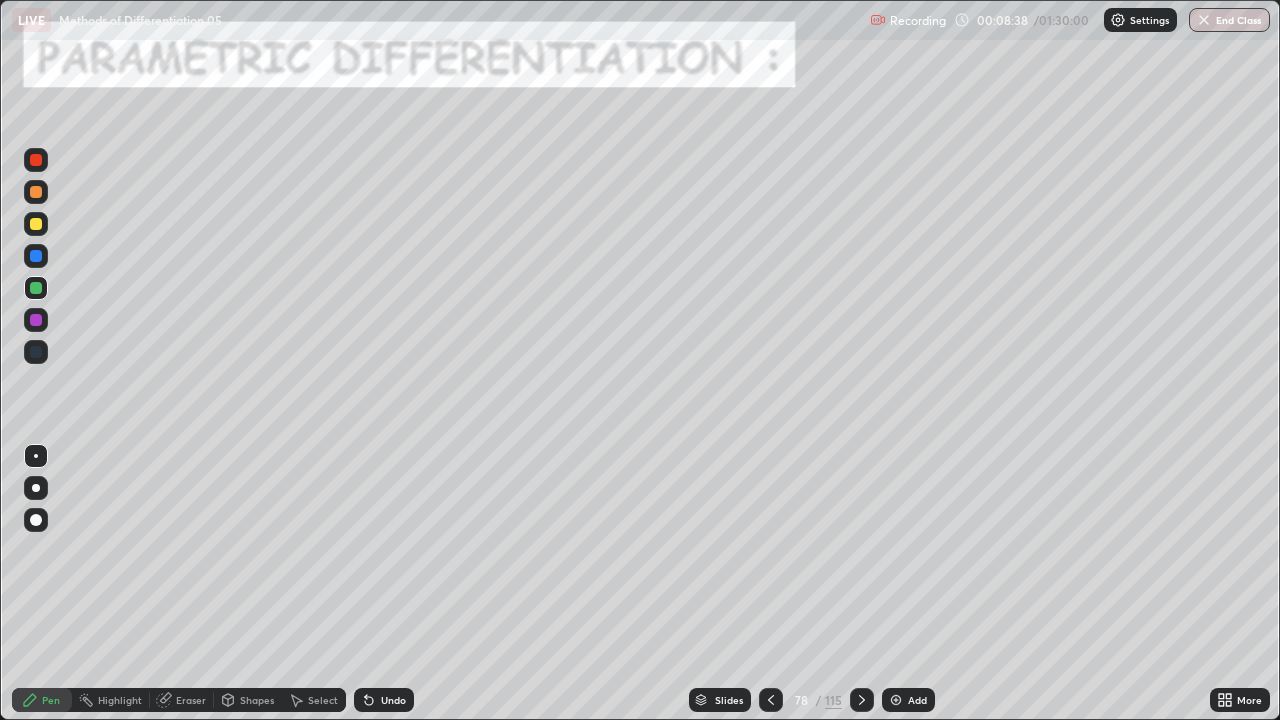 click at bounding box center [36, 224] 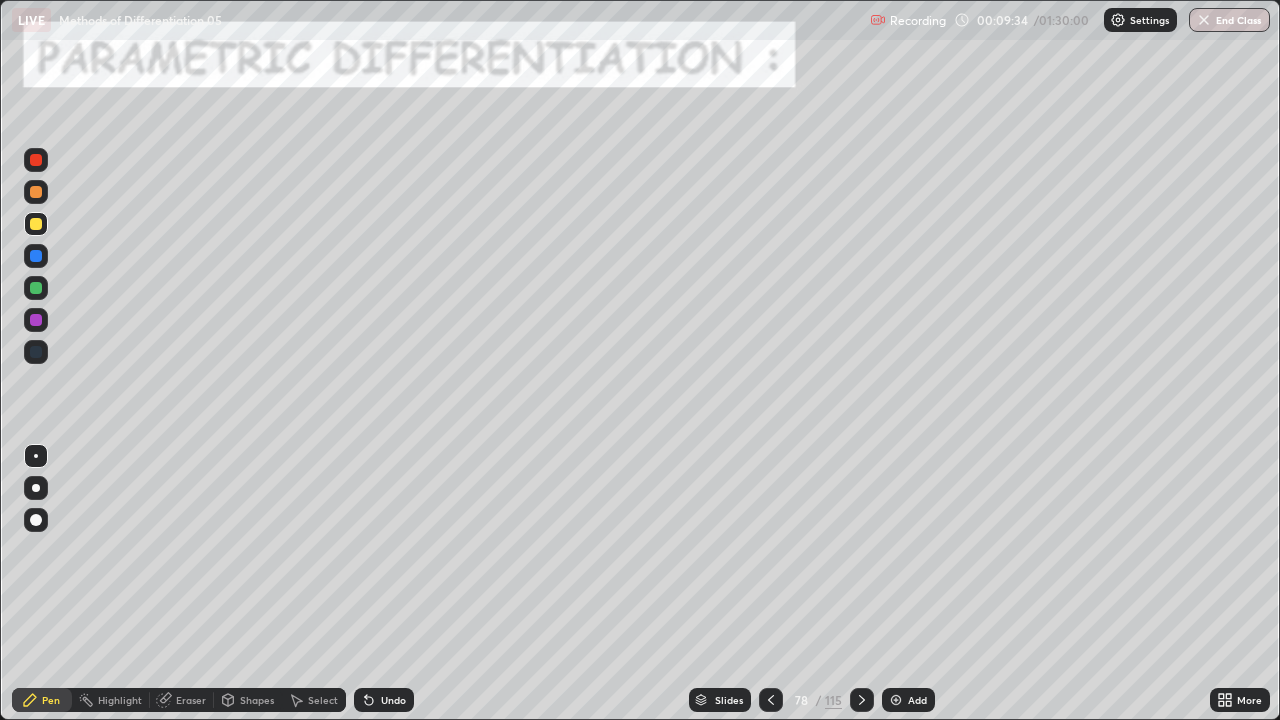 click at bounding box center (36, 192) 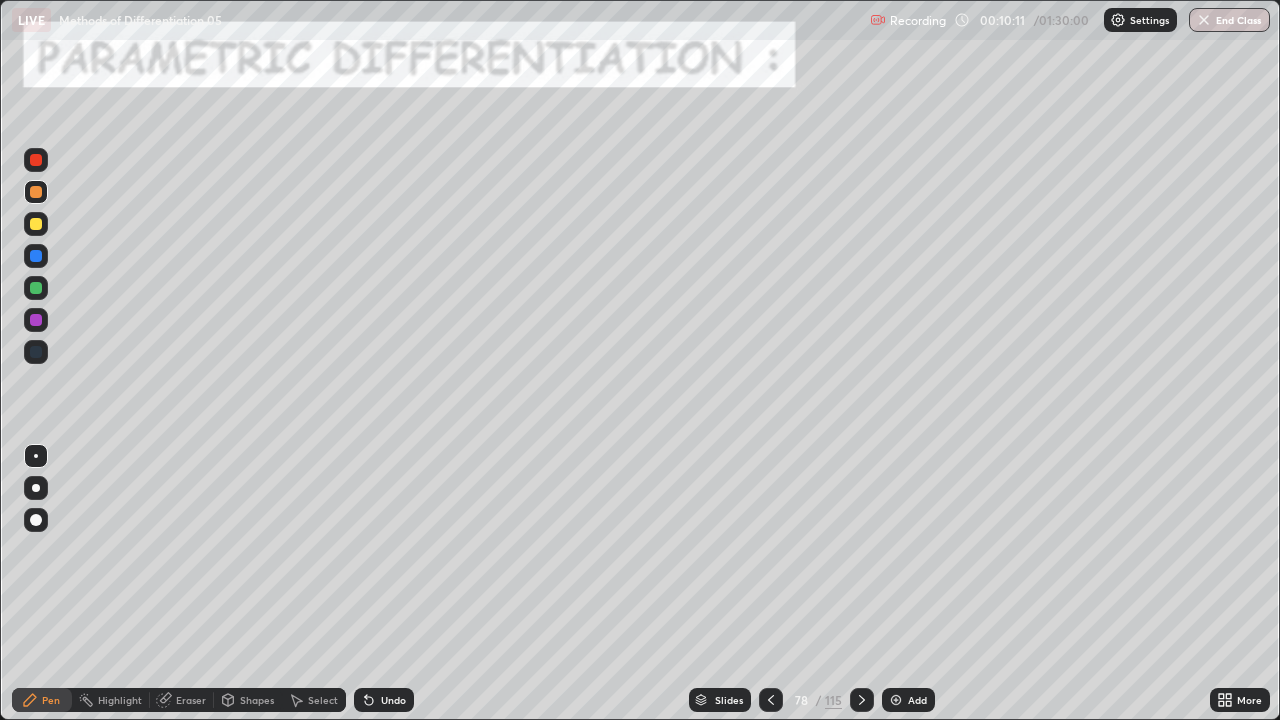 click on "Select" at bounding box center [314, 700] 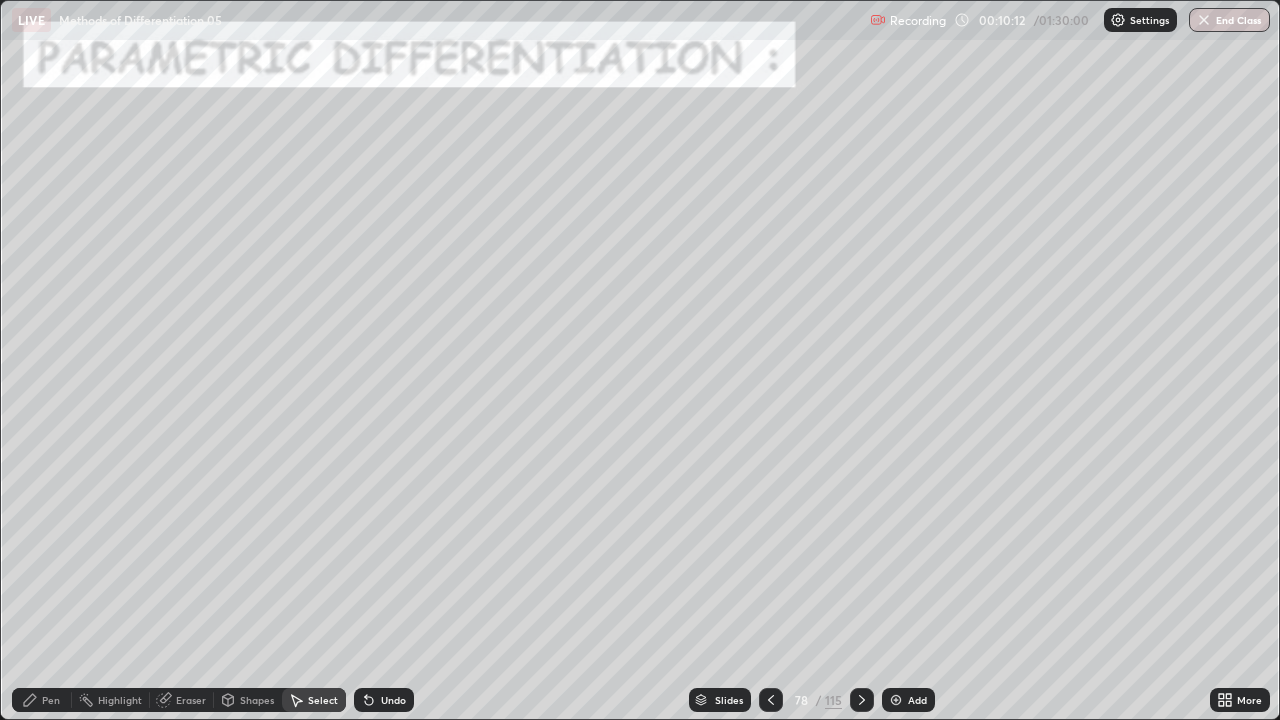 click on "0 ° Undo Copy Duplicate Duplicate to new slide Delete" at bounding box center (640, 360) 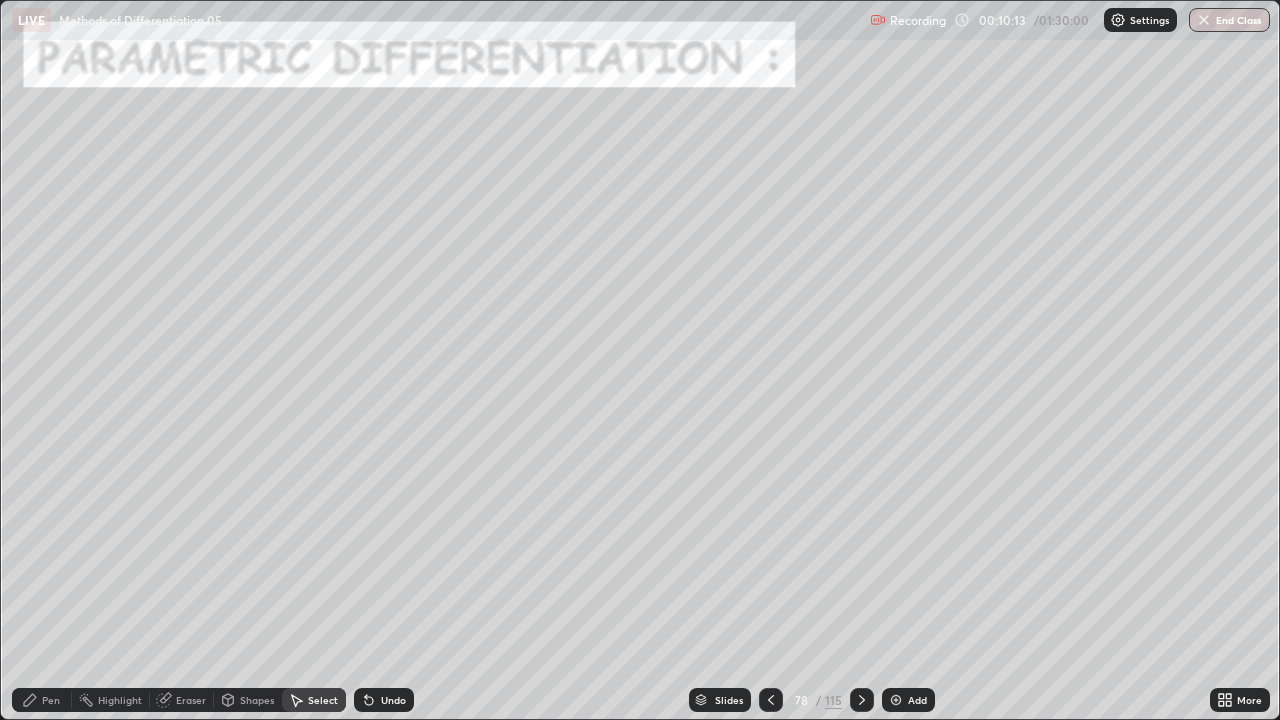 click on "0 ° Undo Copy Duplicate Duplicate to new slide Delete" at bounding box center [640, 360] 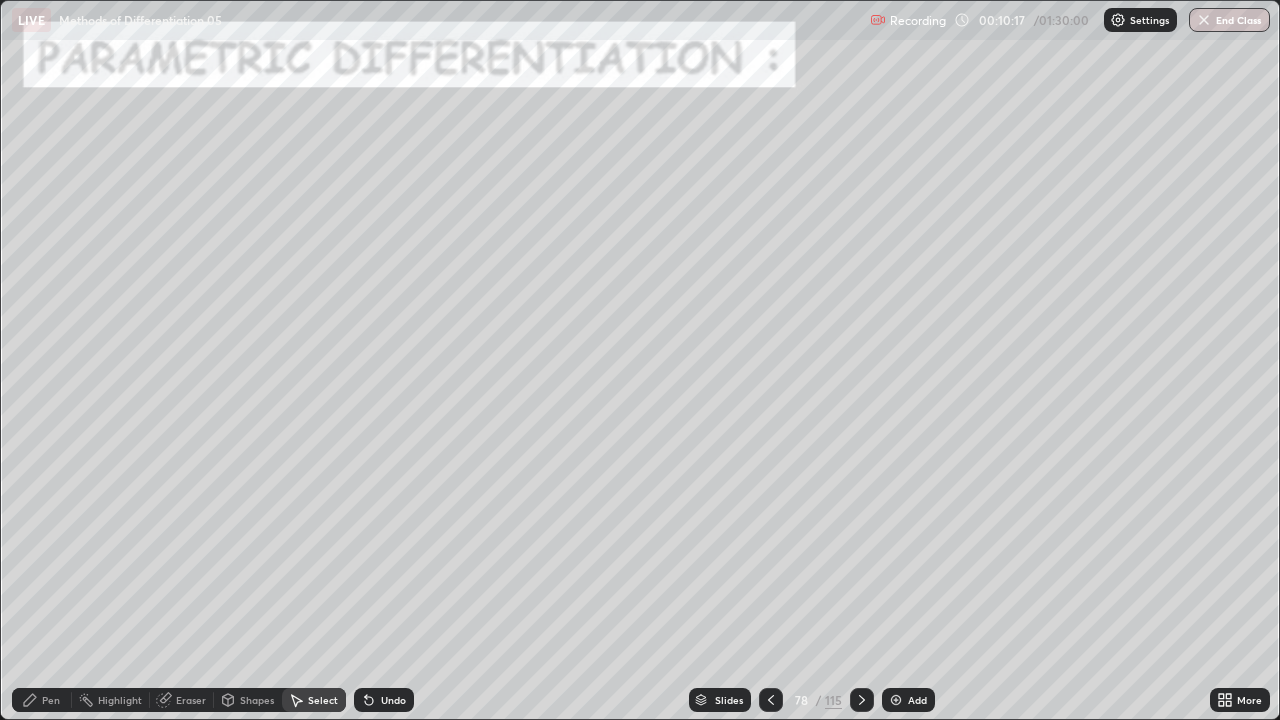 click 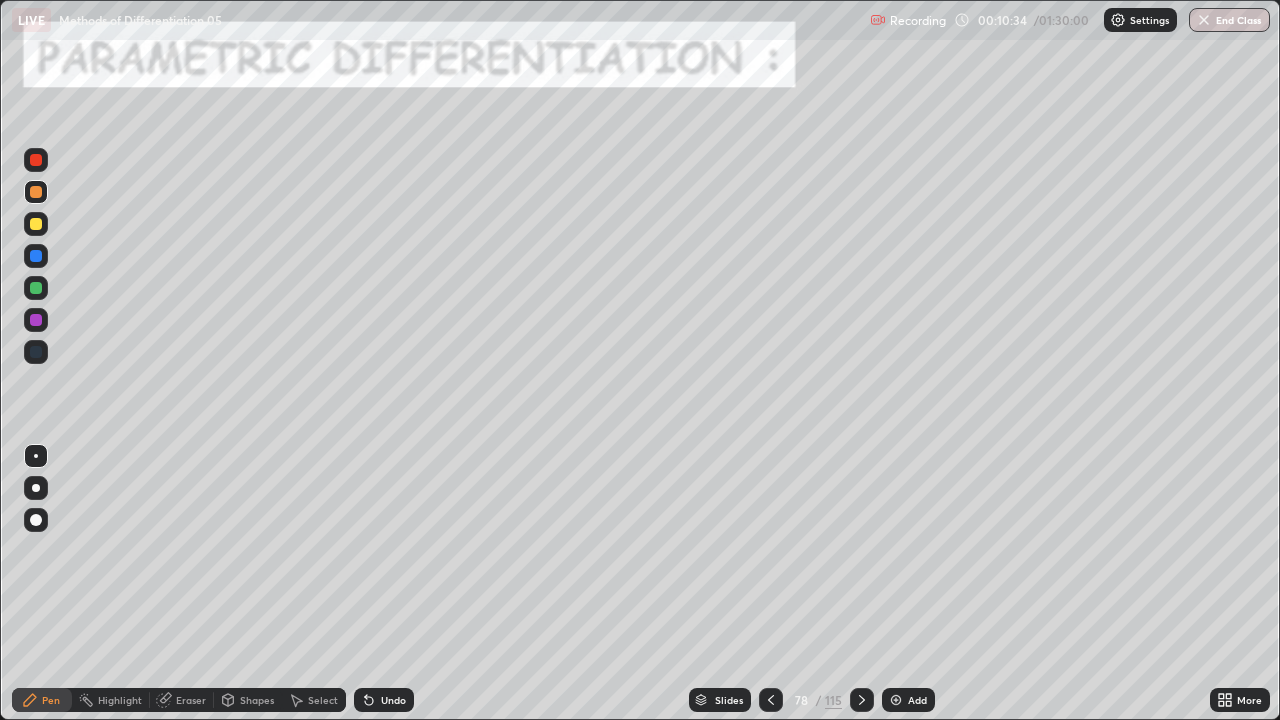 click at bounding box center [36, 320] 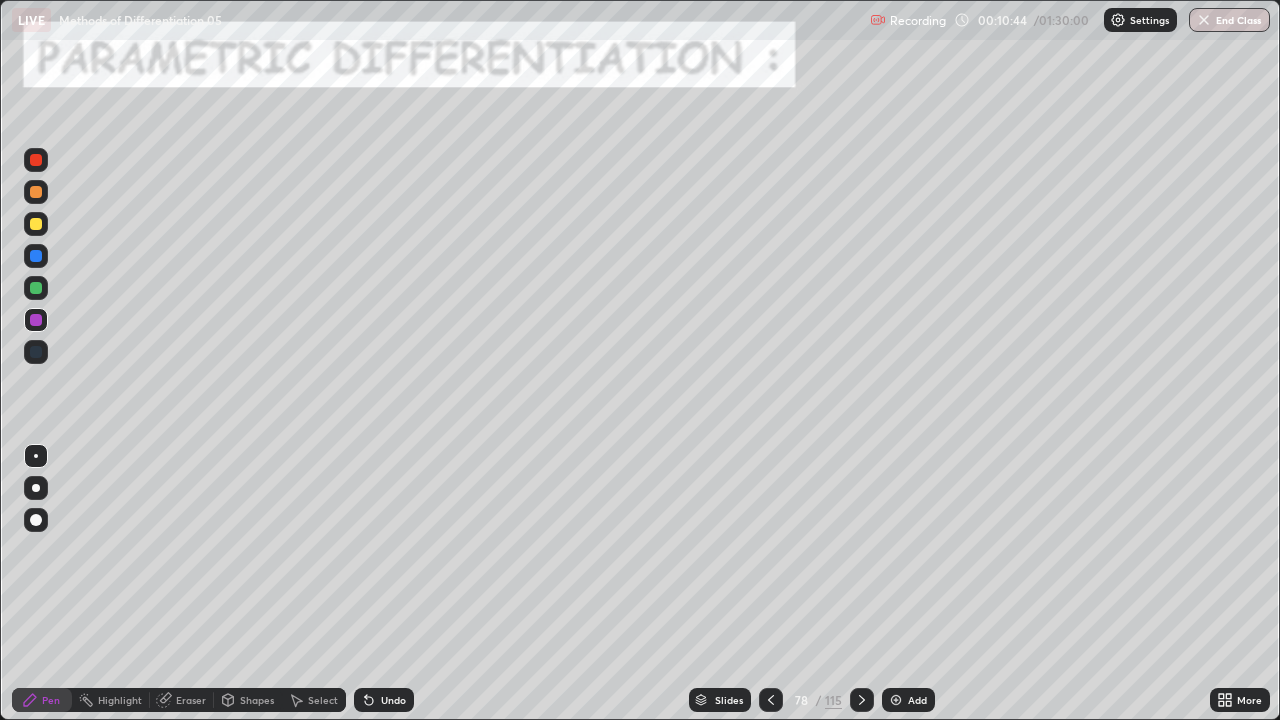 click at bounding box center [36, 288] 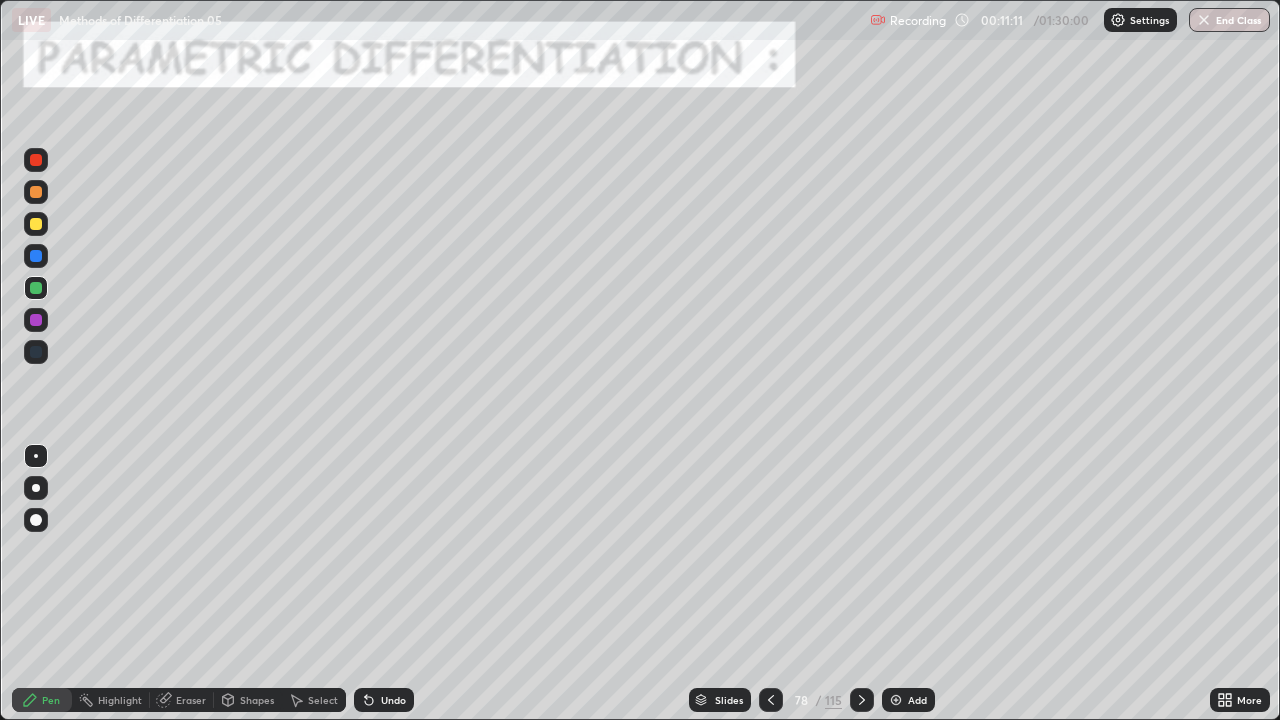 click 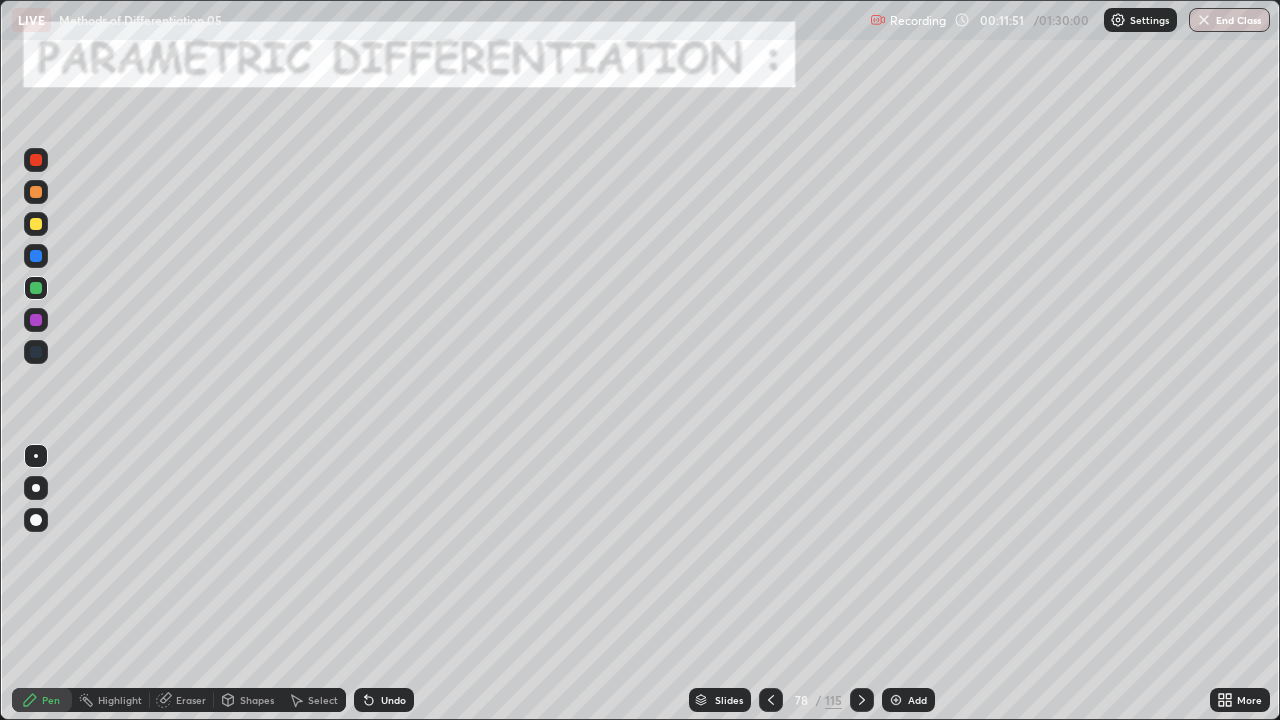 click on "Undo" at bounding box center (393, 700) 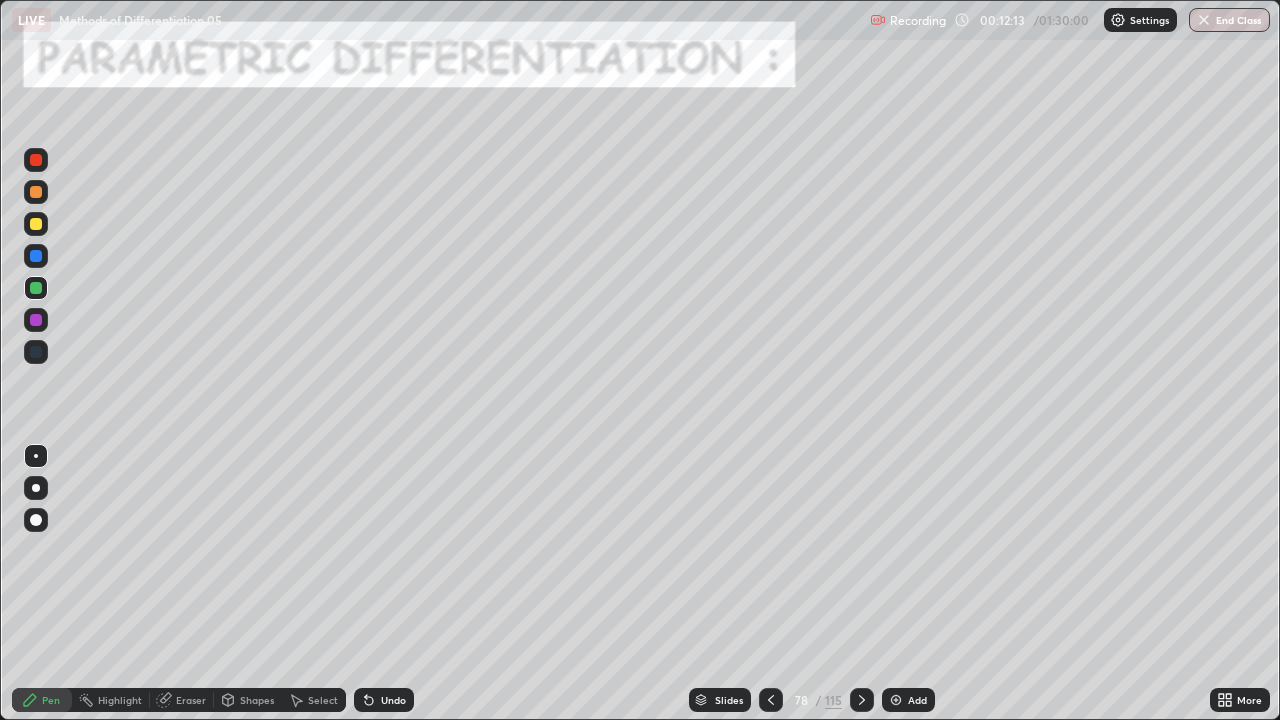 click 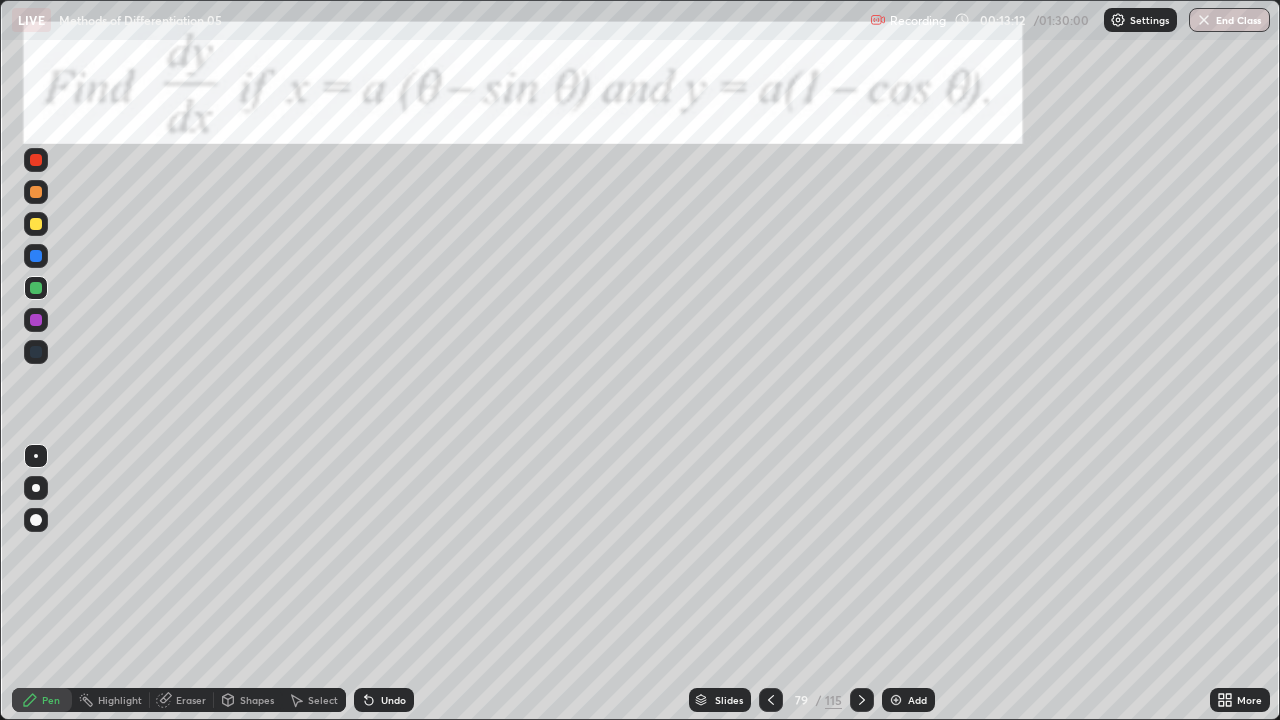click 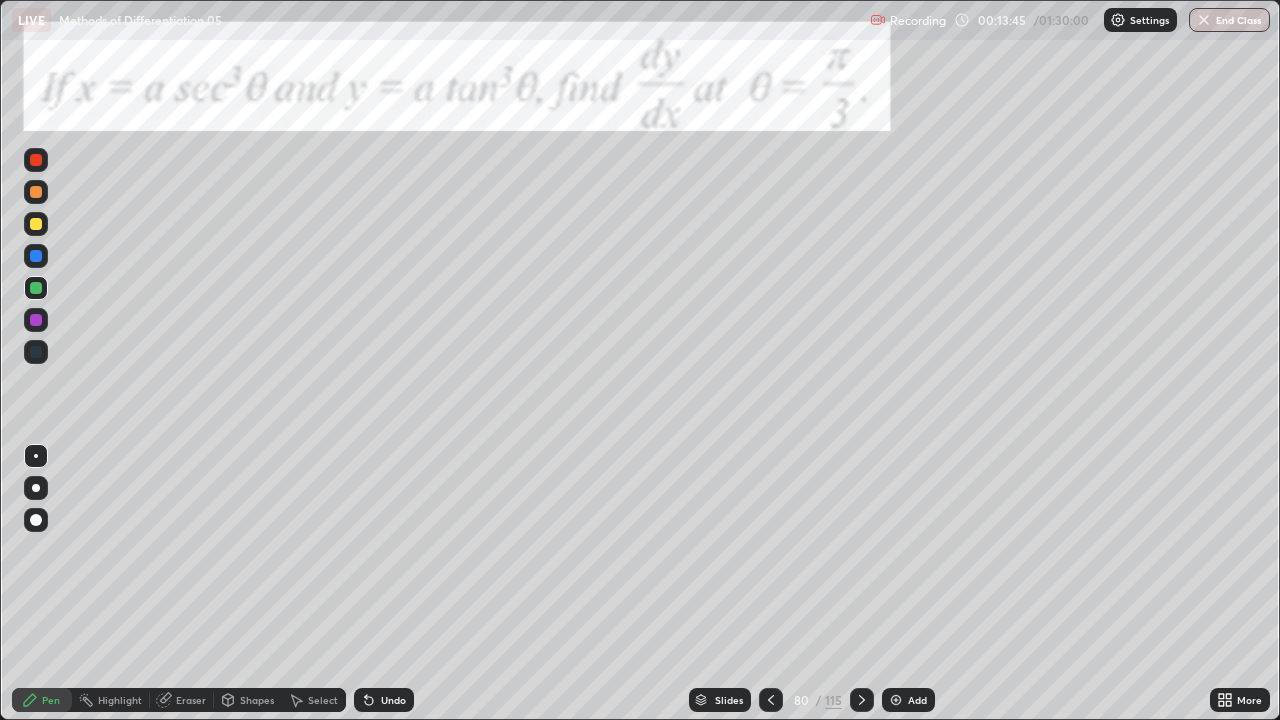 click at bounding box center (36, 224) 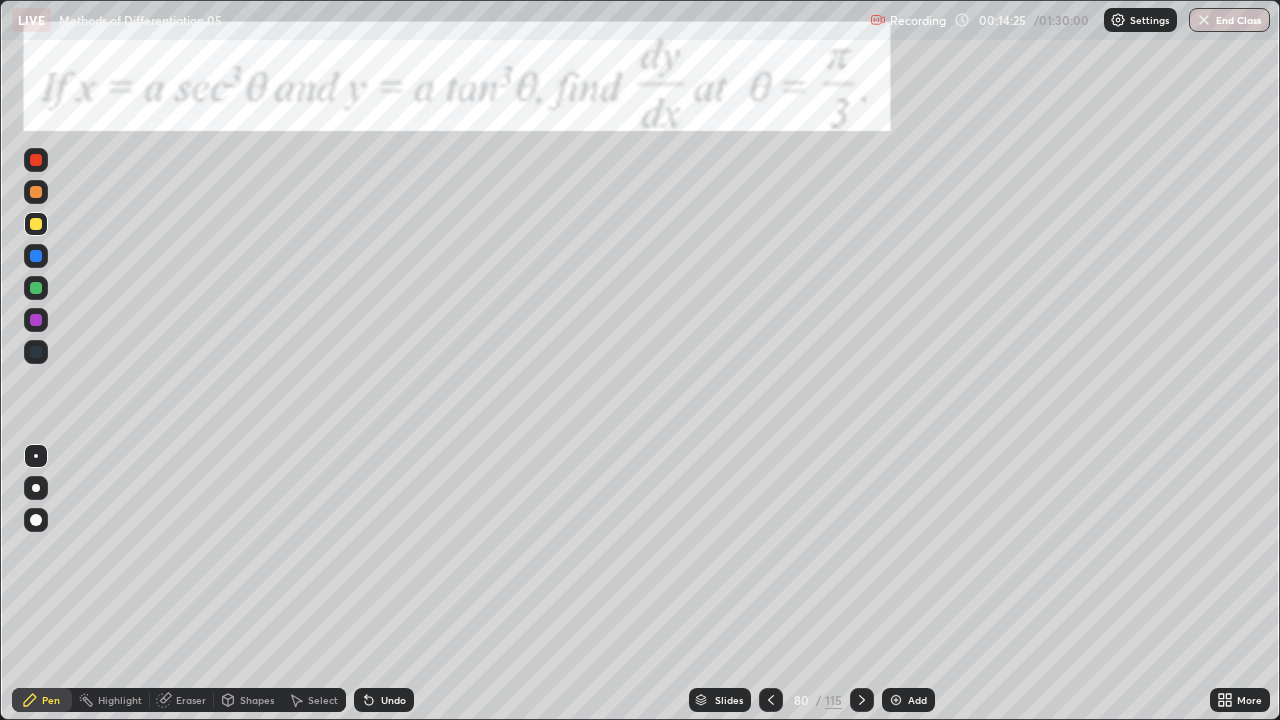 click 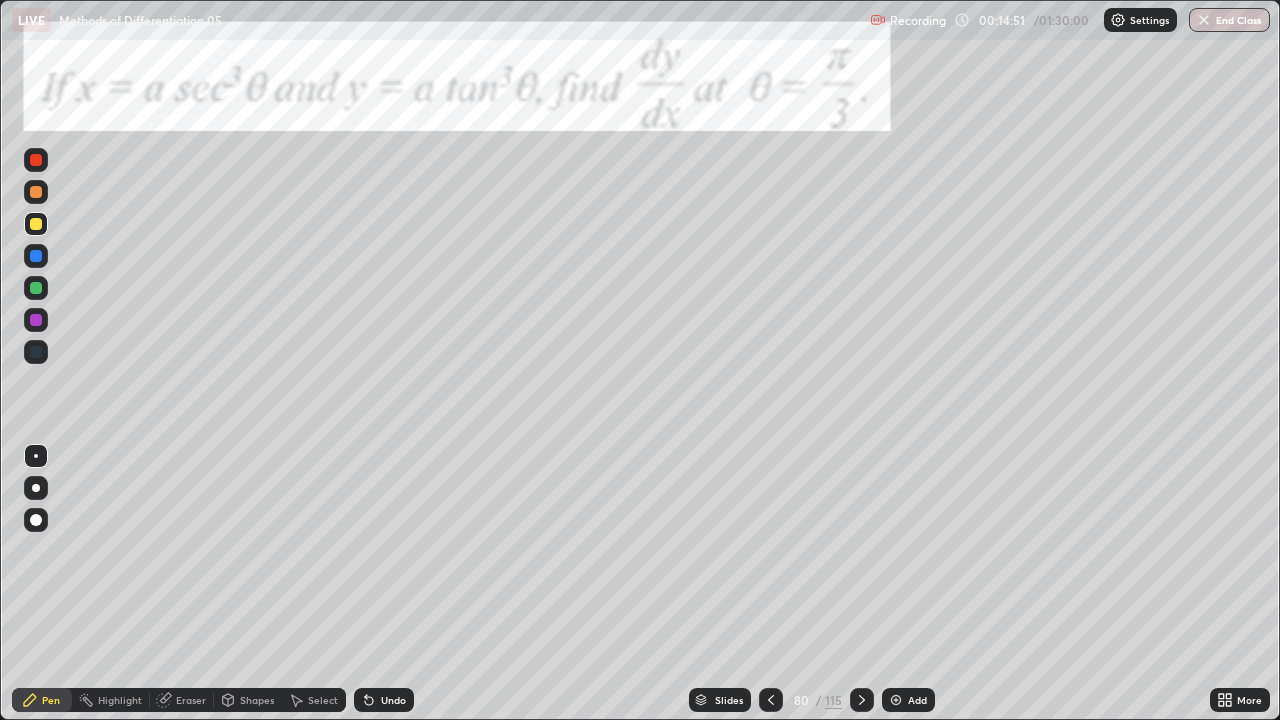 click 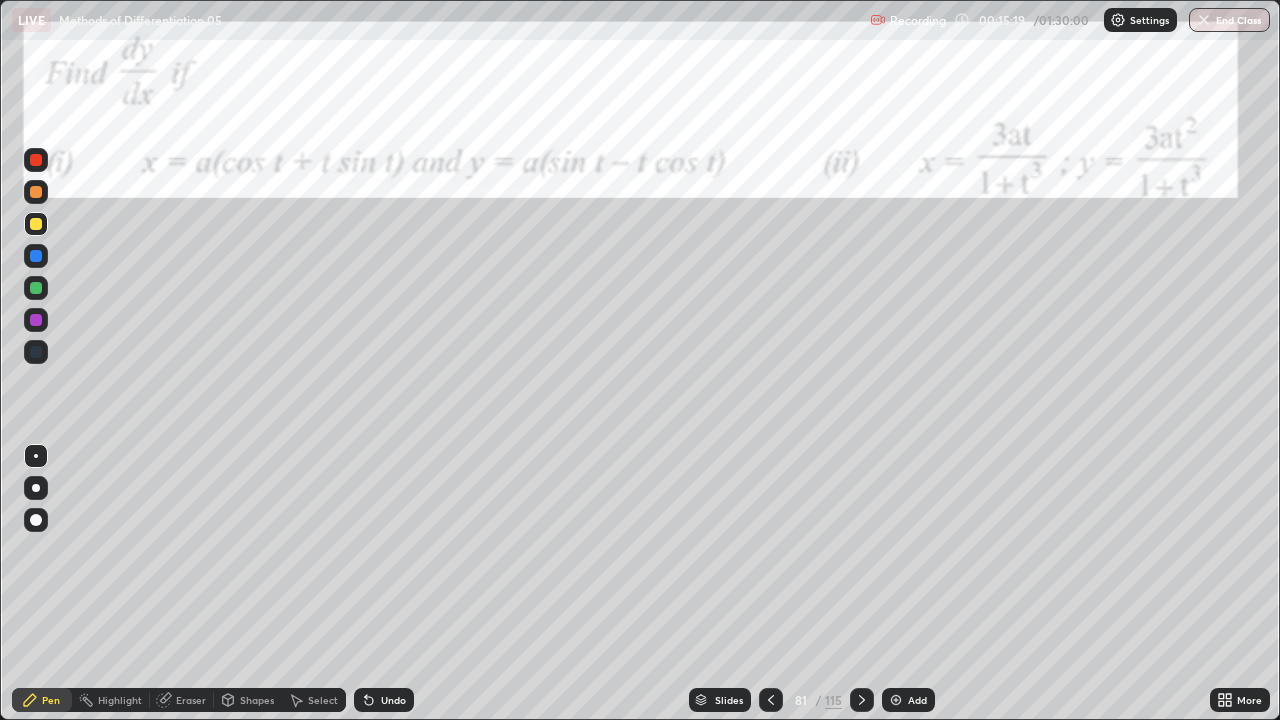 click at bounding box center (36, 192) 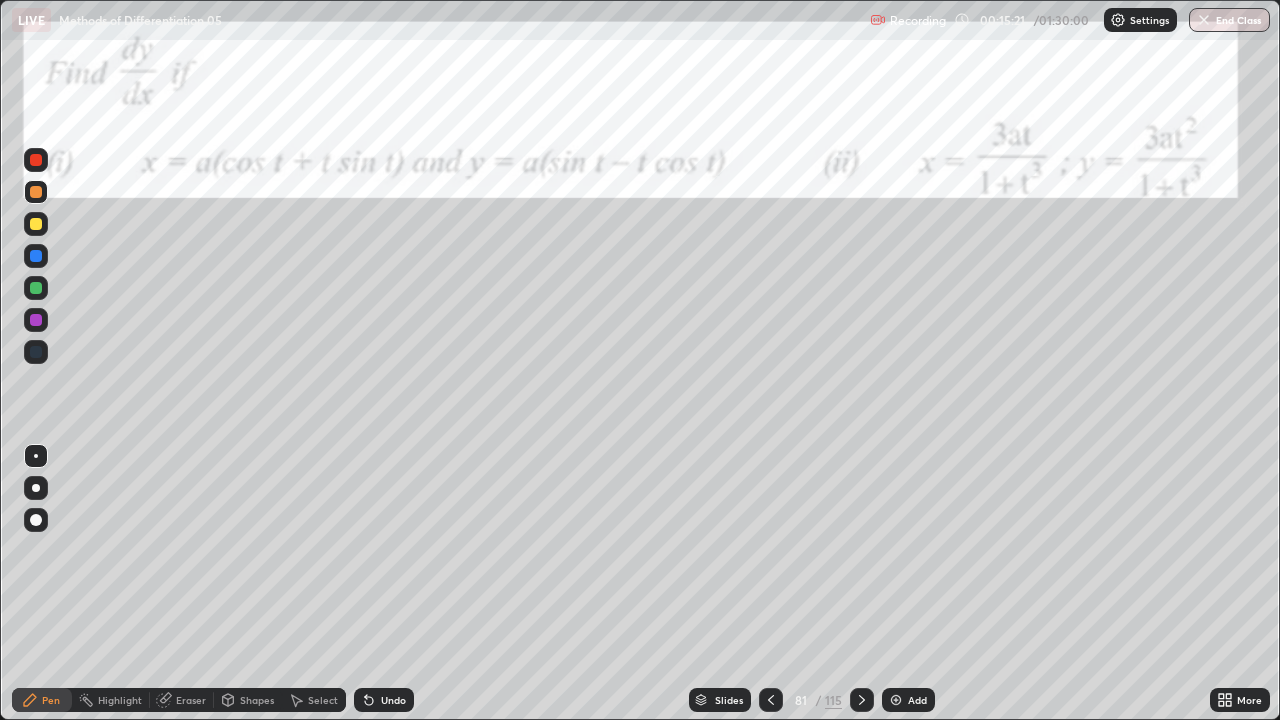 click at bounding box center [36, 224] 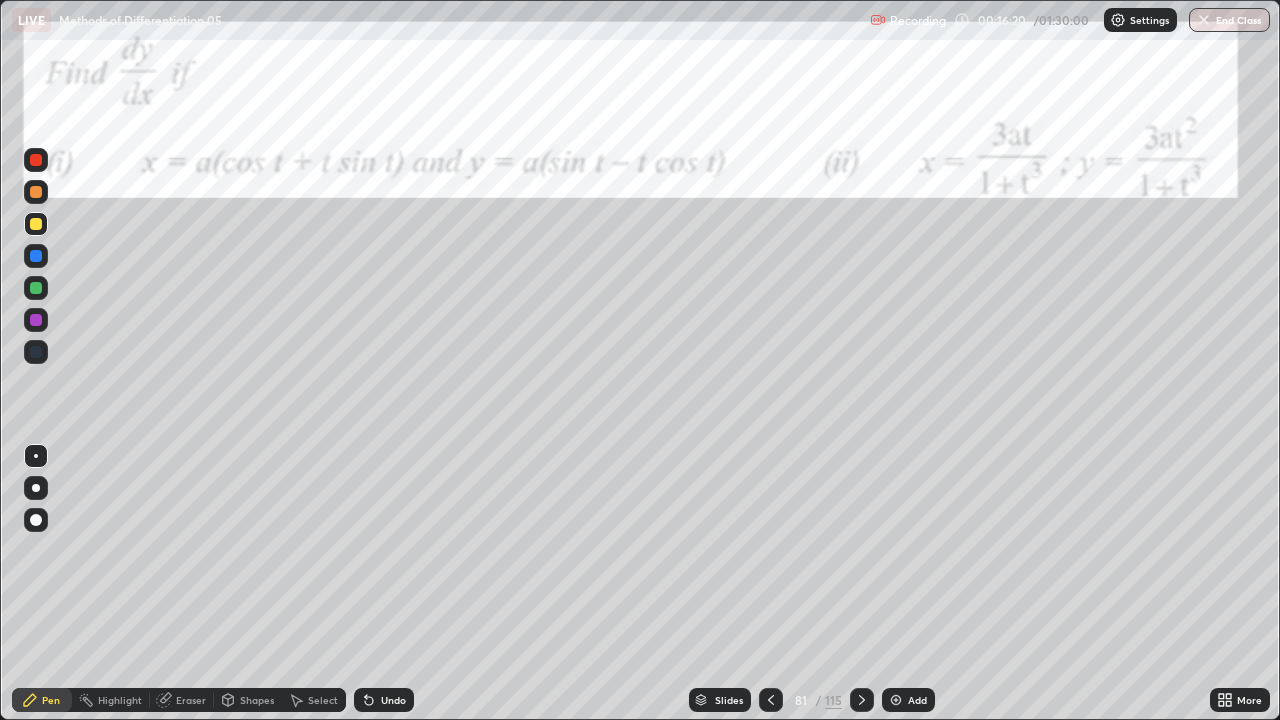click at bounding box center (36, 192) 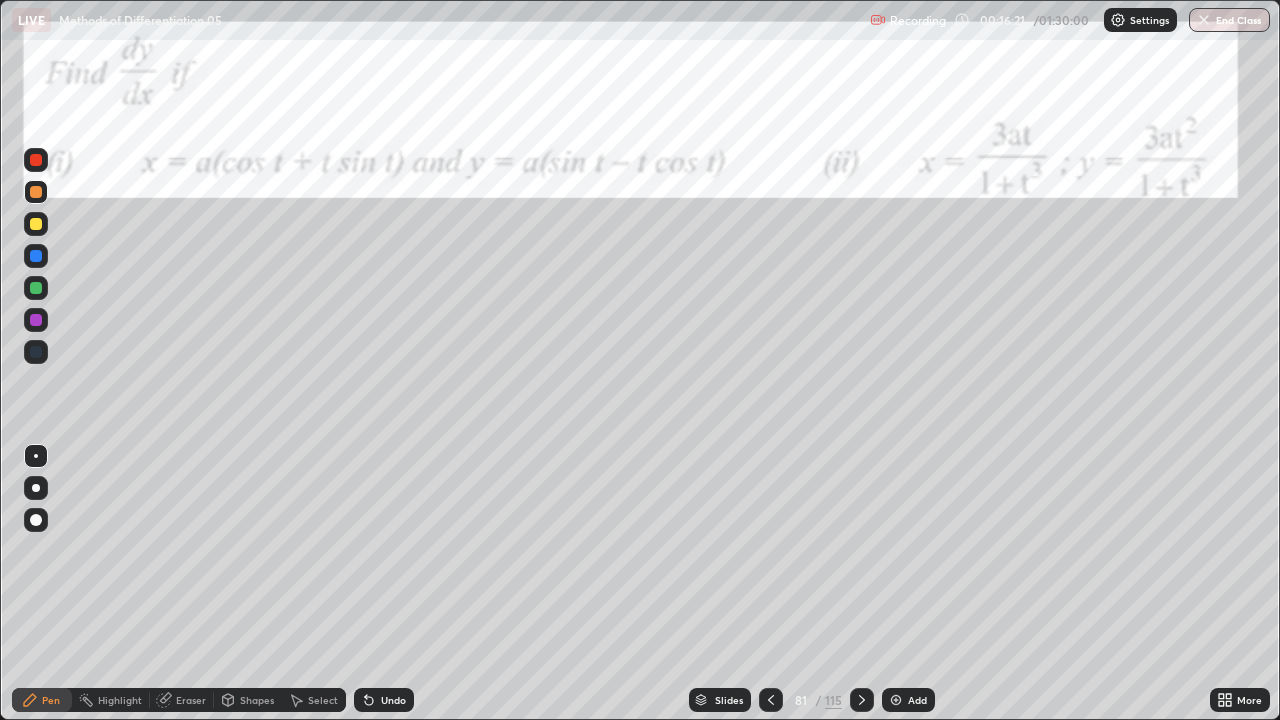 click at bounding box center [36, 160] 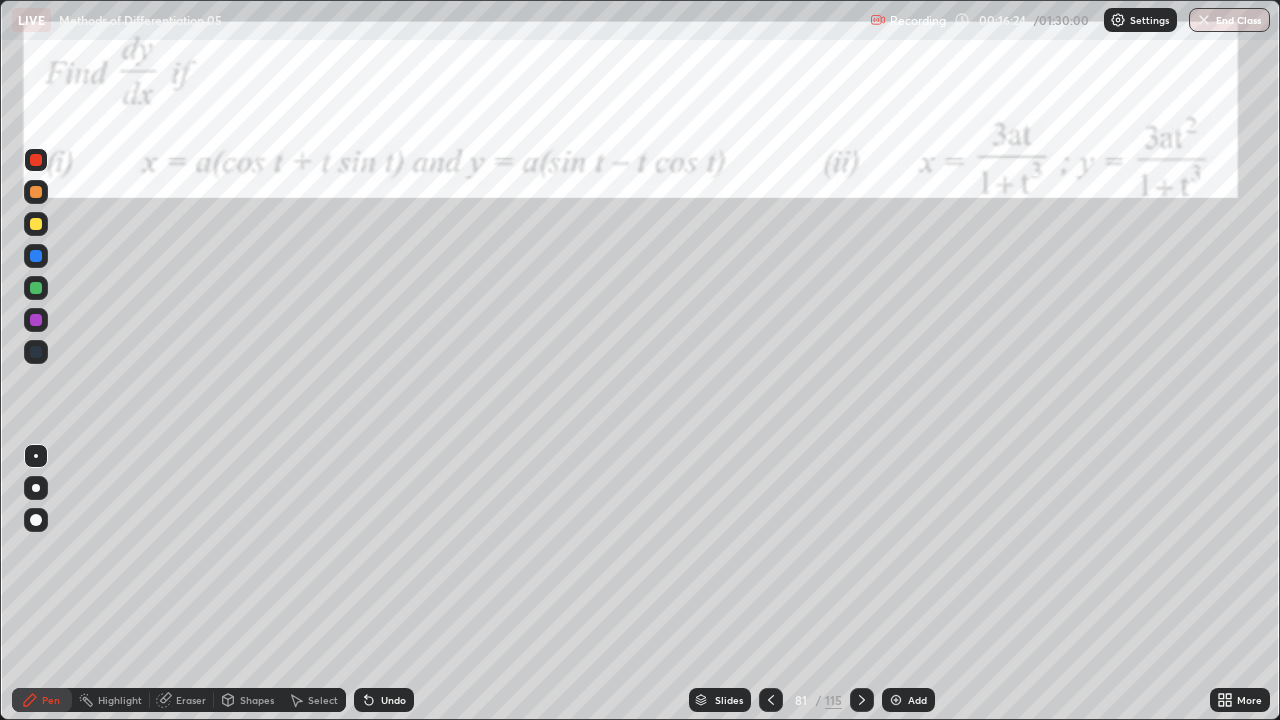 click 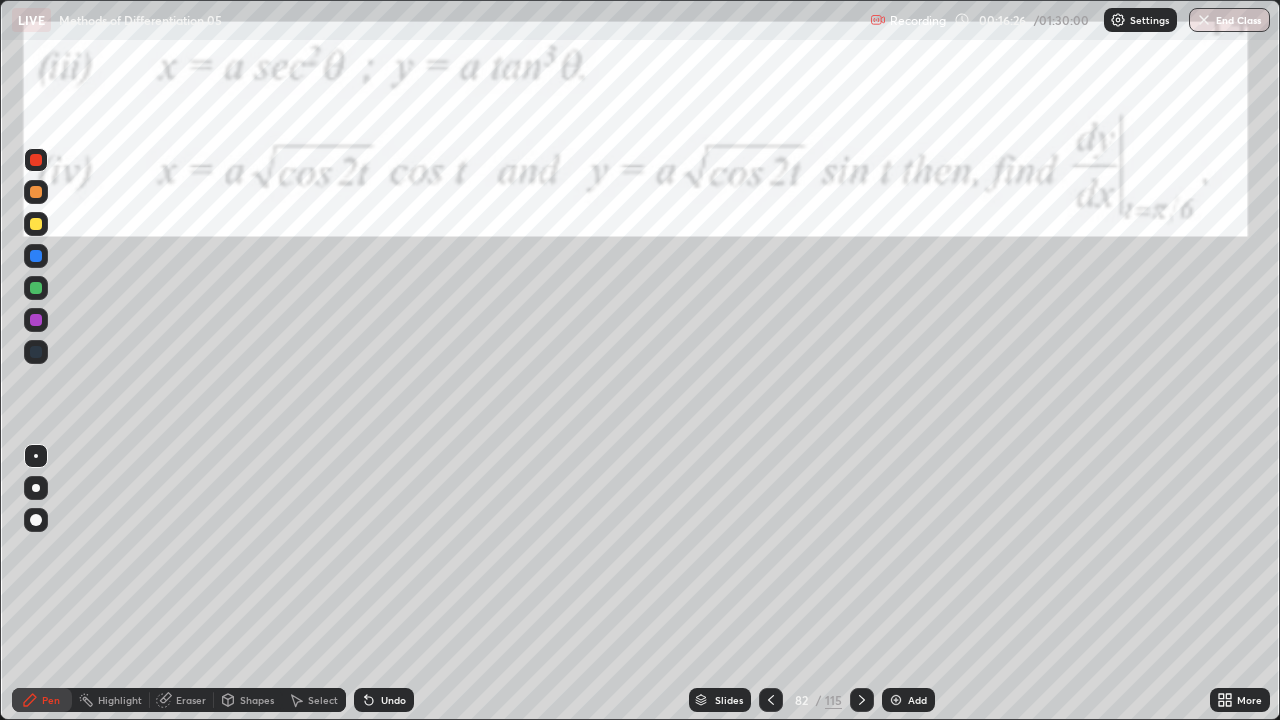 click at bounding box center [36, 192] 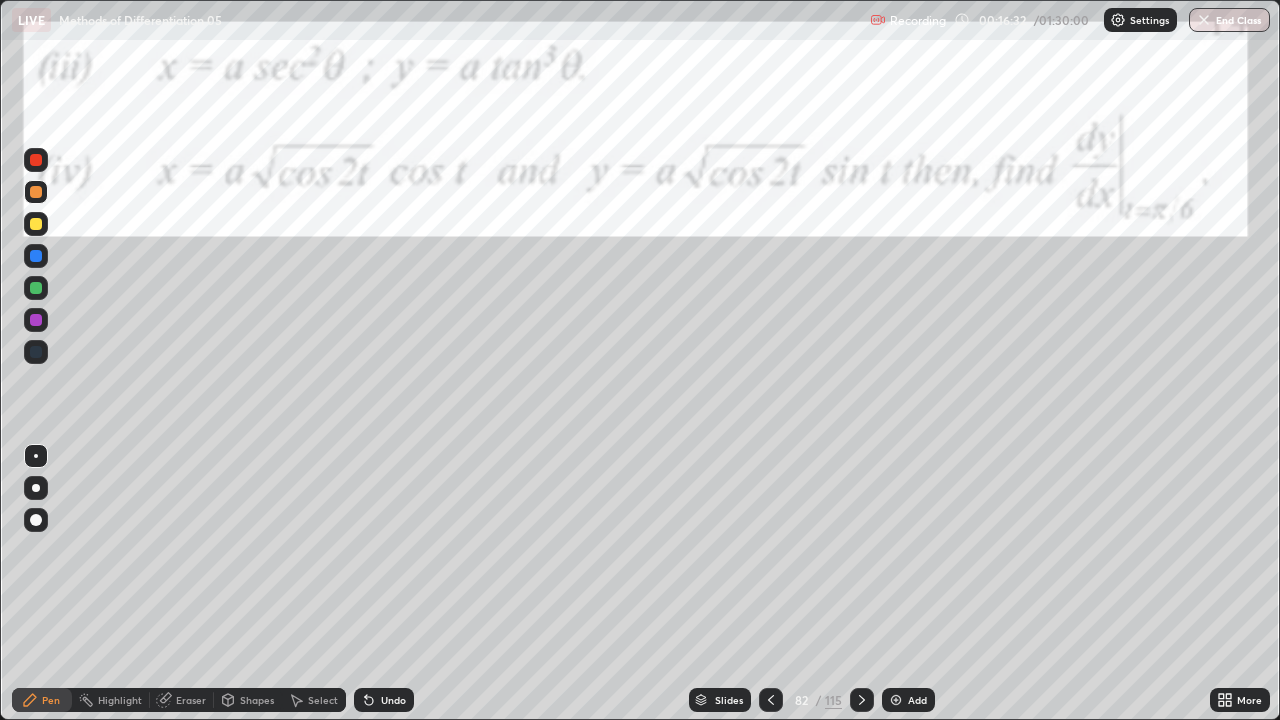 click at bounding box center [36, 224] 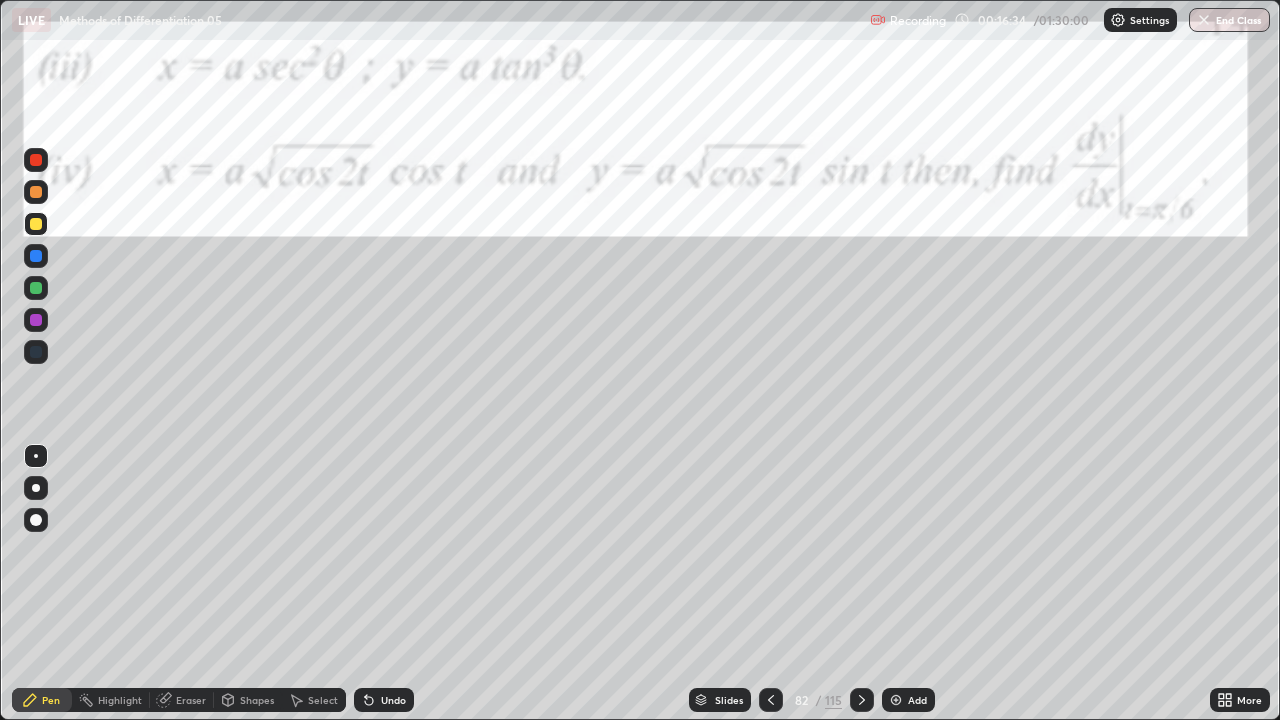 click at bounding box center (36, 160) 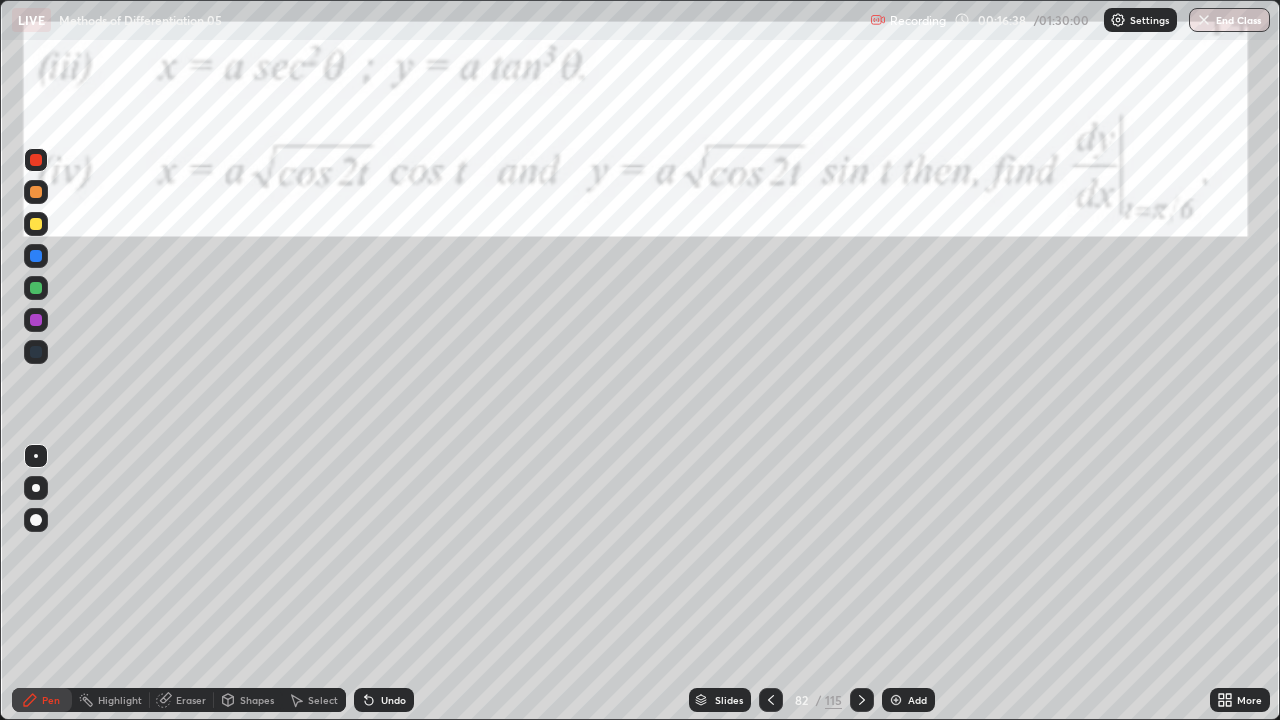 click at bounding box center (36, 224) 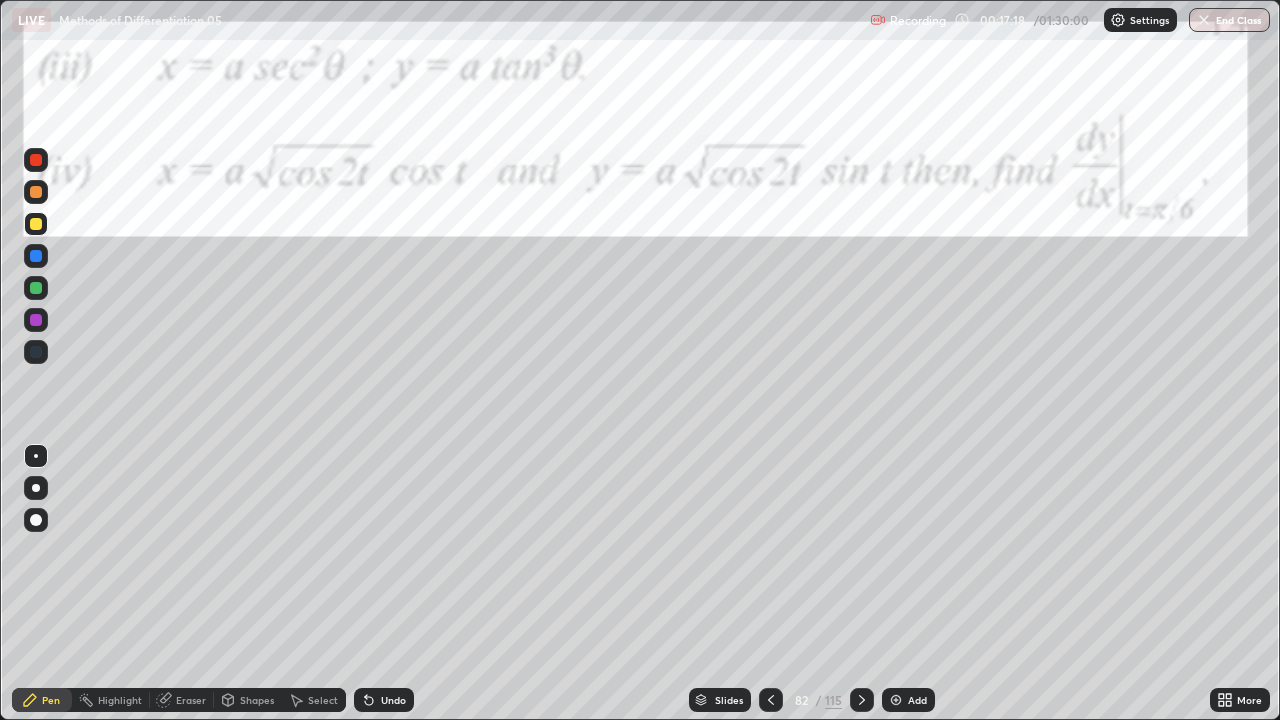 click on "Undo" at bounding box center (384, 700) 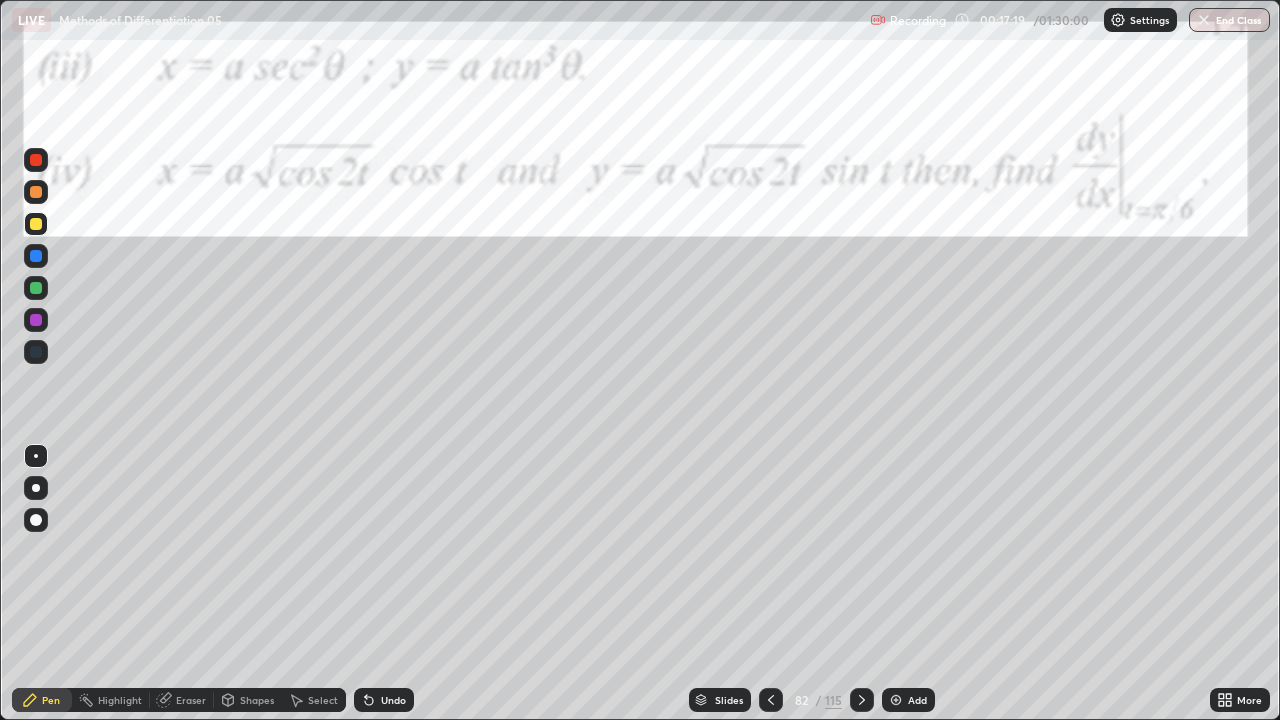 click on "Undo" at bounding box center [384, 700] 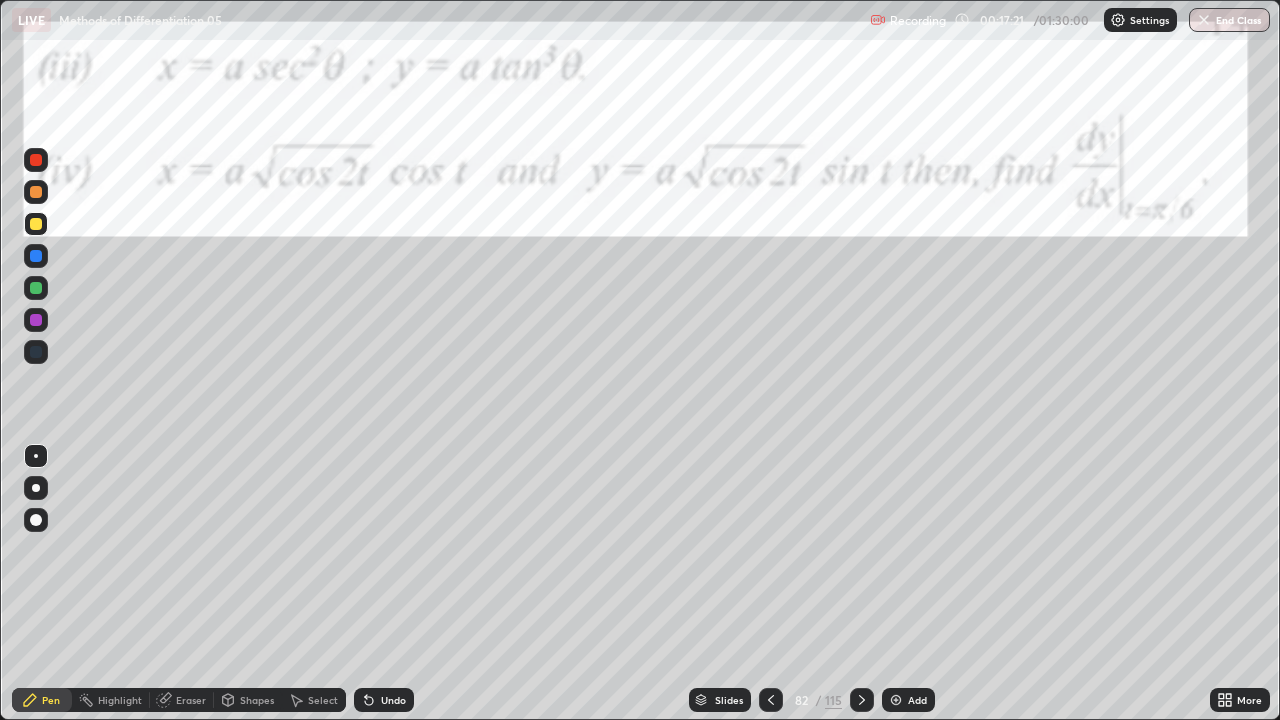 click on "Undo" at bounding box center [393, 700] 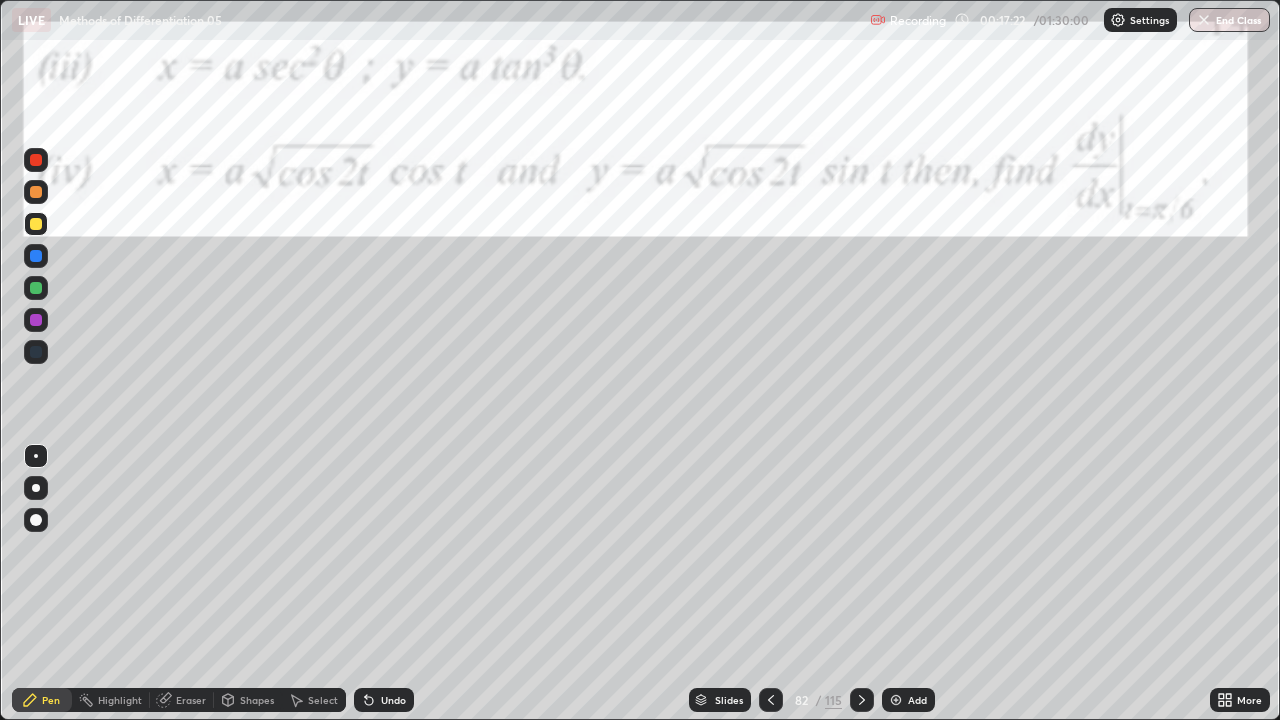 click on "Undo" at bounding box center [393, 700] 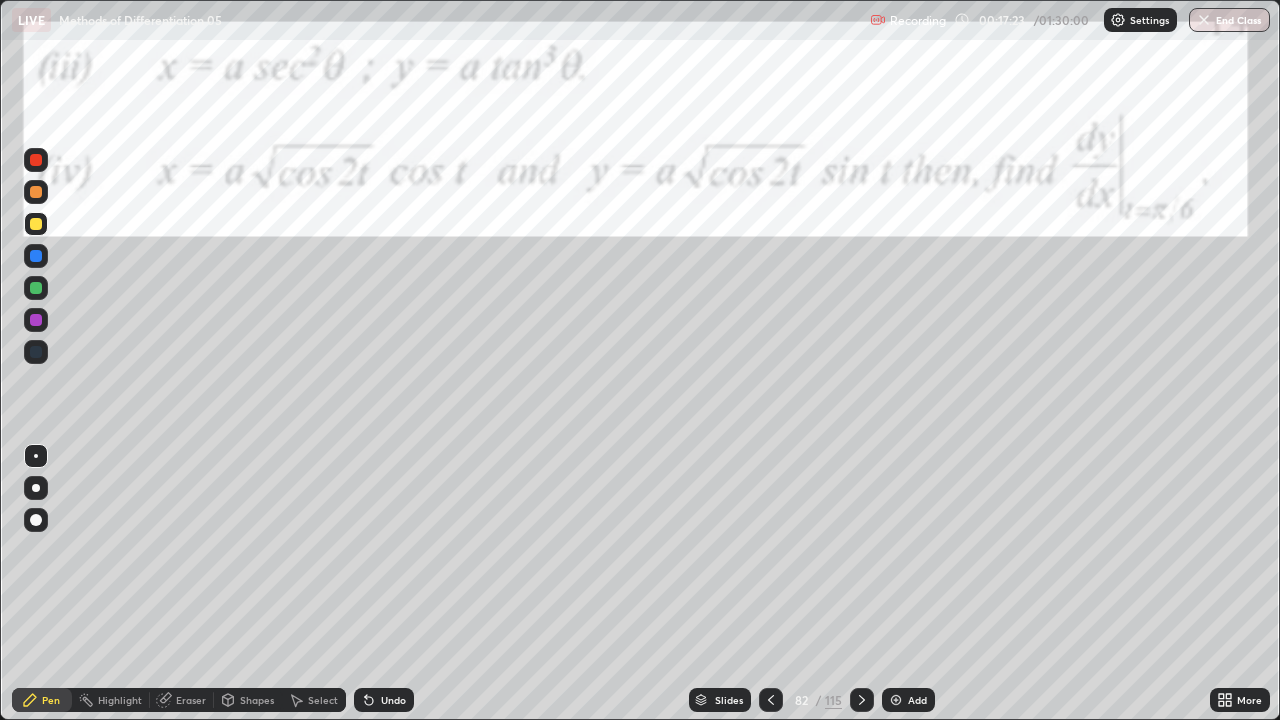 click on "Undo" at bounding box center [393, 700] 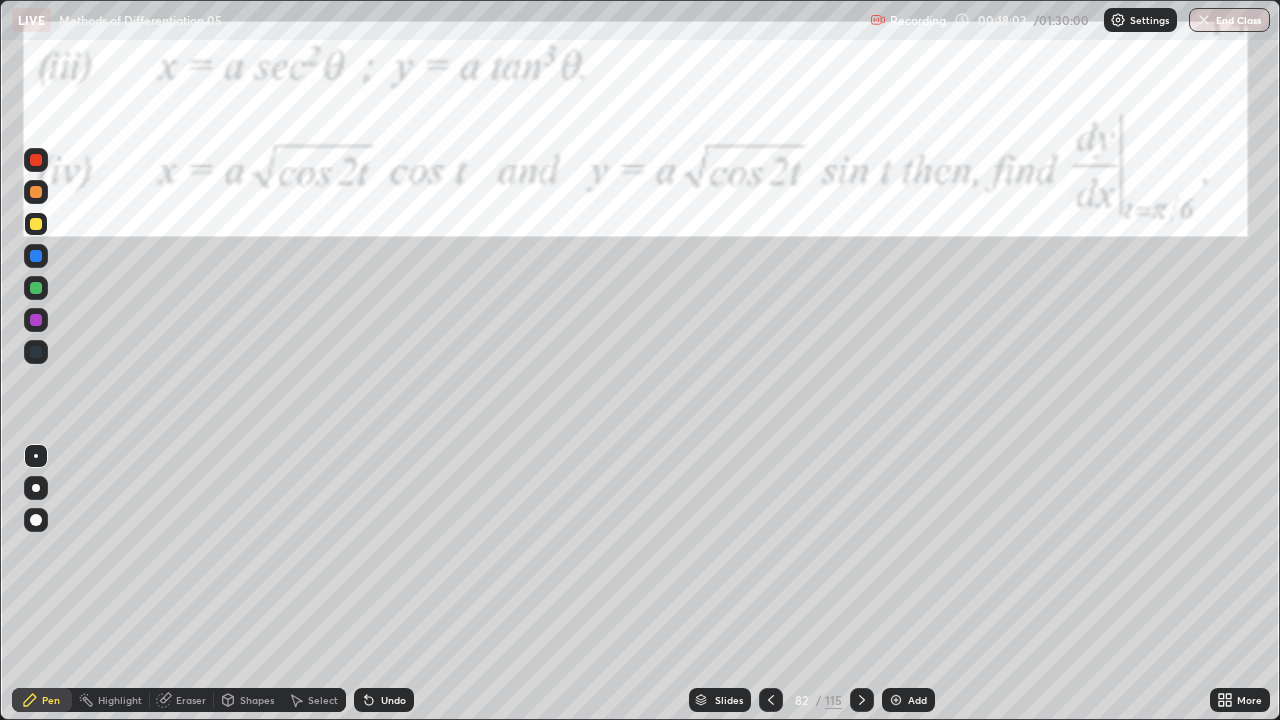 click on "Undo" at bounding box center [384, 700] 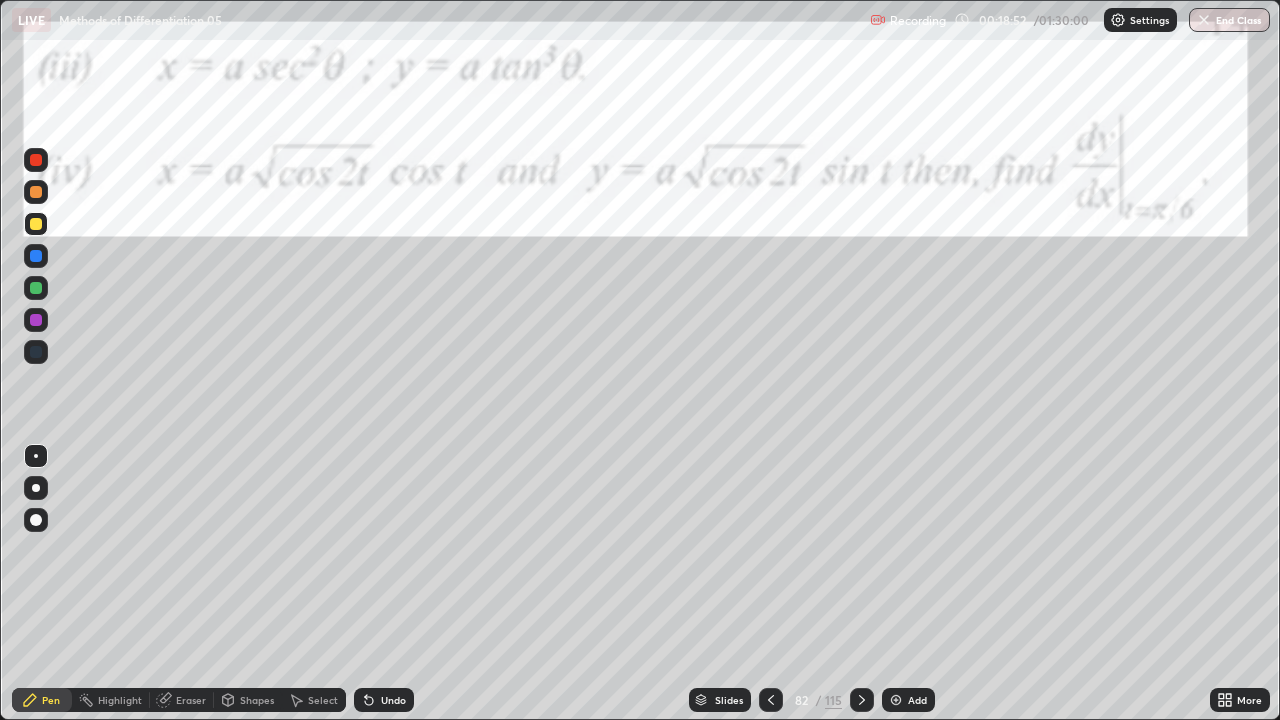 click at bounding box center (36, 256) 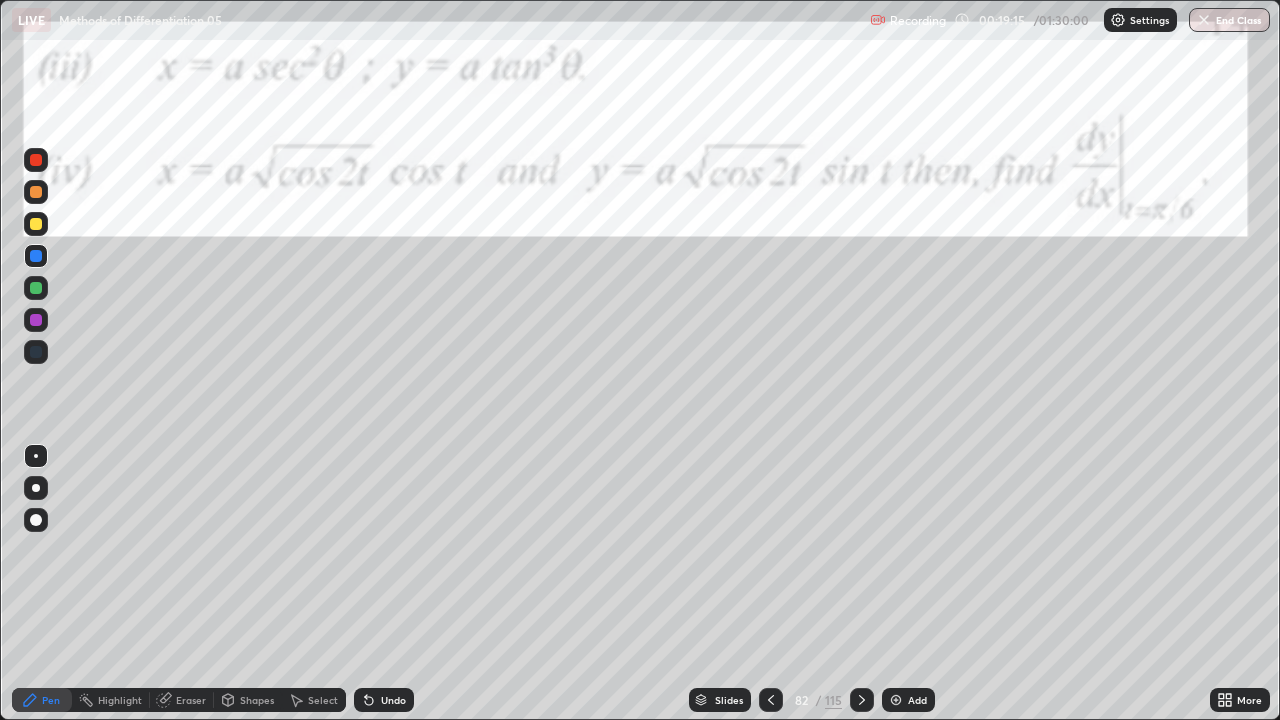 click at bounding box center [36, 288] 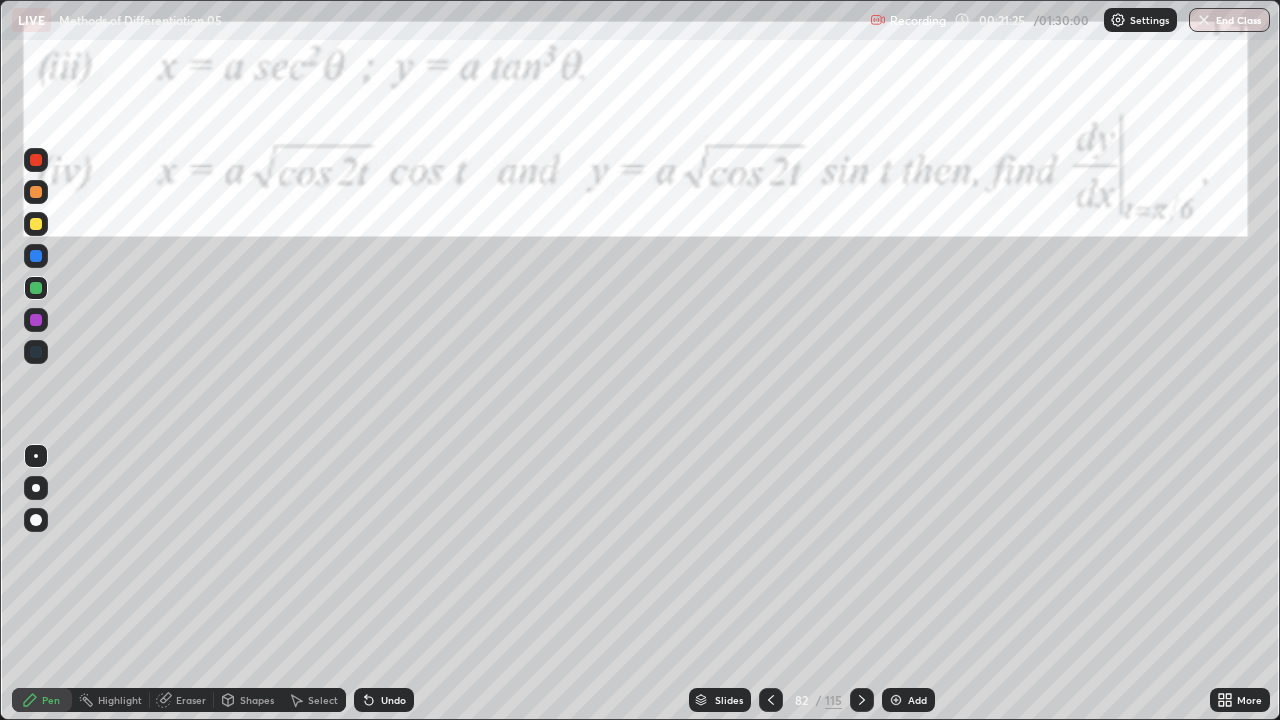 click on "Undo" at bounding box center [393, 700] 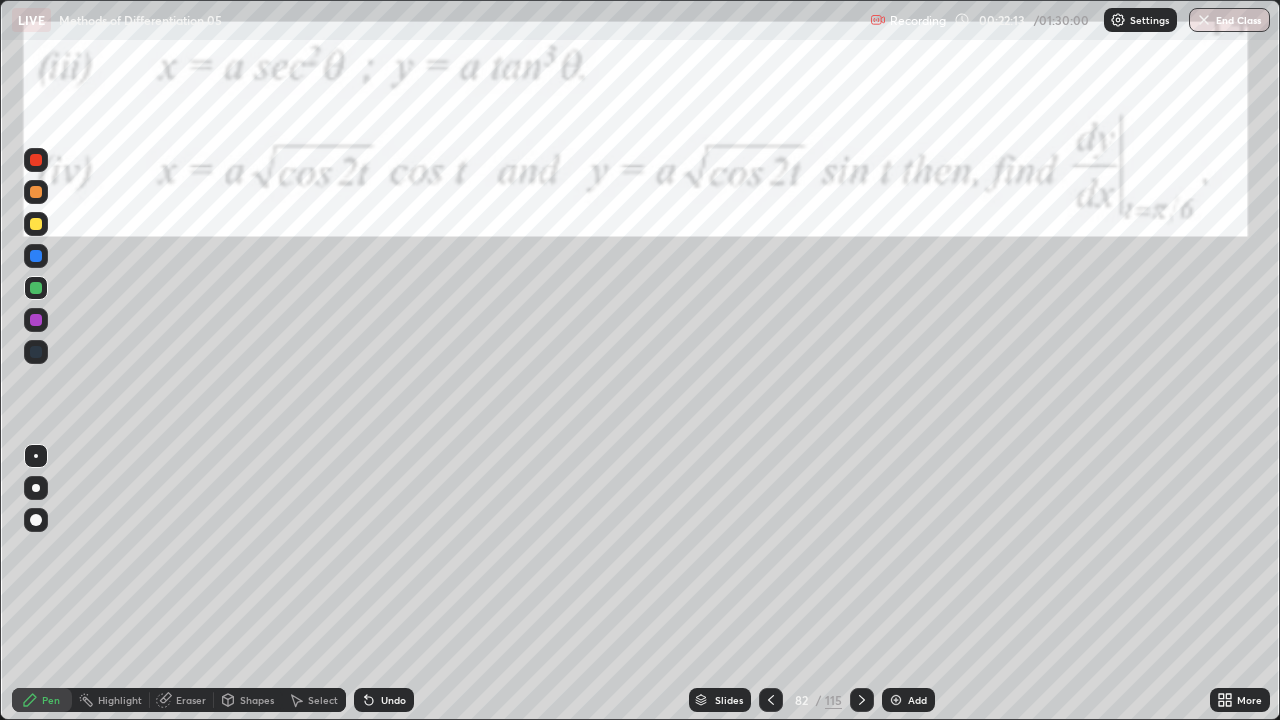 click 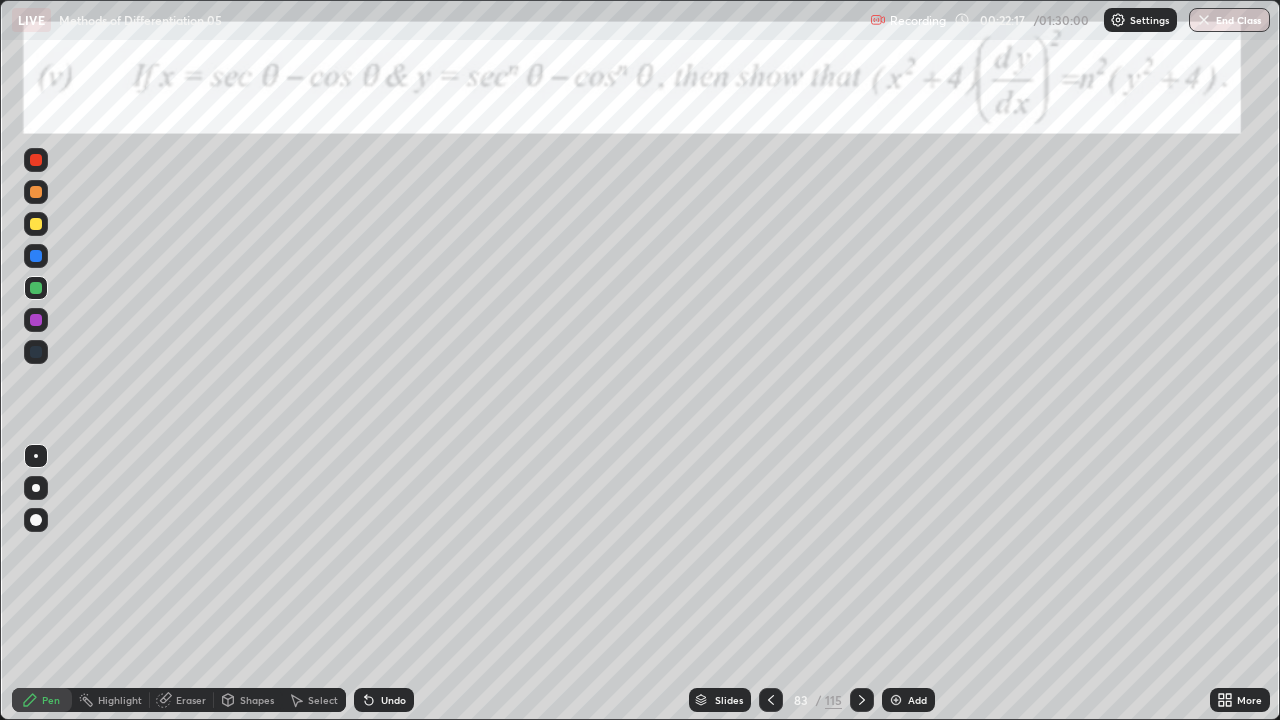 click at bounding box center [36, 224] 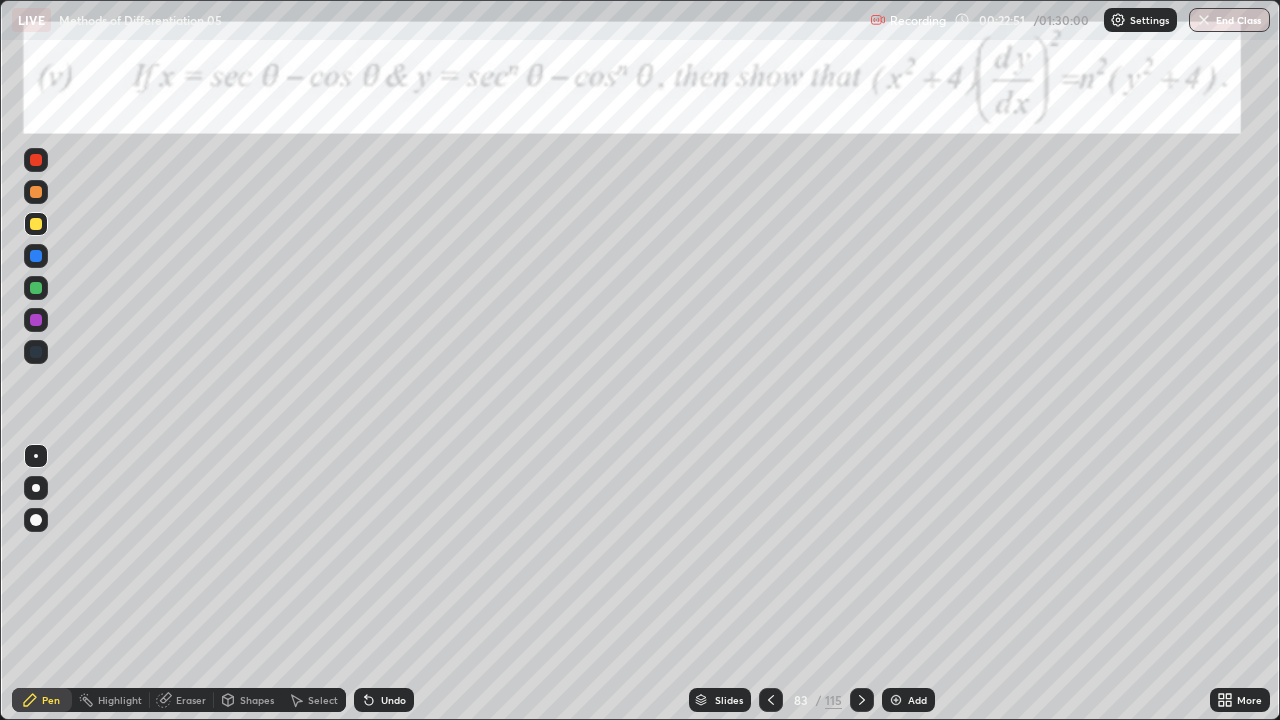 click at bounding box center (36, 288) 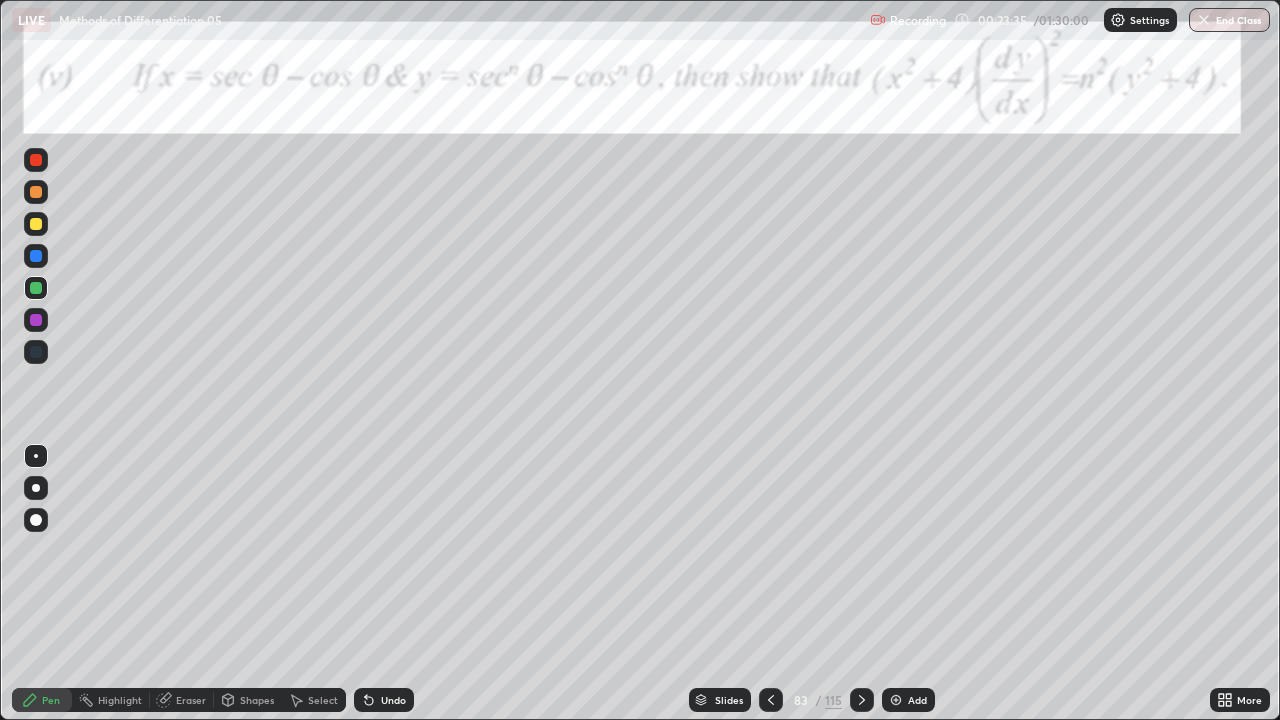 click at bounding box center (36, 224) 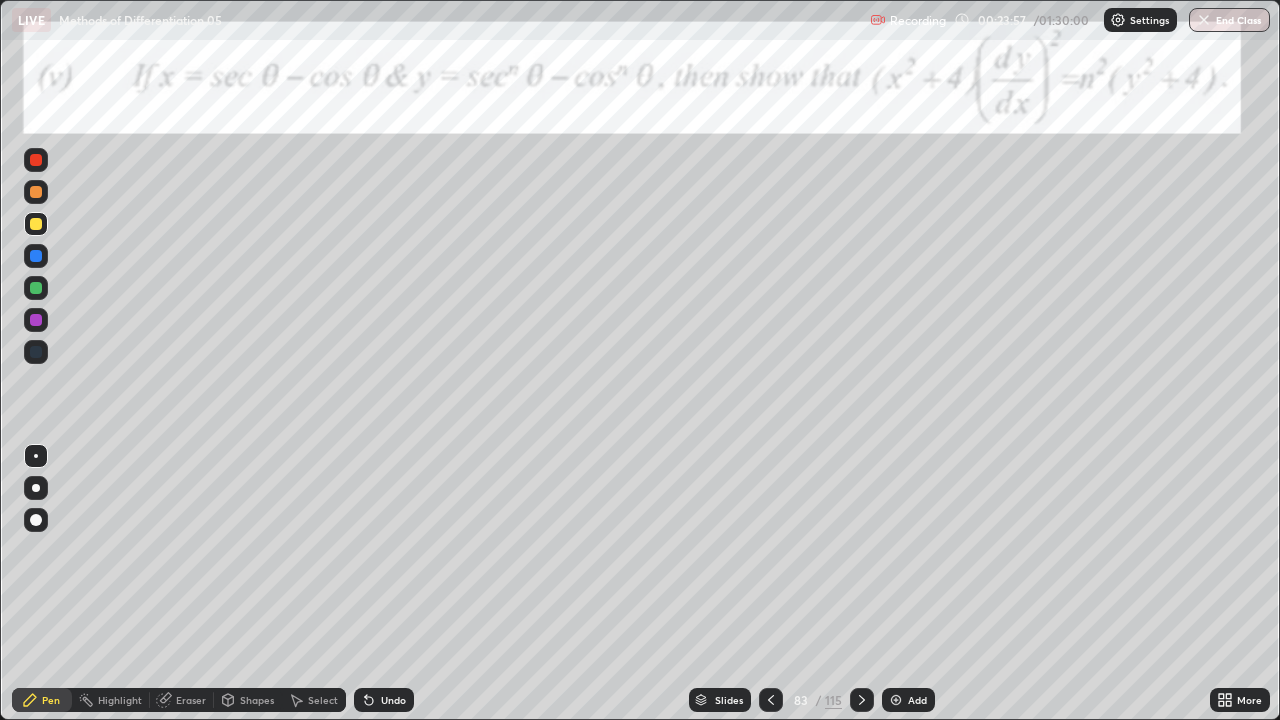 click at bounding box center [36, 192] 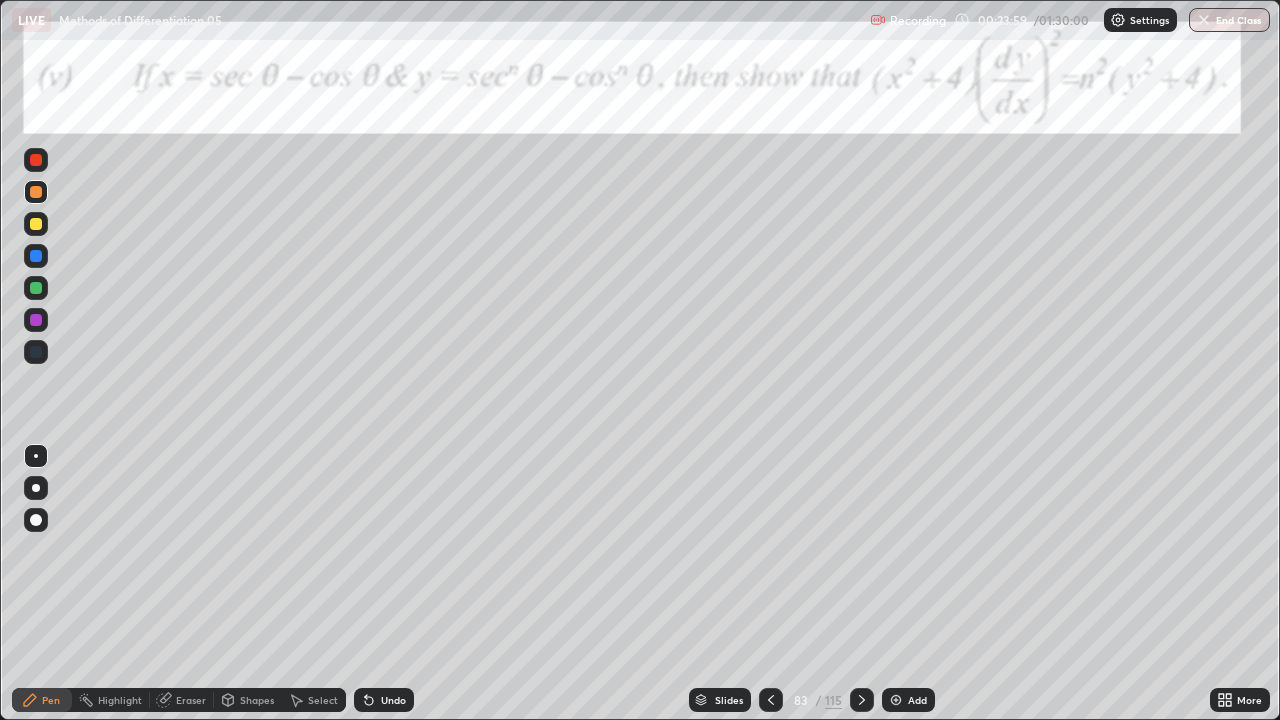 click at bounding box center (36, 288) 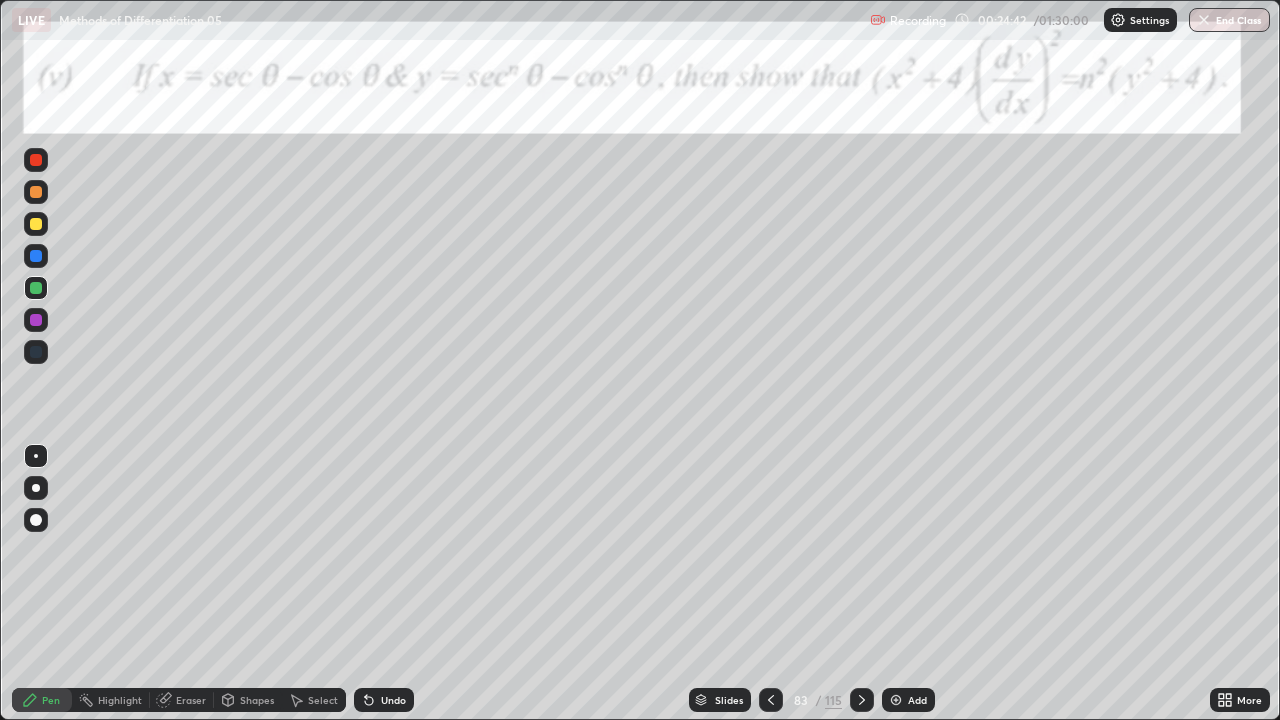 click at bounding box center [36, 224] 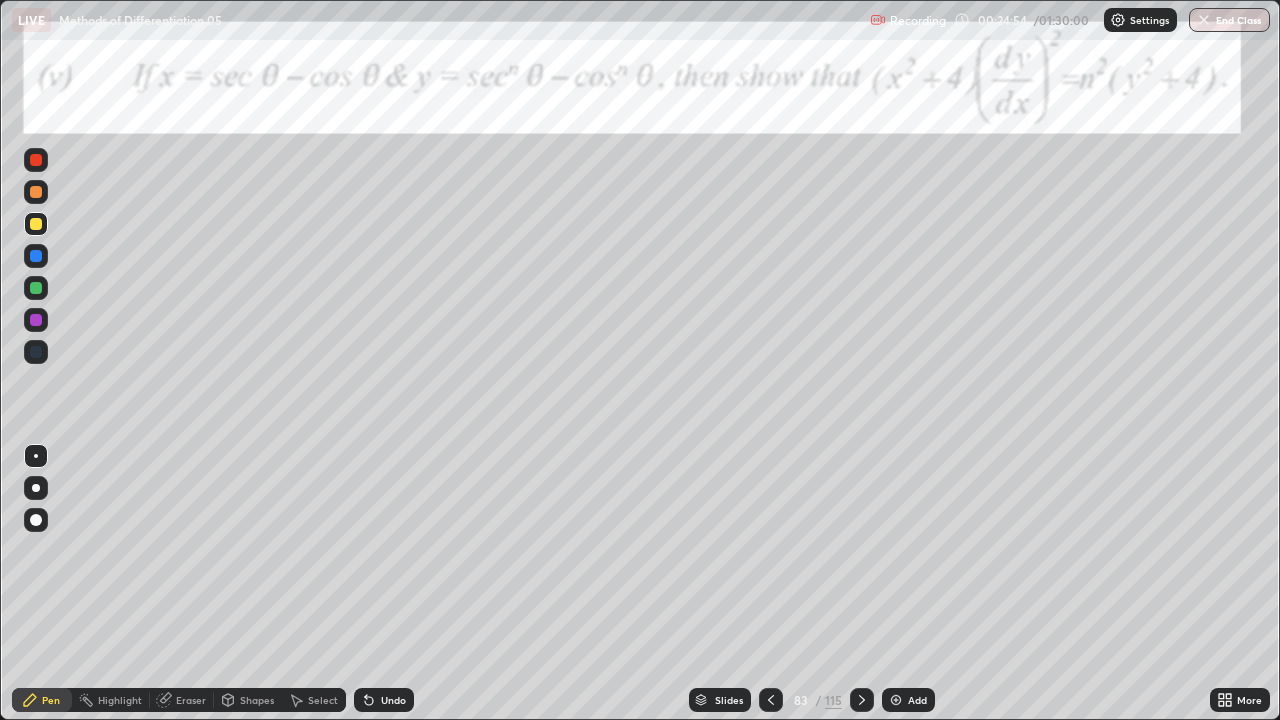 click at bounding box center (36, 192) 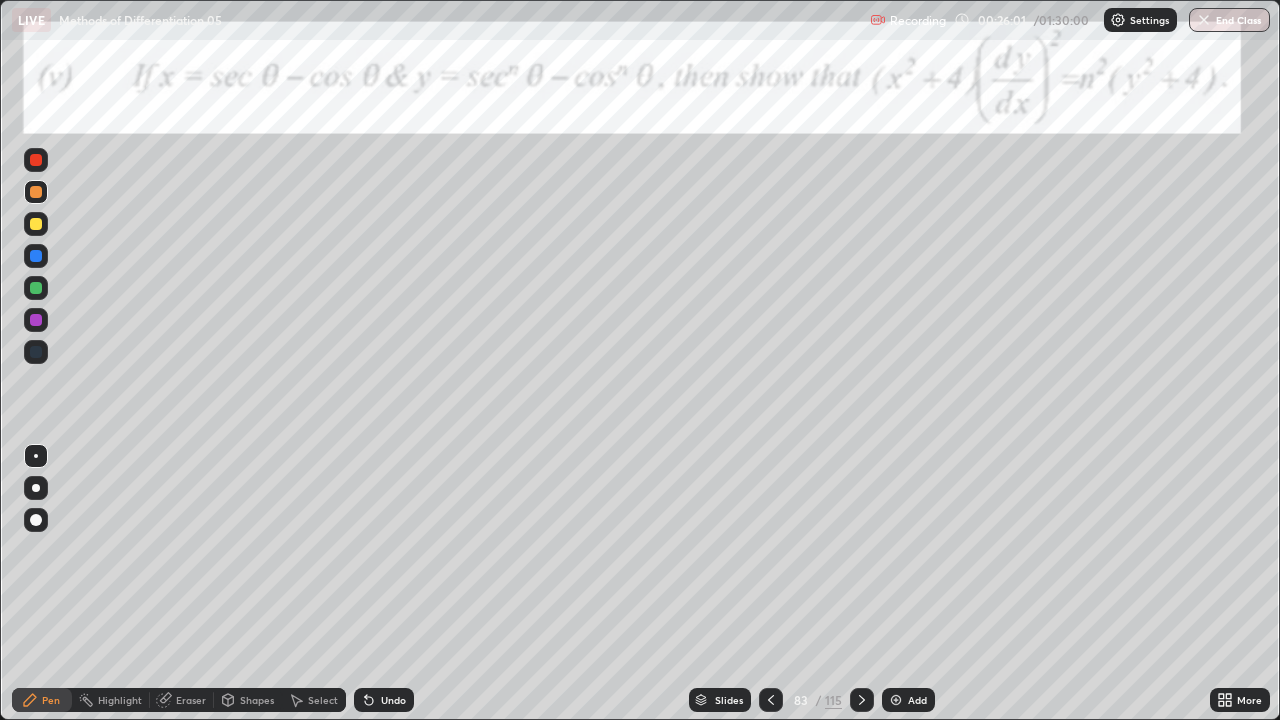 click on "Undo" at bounding box center [393, 700] 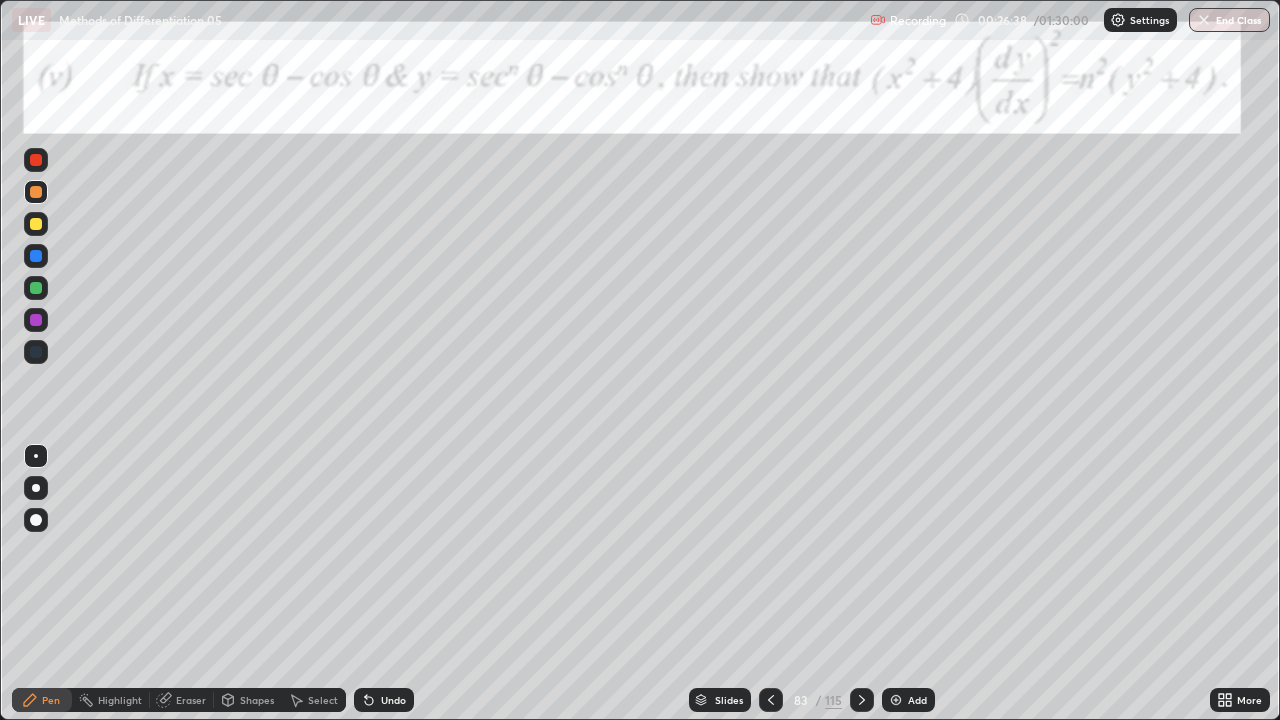 click on "Eraser" at bounding box center (191, 700) 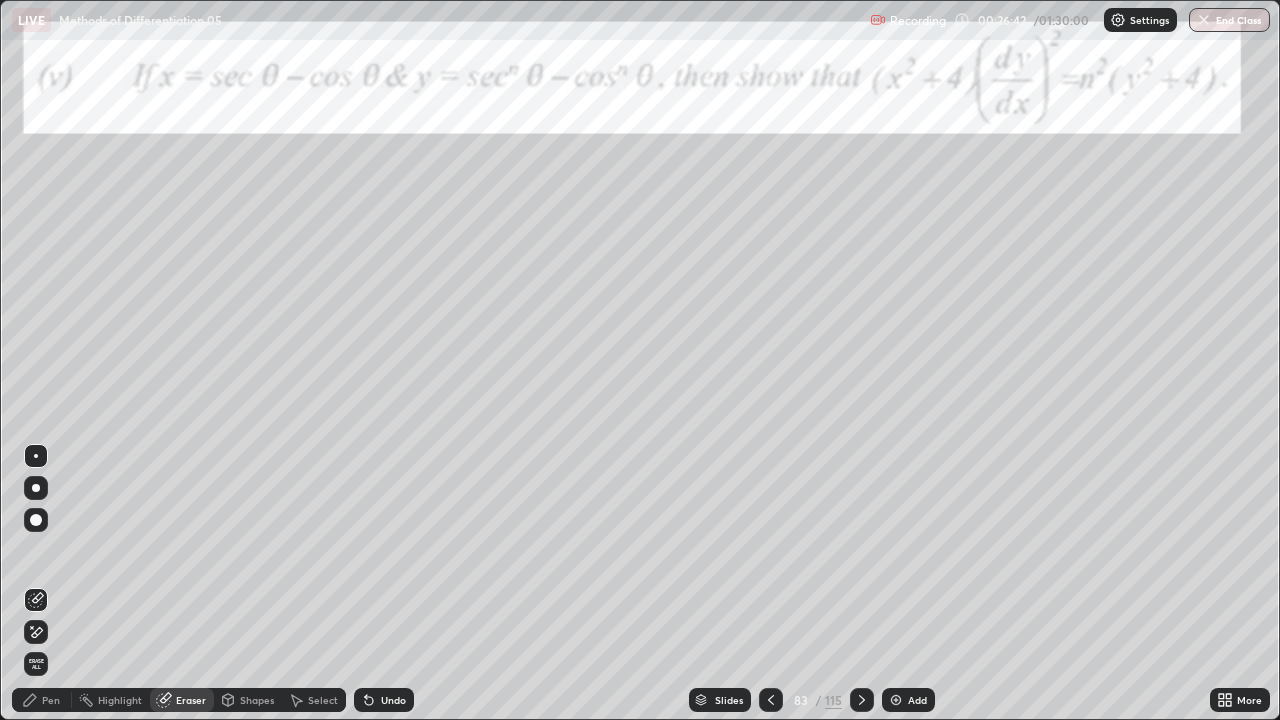 click on "Pen" at bounding box center (42, 700) 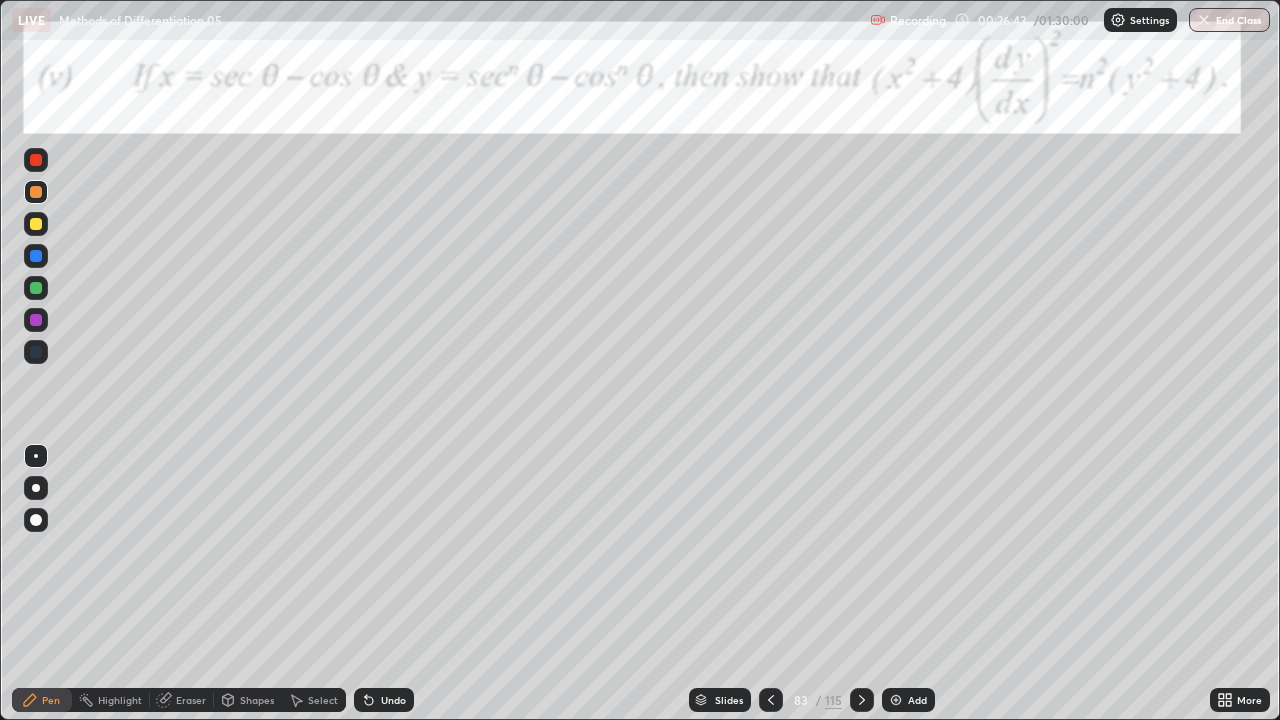 click at bounding box center (36, 320) 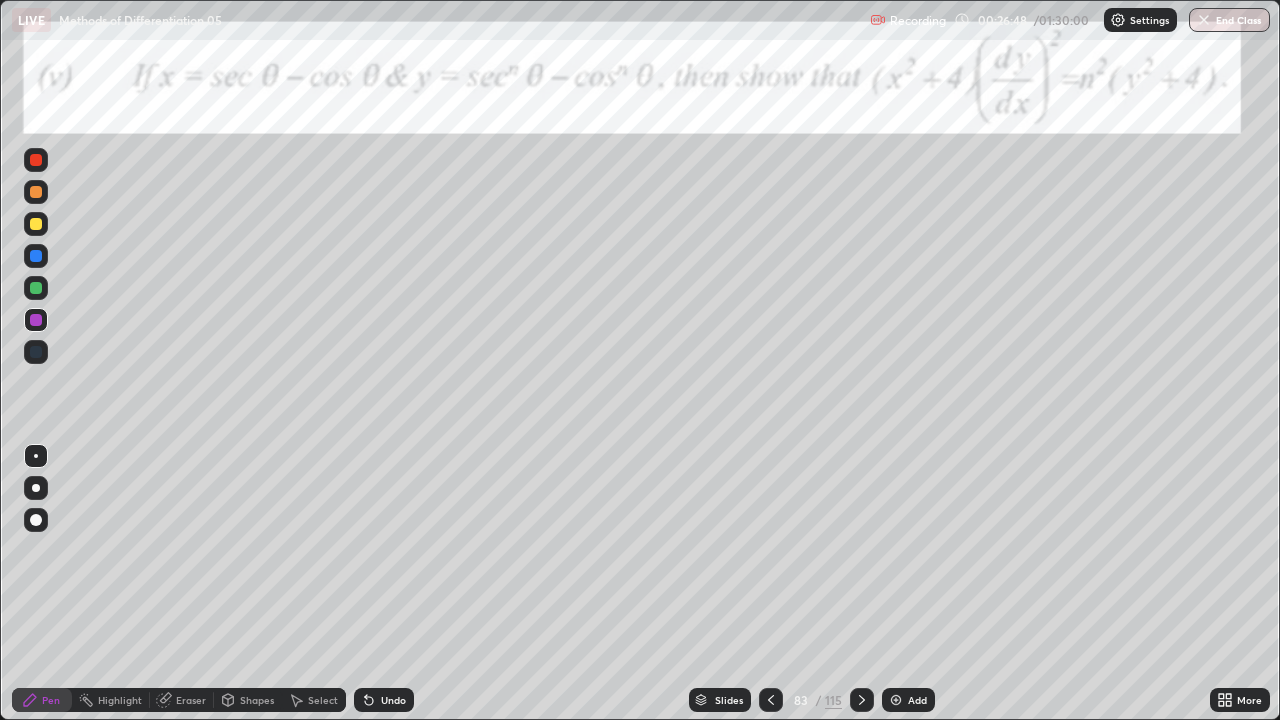 click at bounding box center [36, 224] 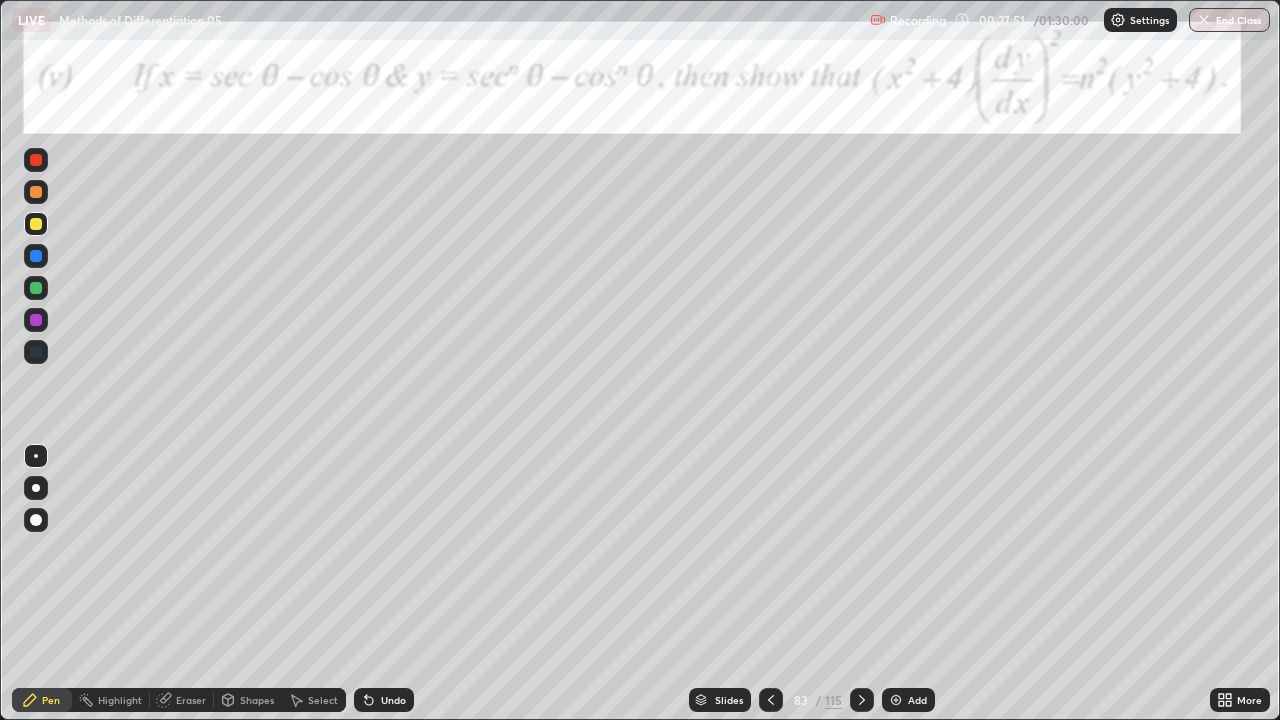 click 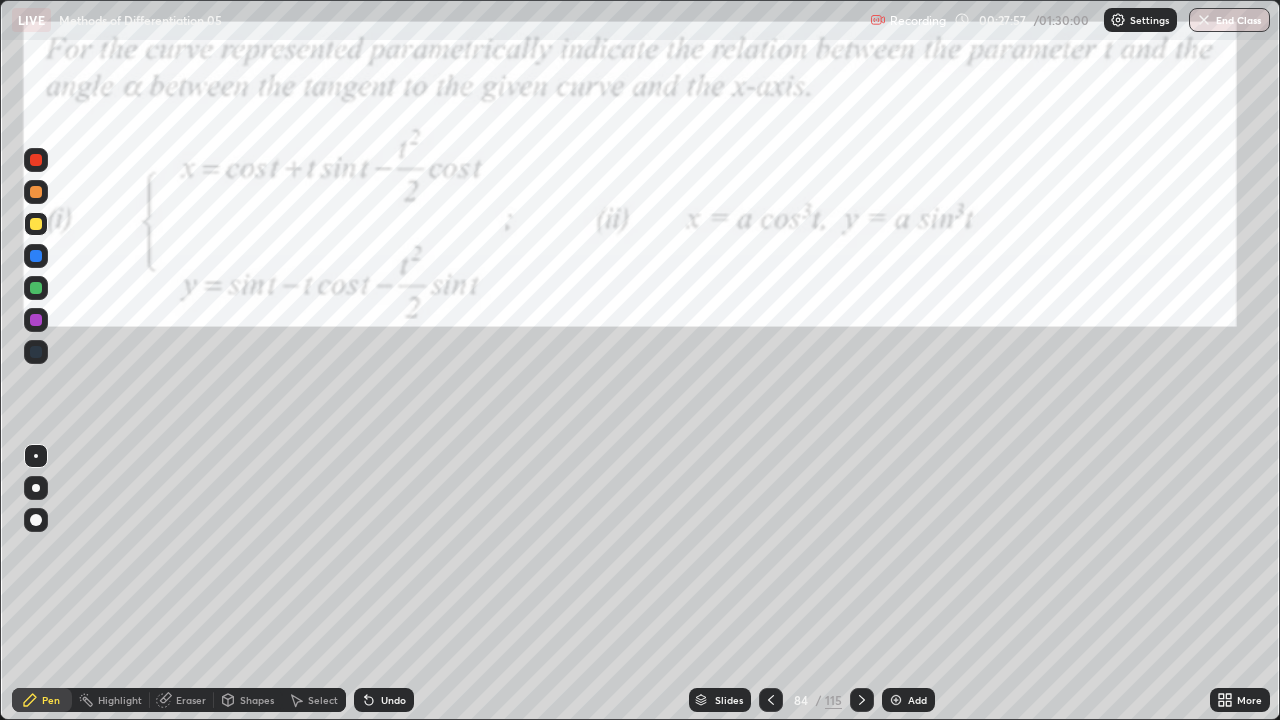 click at bounding box center (36, 160) 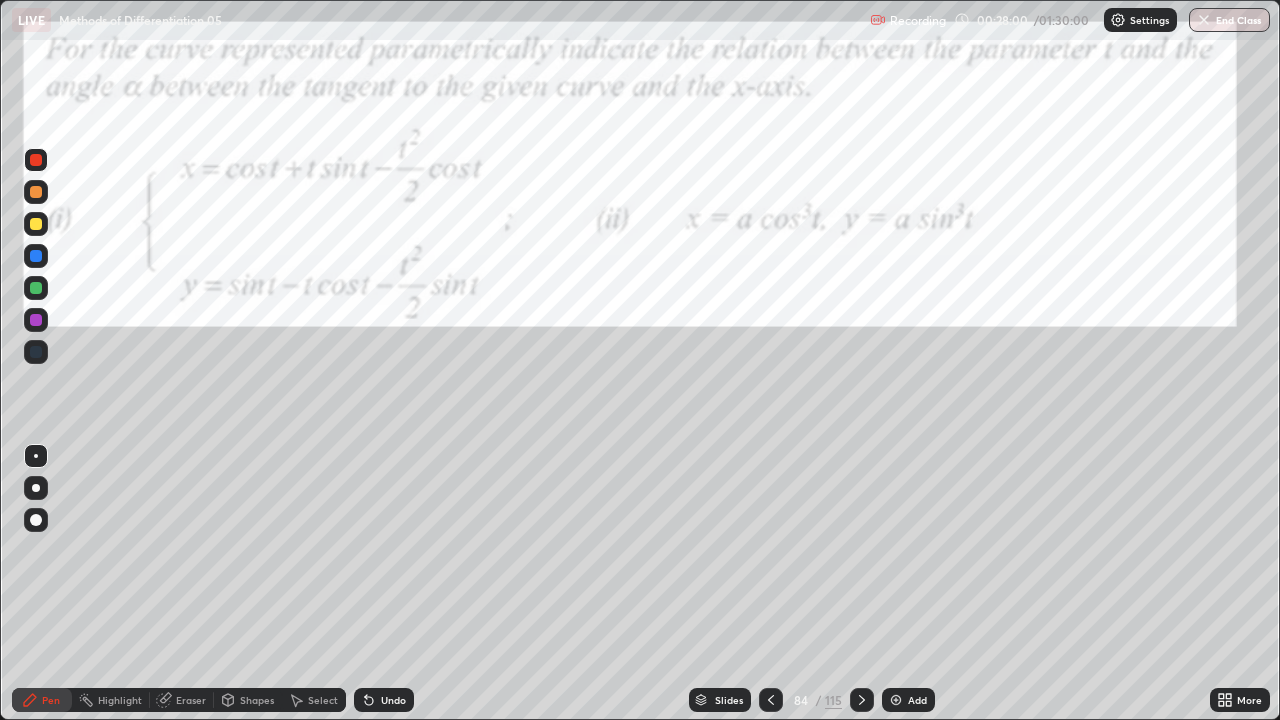 click at bounding box center [36, 160] 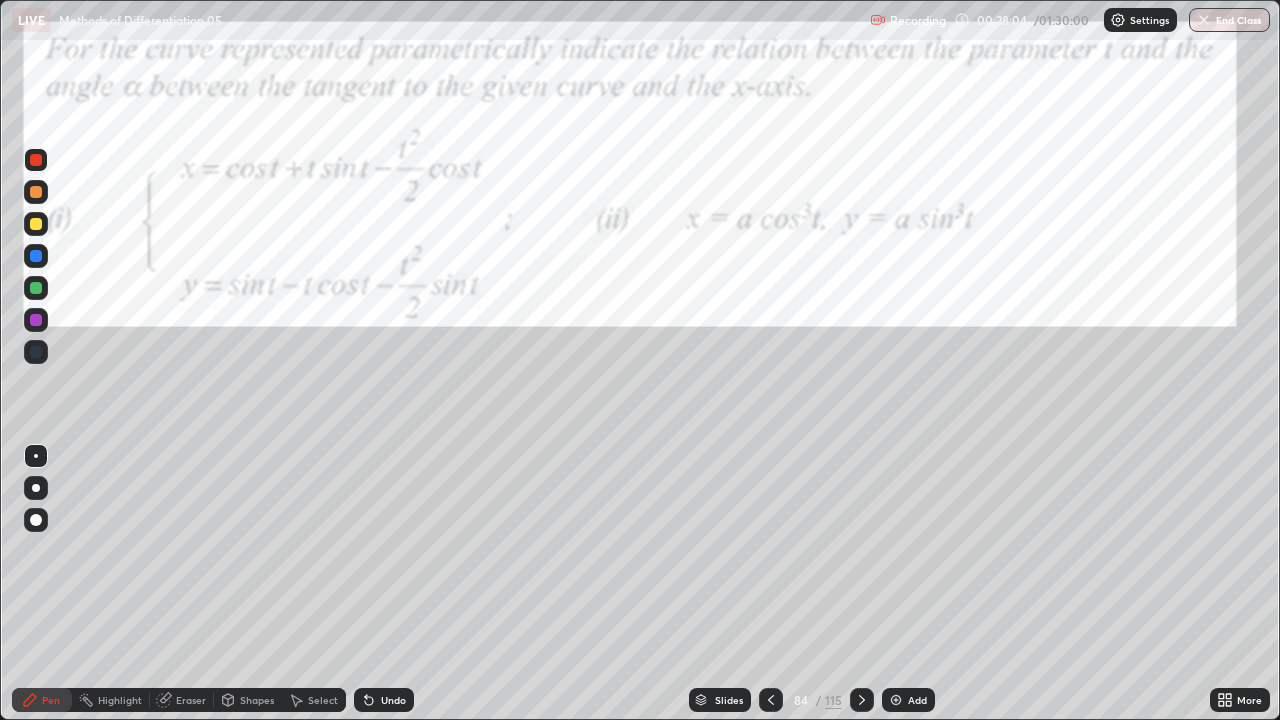 click at bounding box center [36, 192] 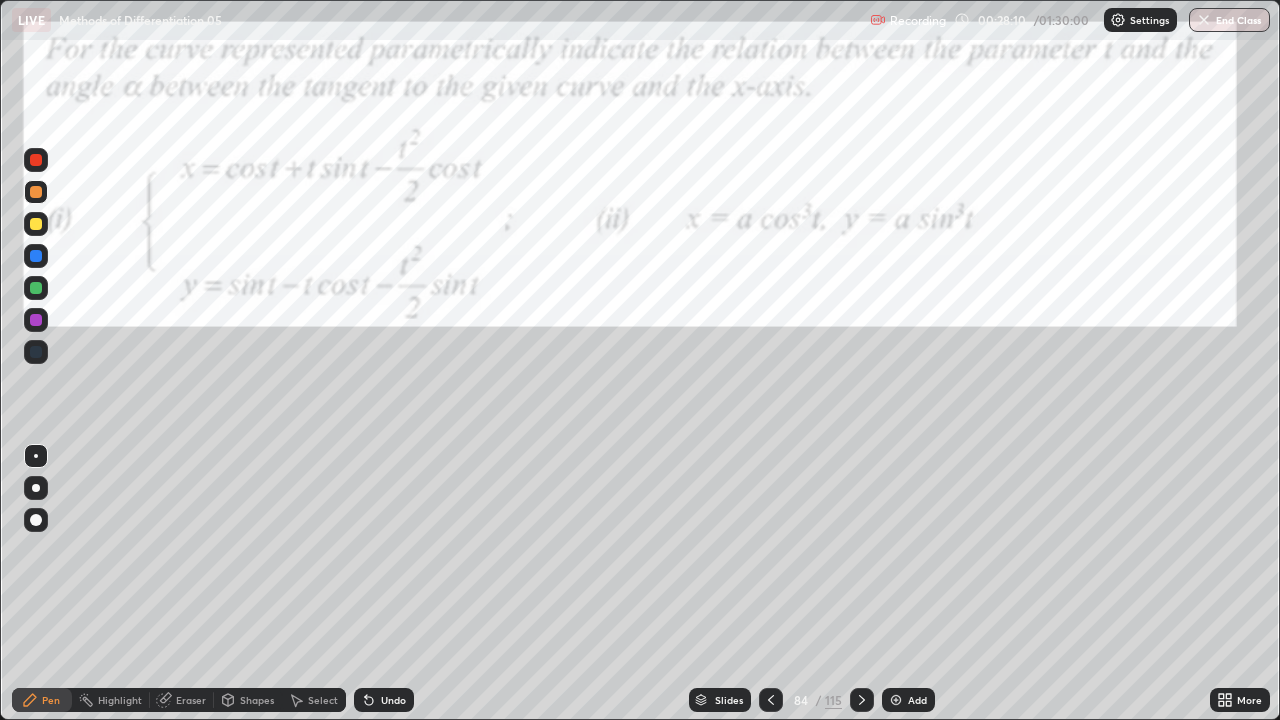 click on "Undo" at bounding box center (393, 700) 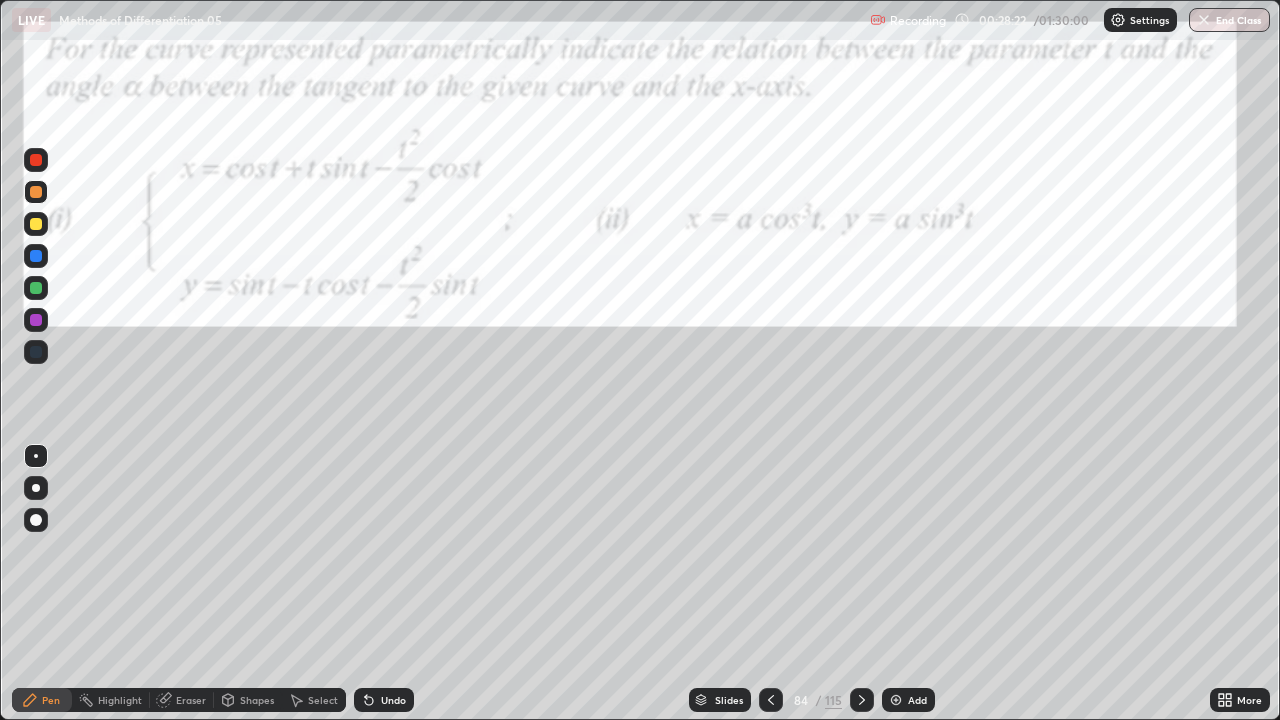 click at bounding box center (36, 160) 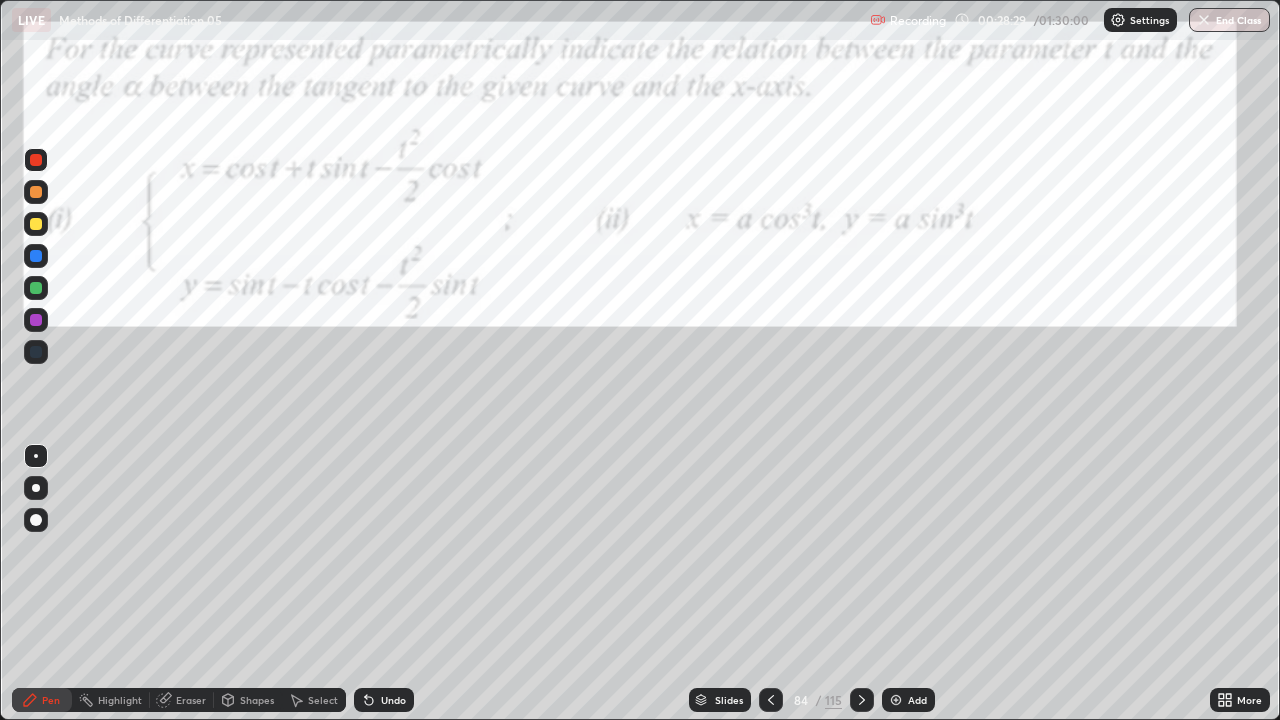click at bounding box center (36, 288) 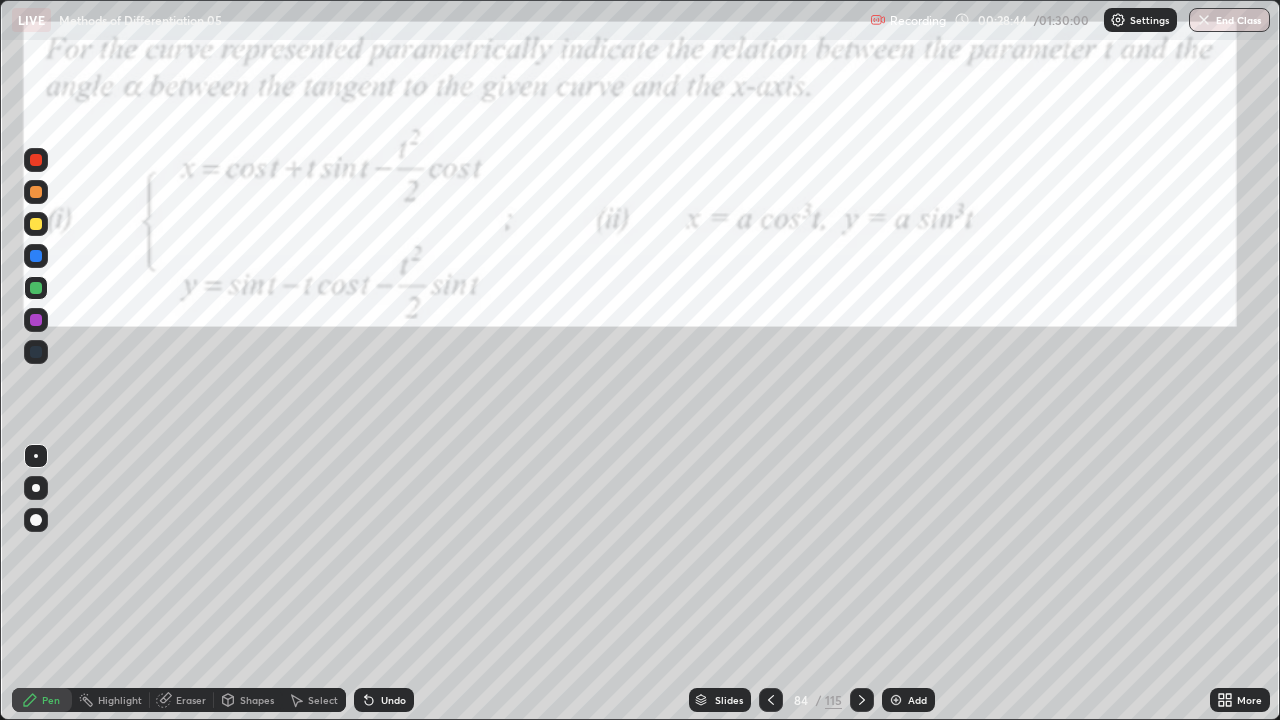click at bounding box center [36, 256] 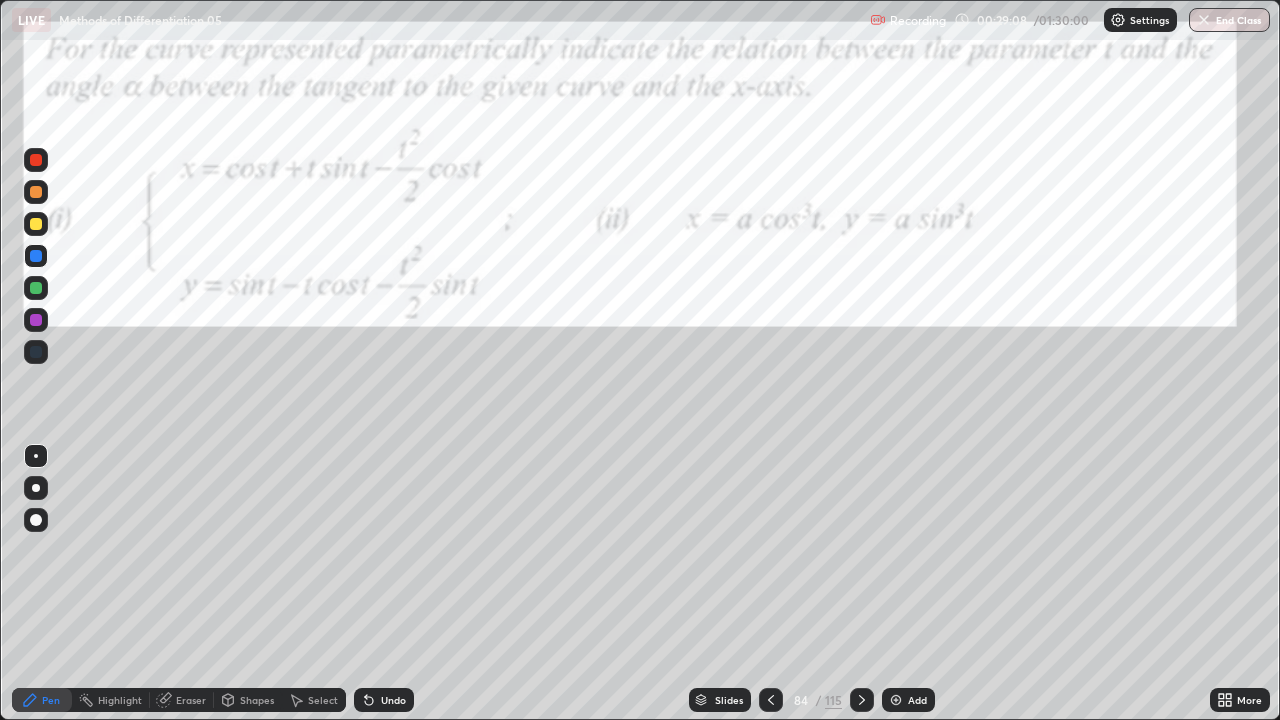 click at bounding box center [36, 224] 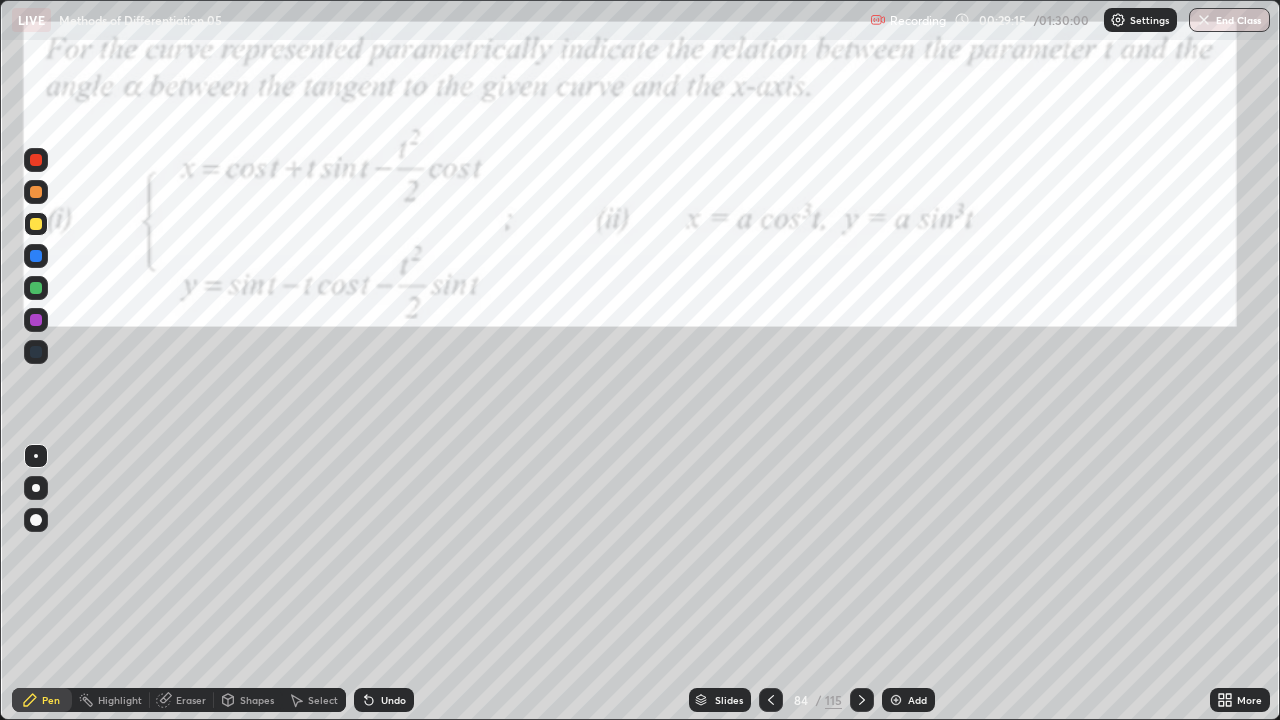 click on "Undo" at bounding box center [393, 700] 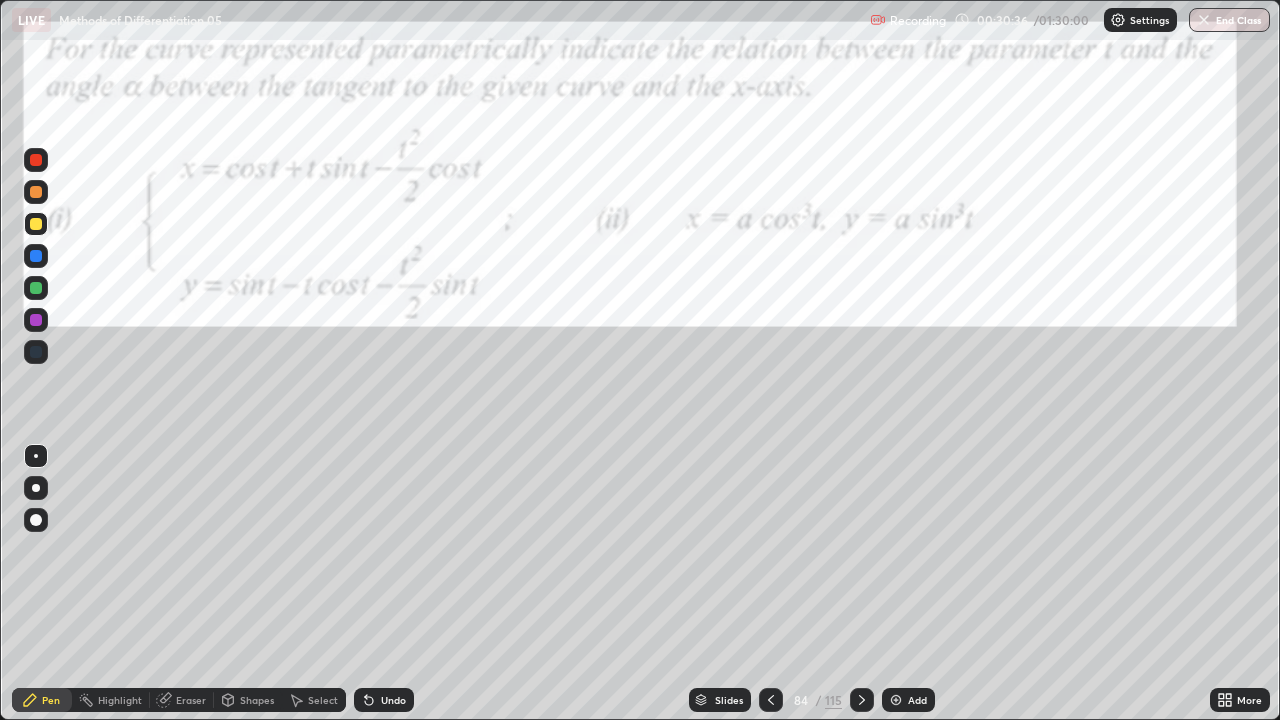 click on "Undo" at bounding box center [393, 700] 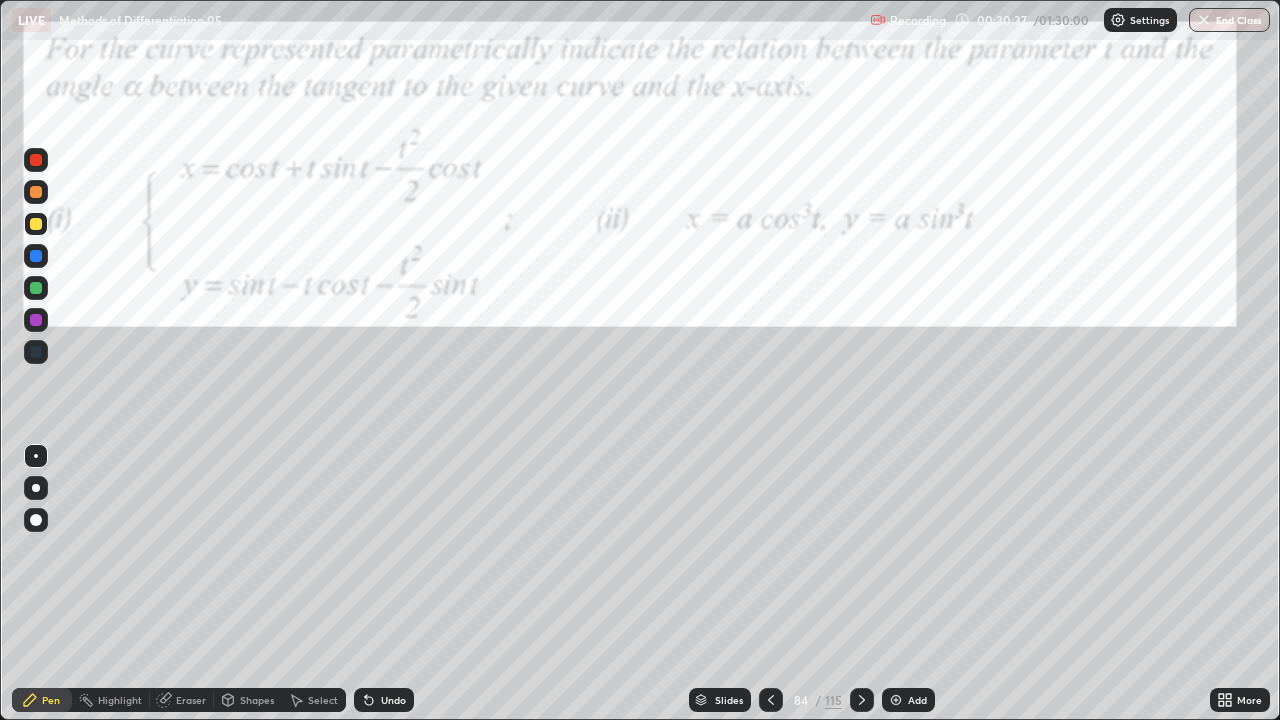 click on "Undo" at bounding box center (384, 700) 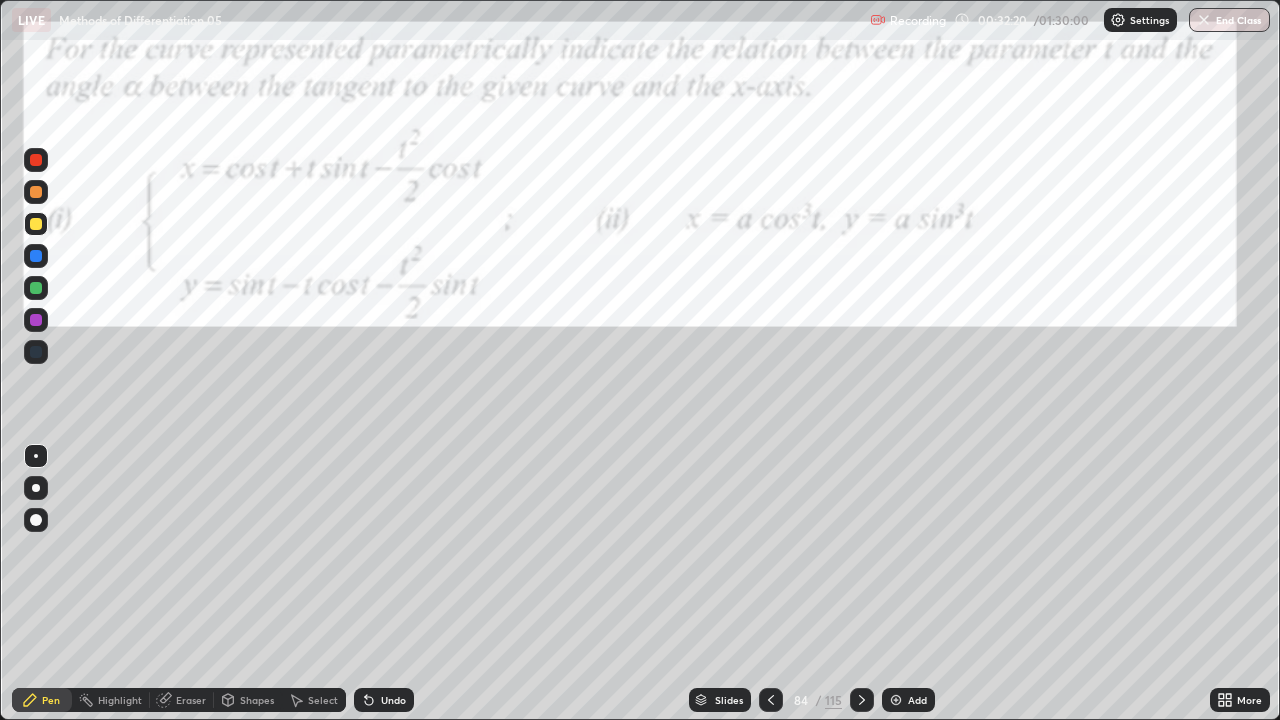 click 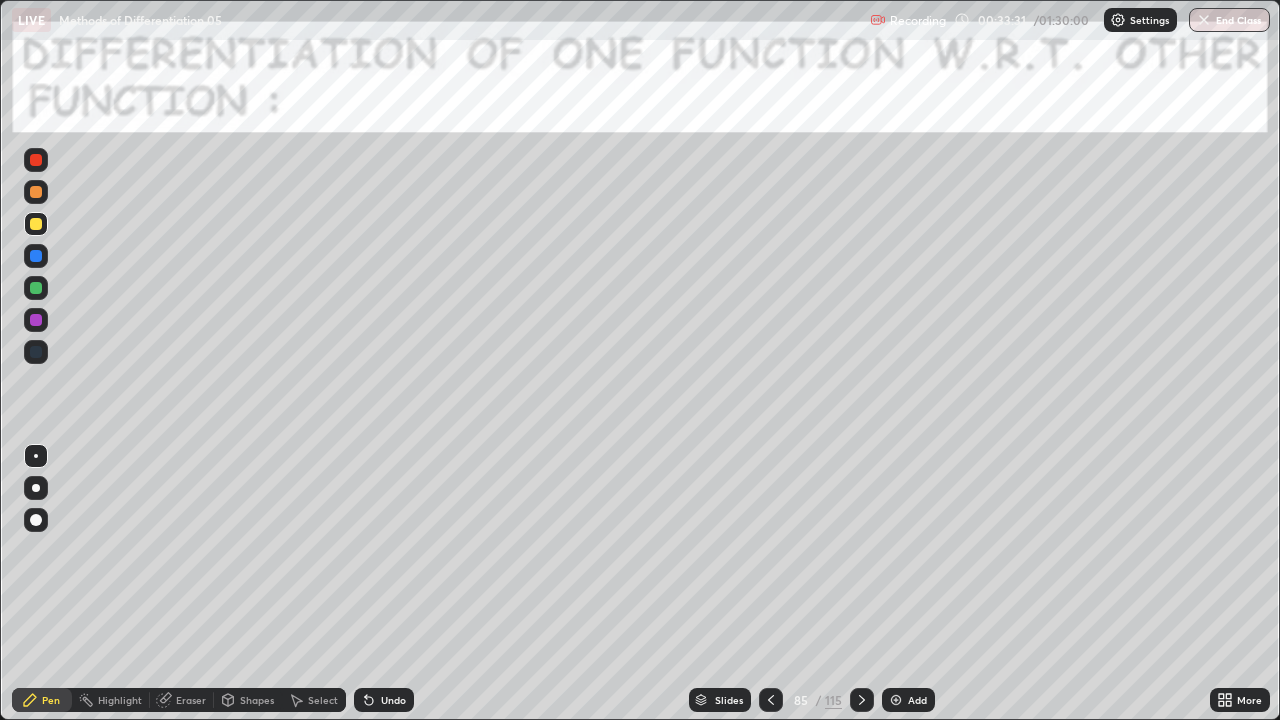 click 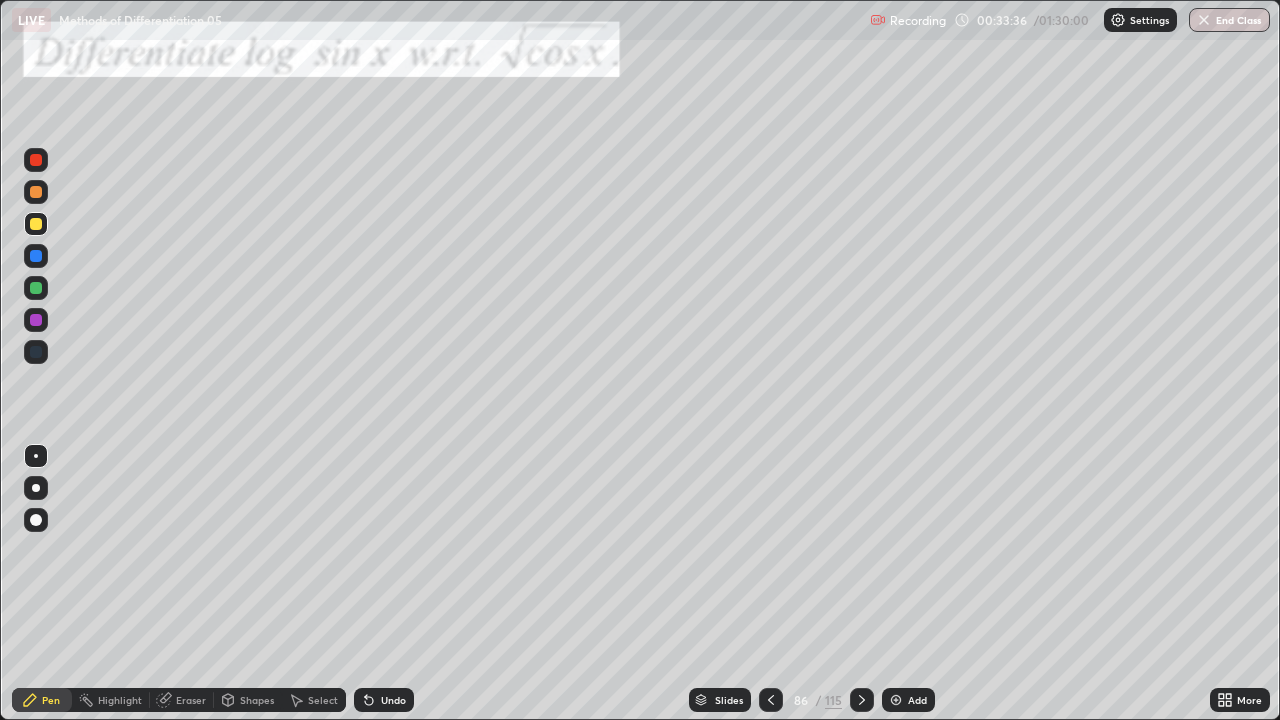 click at bounding box center [36, 192] 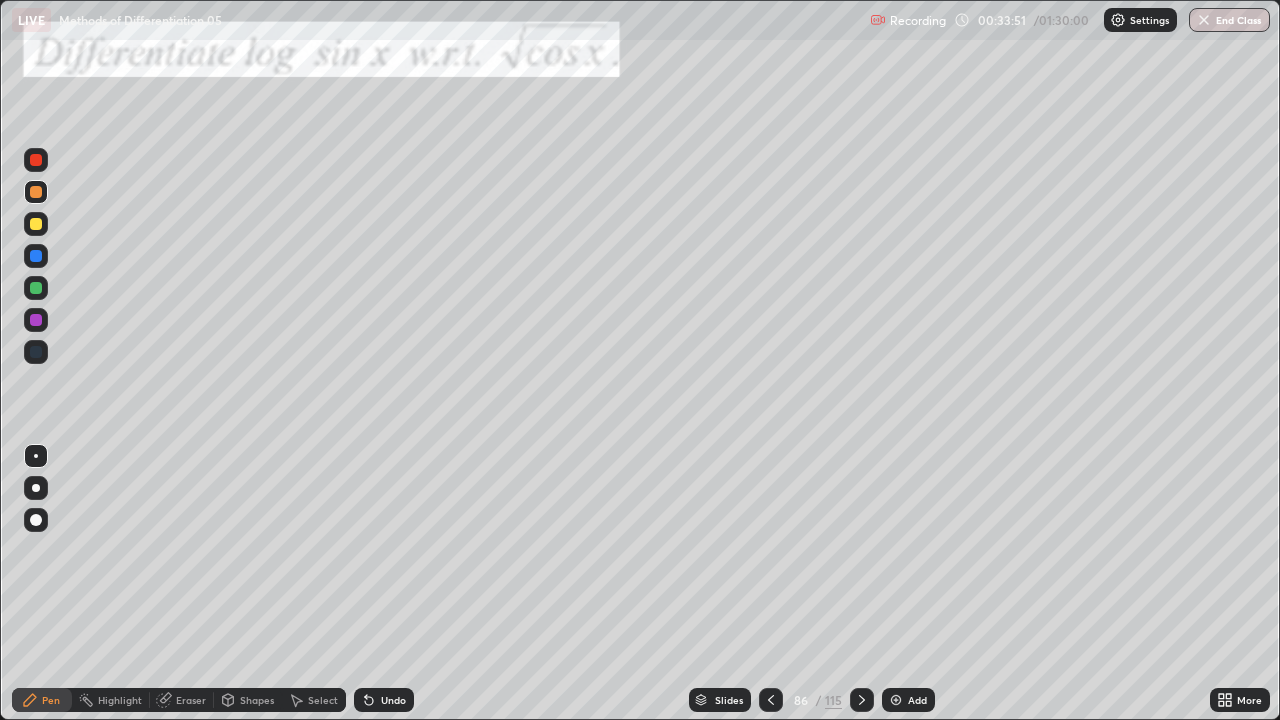 click at bounding box center [36, 224] 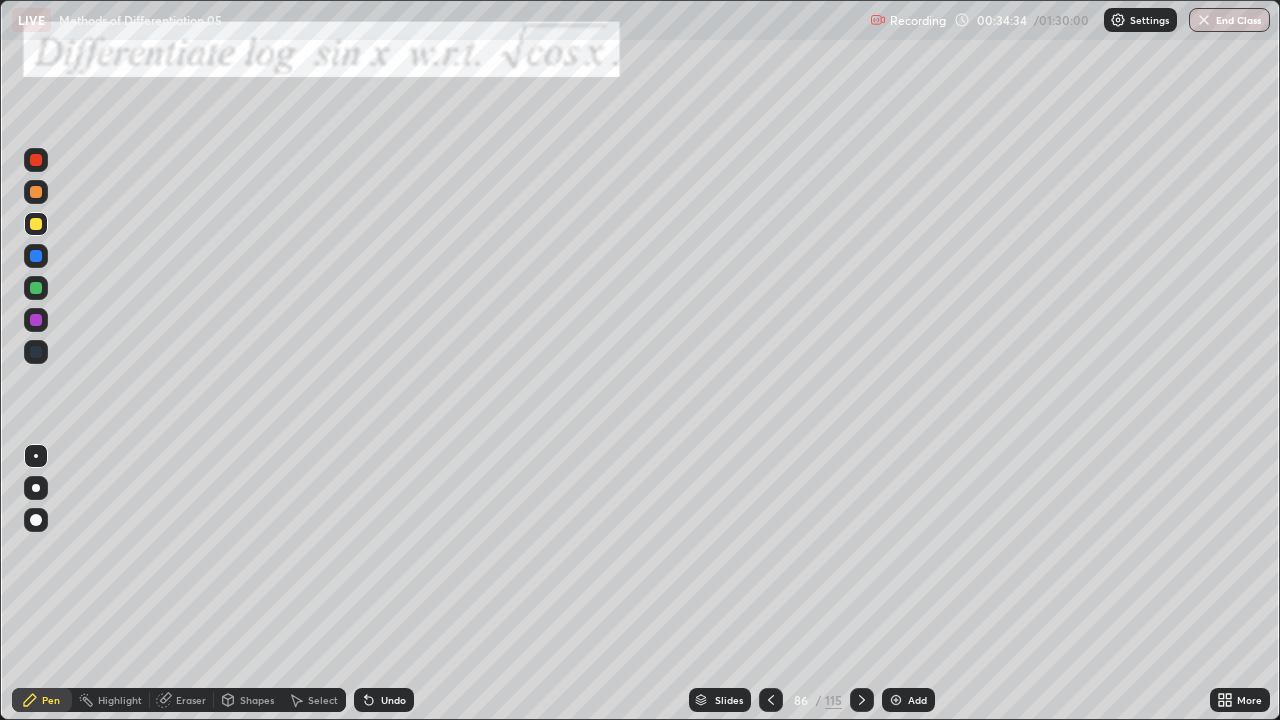click at bounding box center [36, 192] 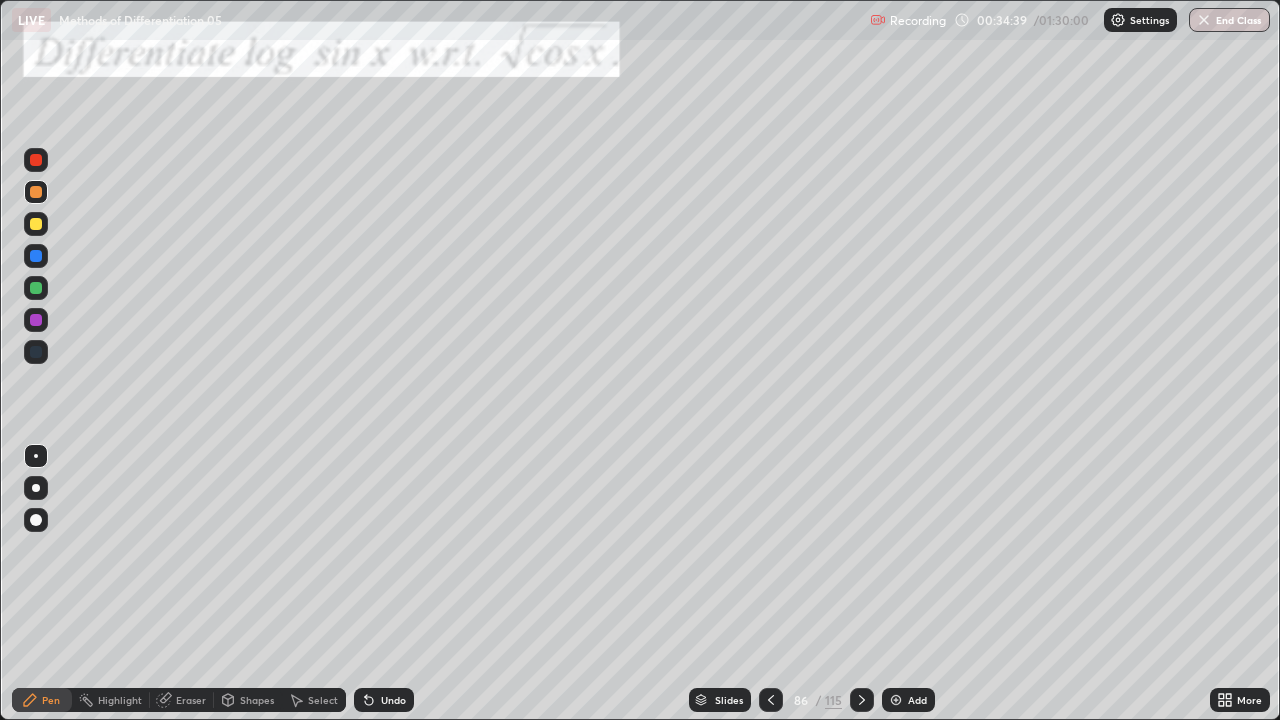 click 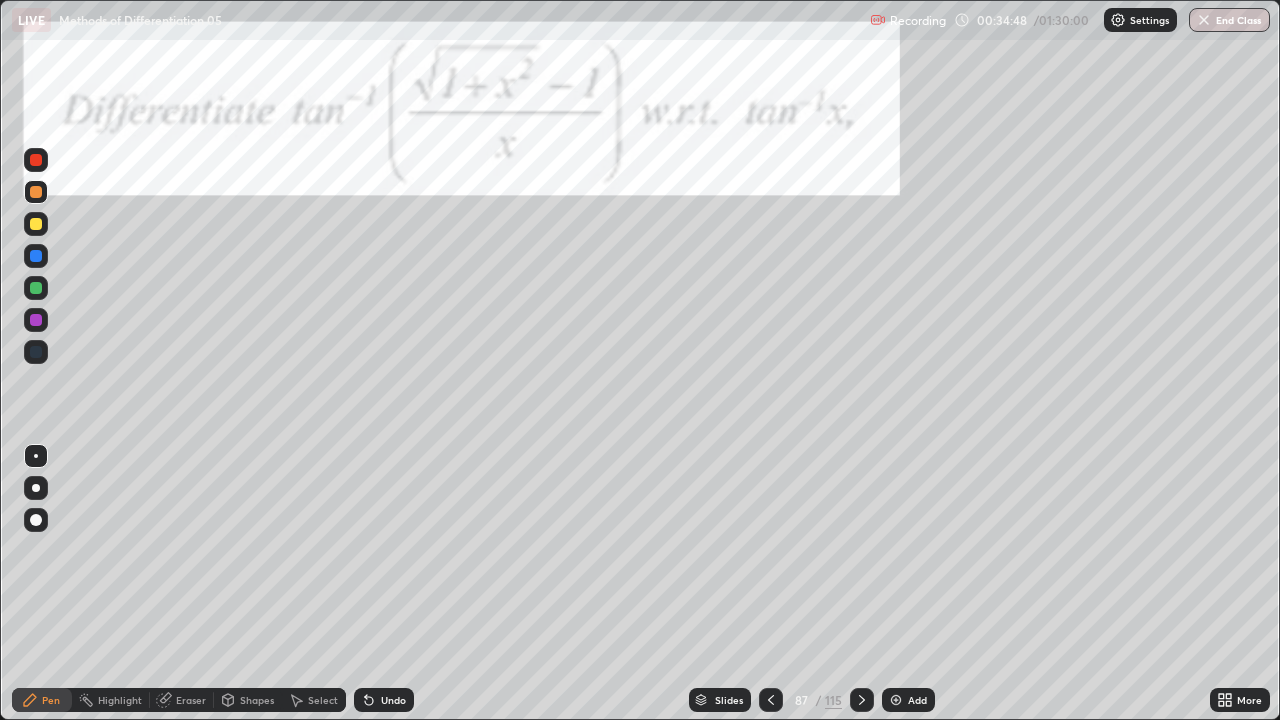 click at bounding box center [36, 160] 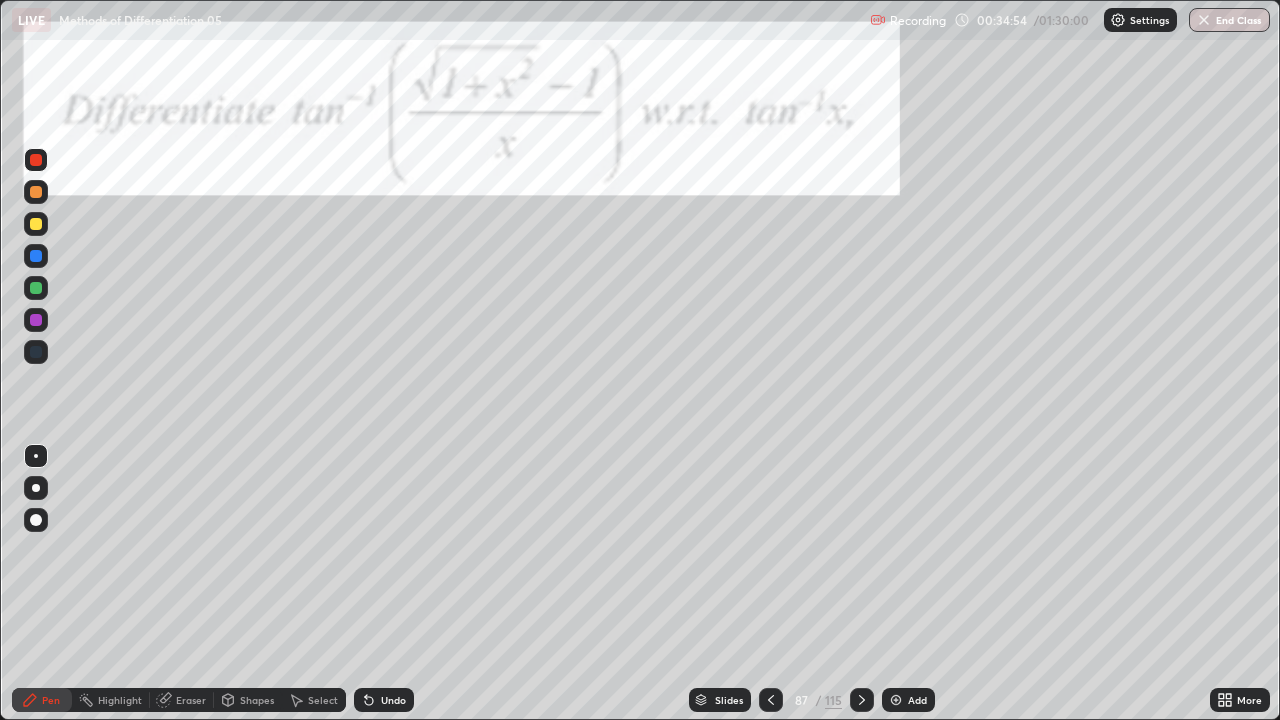 click at bounding box center (36, 224) 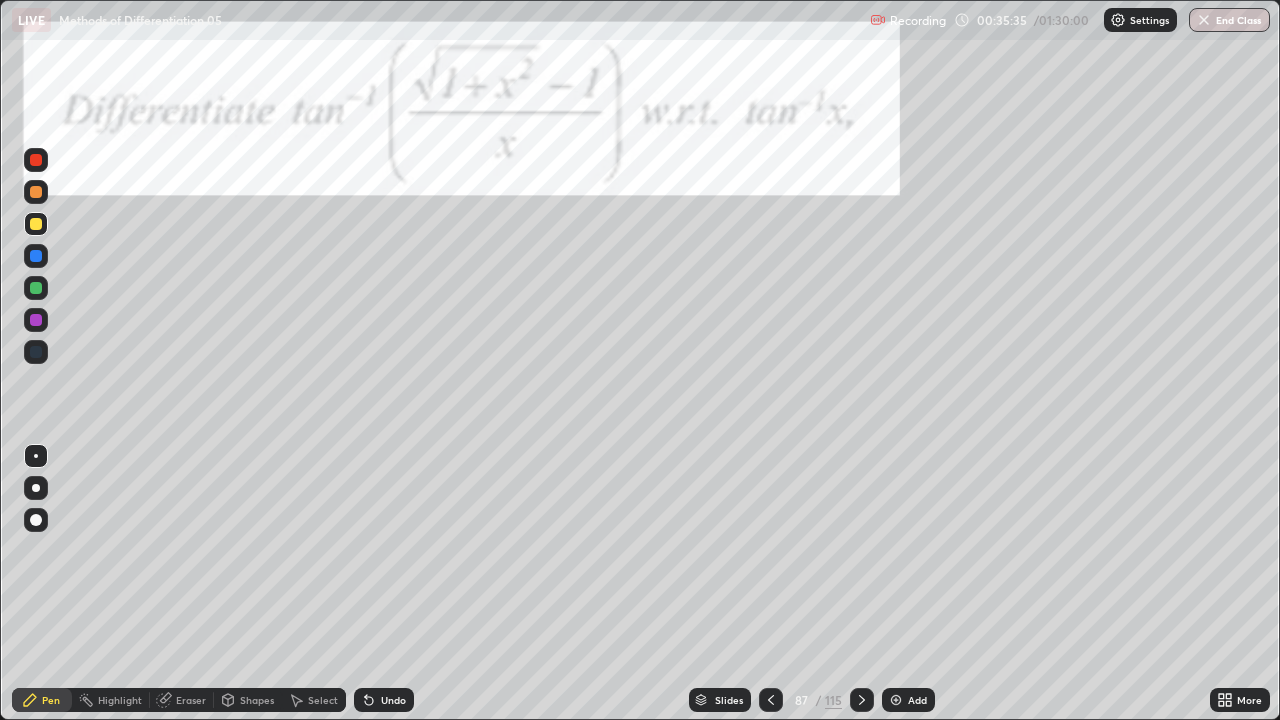 click 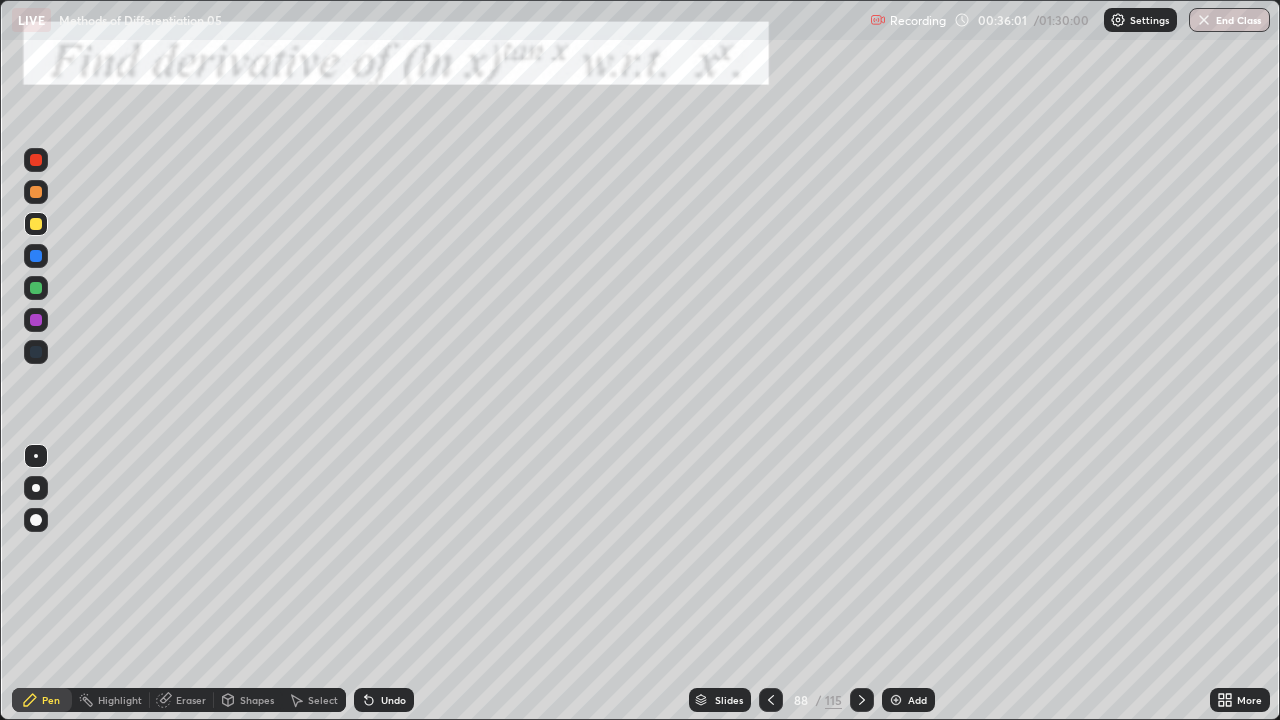 click on "Undo" at bounding box center [393, 700] 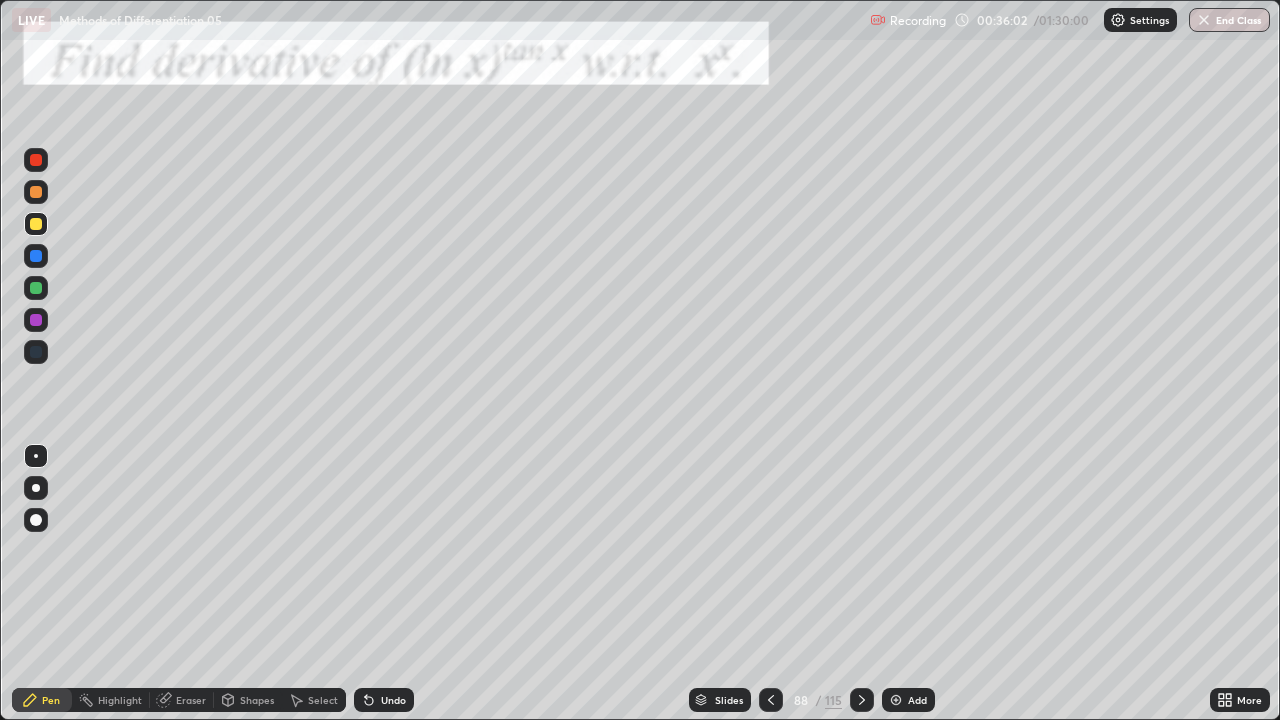 click on "Undo" at bounding box center [393, 700] 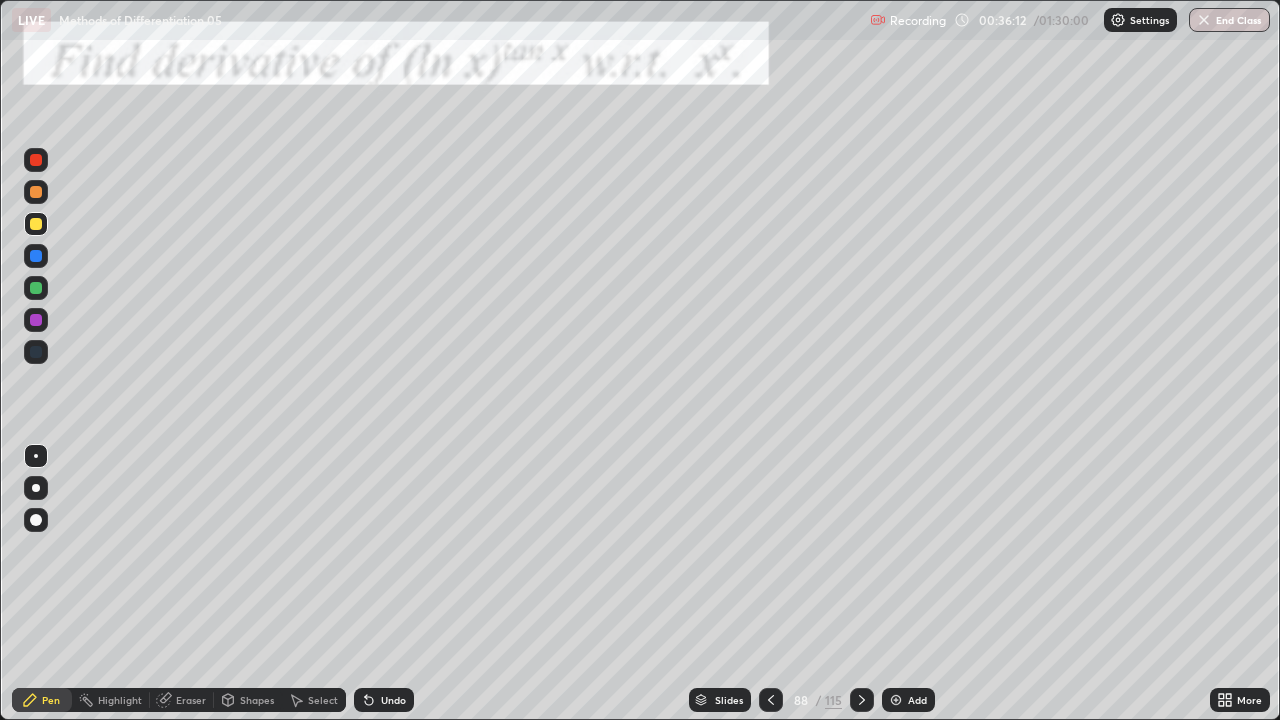 click on "Undo" at bounding box center [384, 700] 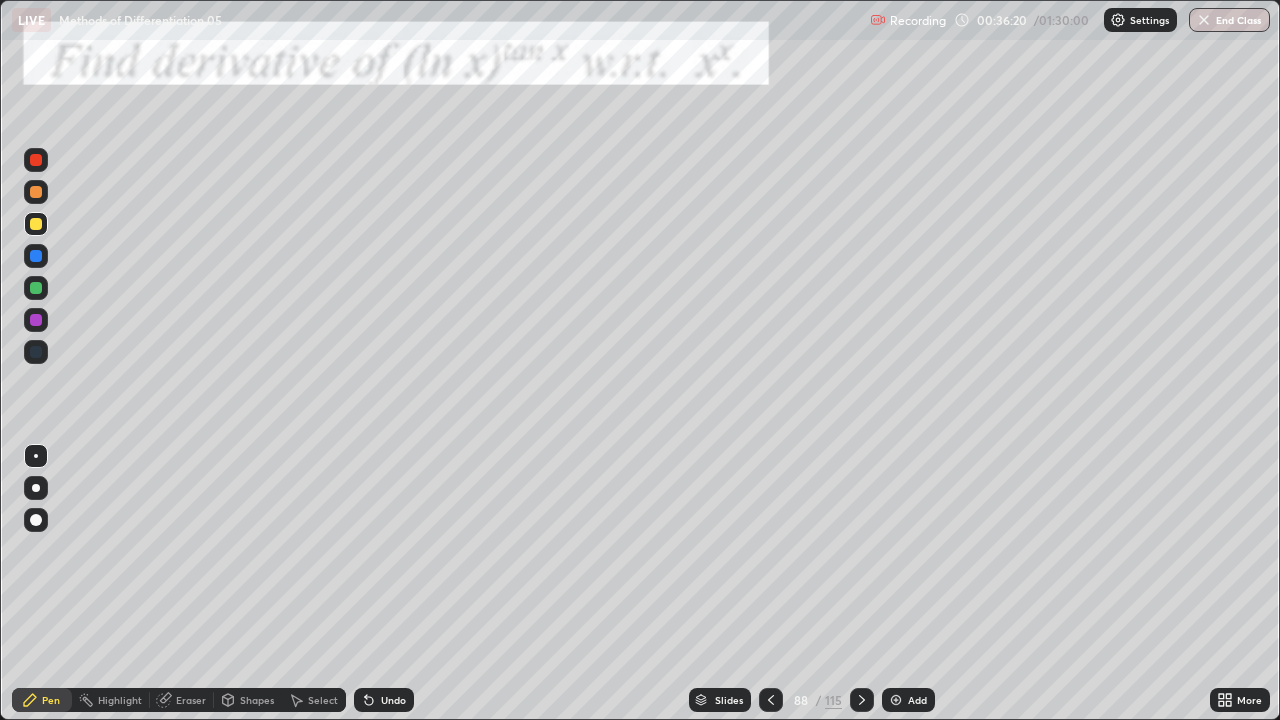 click at bounding box center (36, 288) 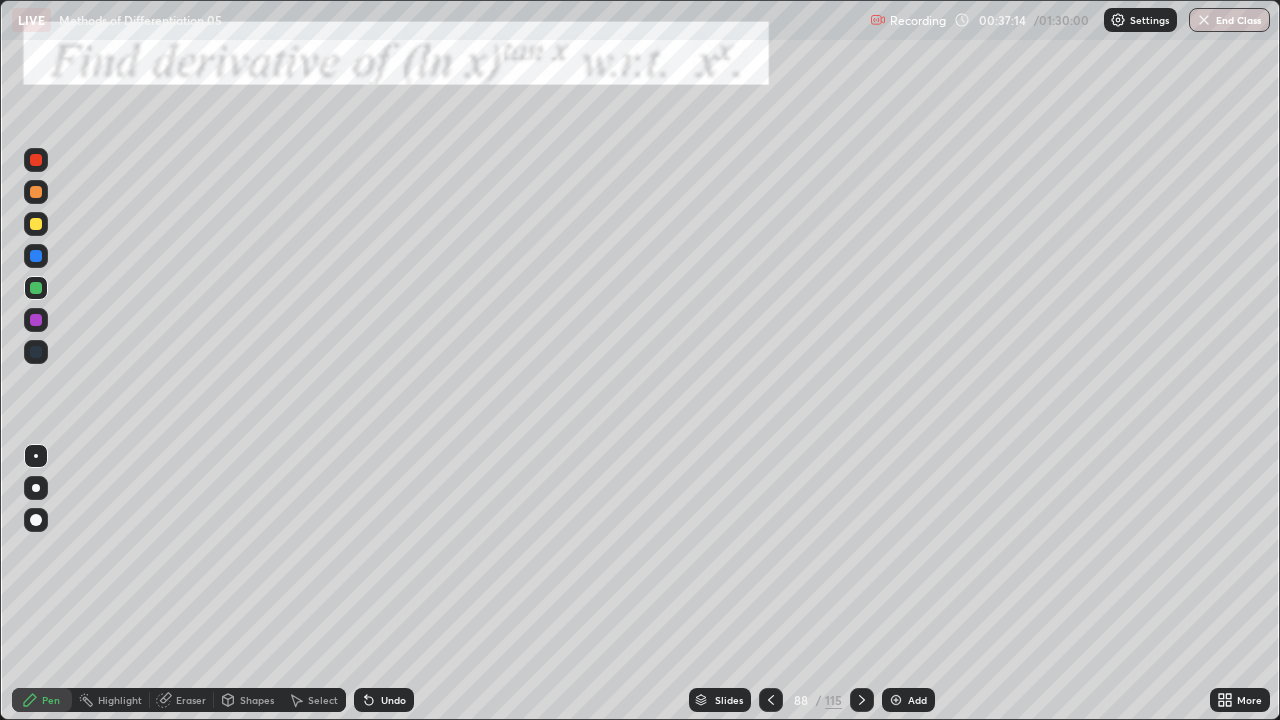 click at bounding box center [36, 224] 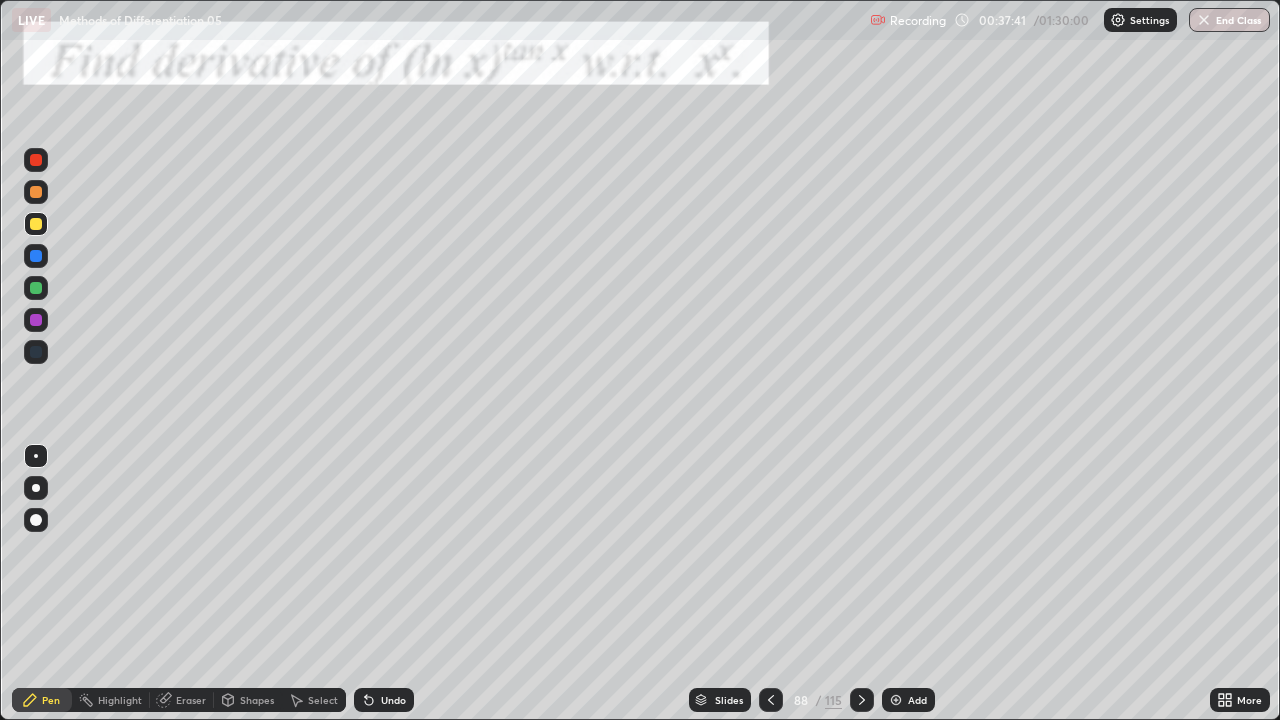 click at bounding box center (36, 288) 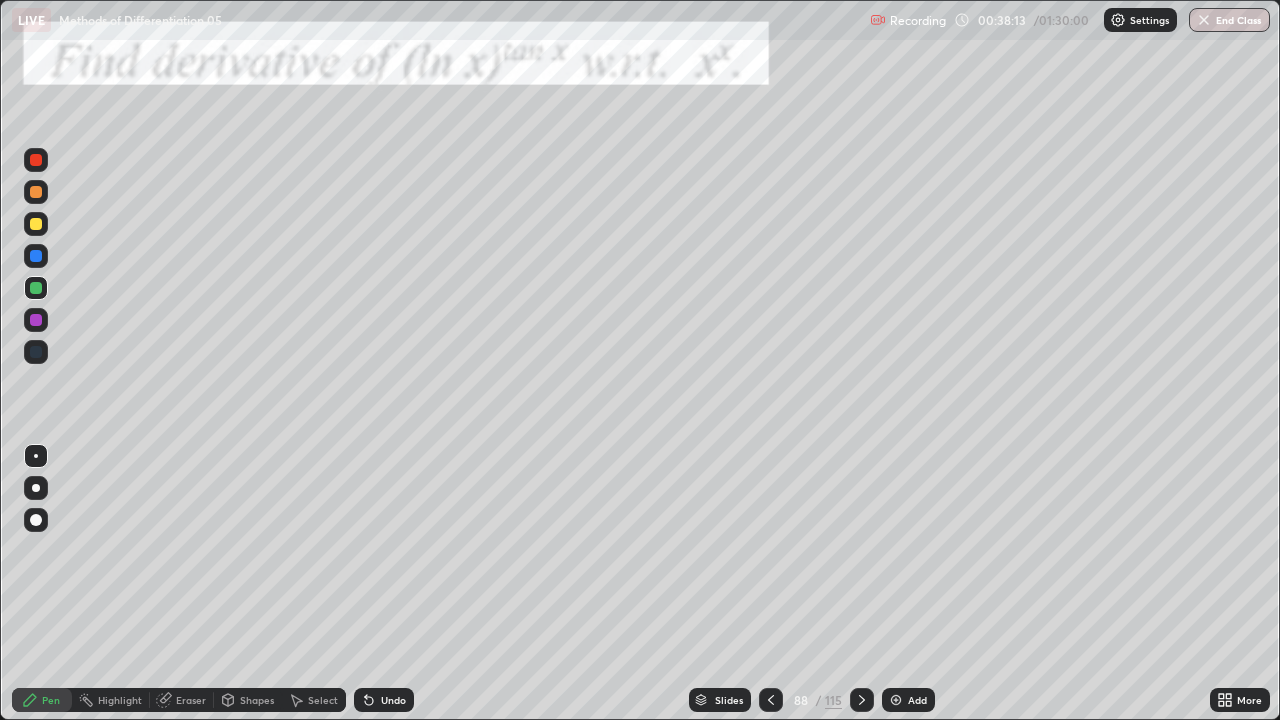 click 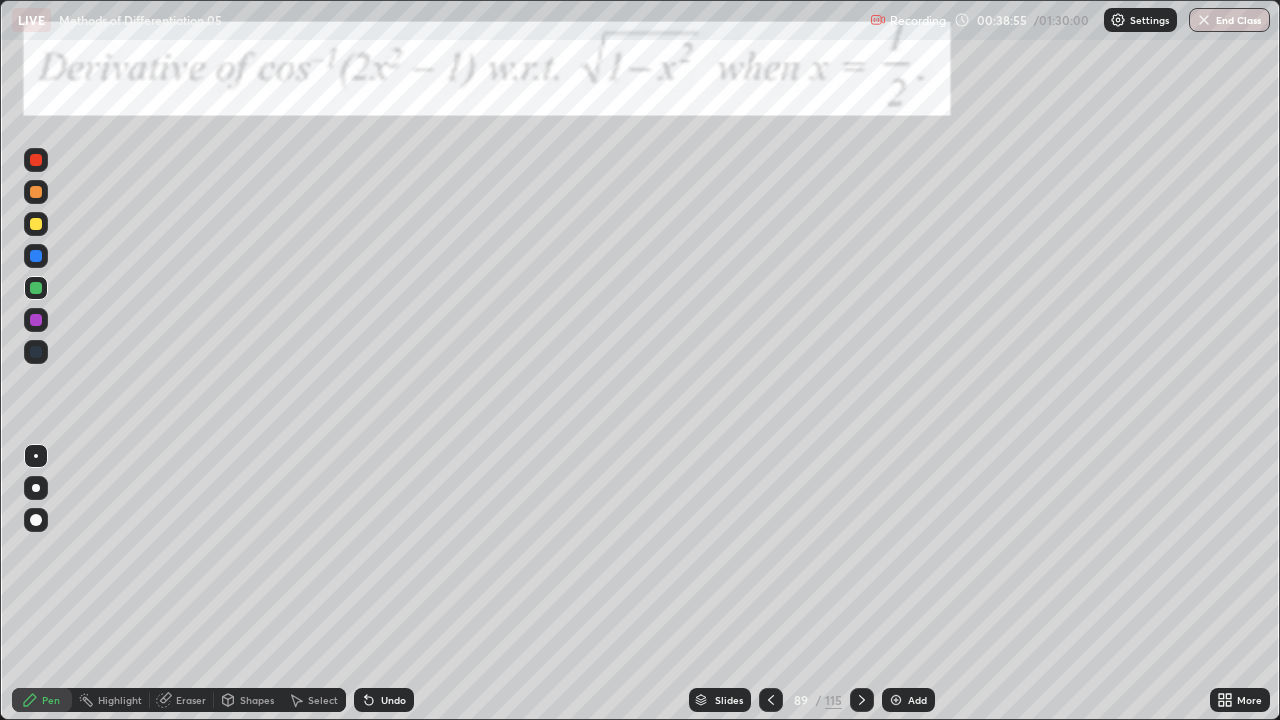 click at bounding box center (36, 192) 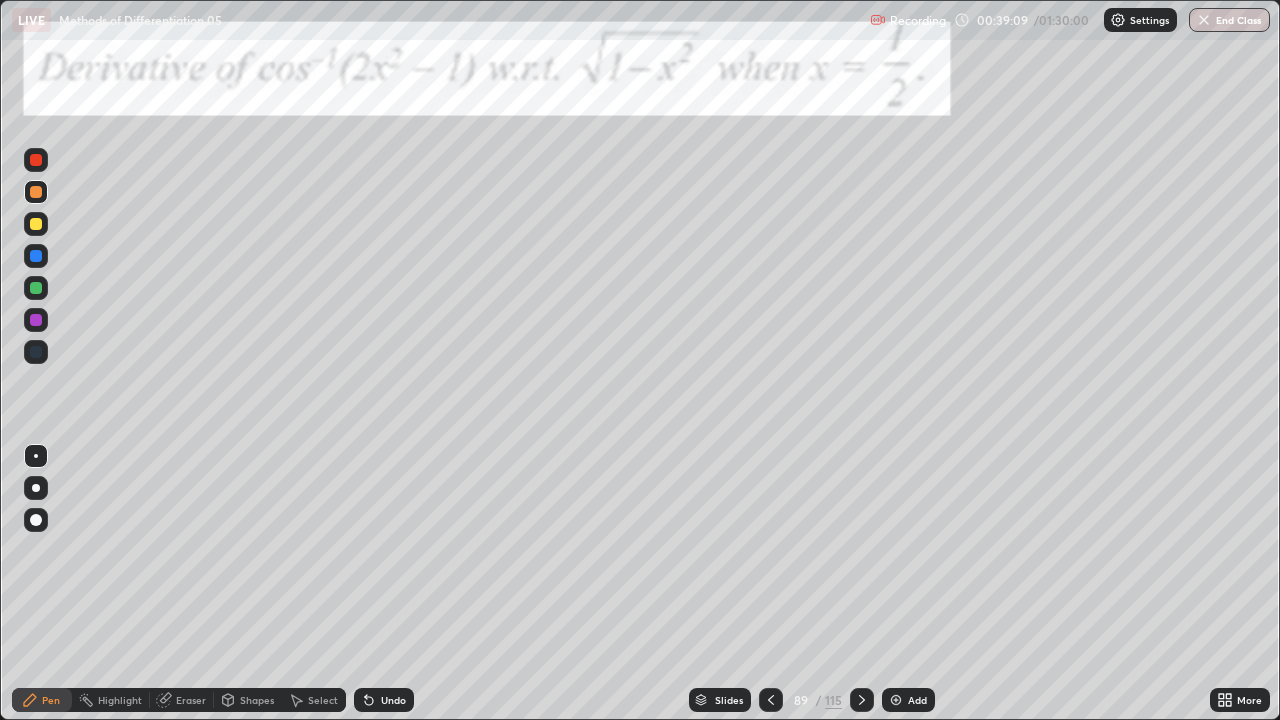 click at bounding box center [36, 224] 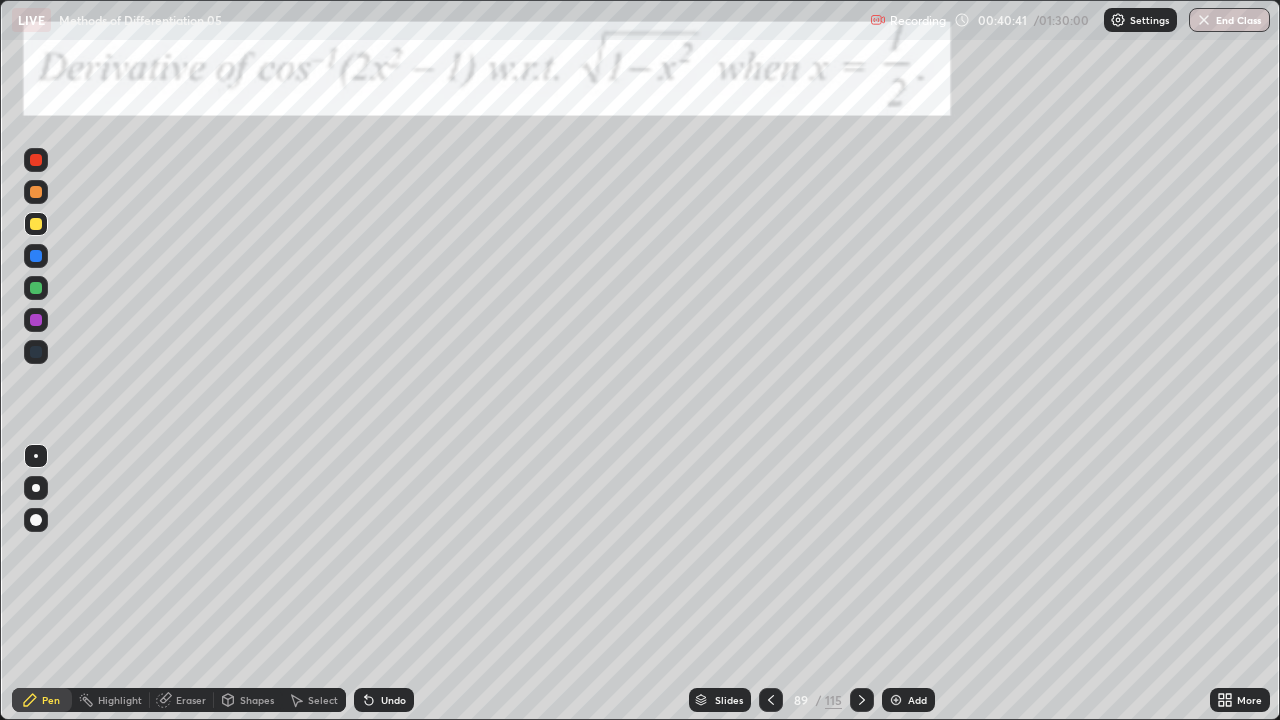 click 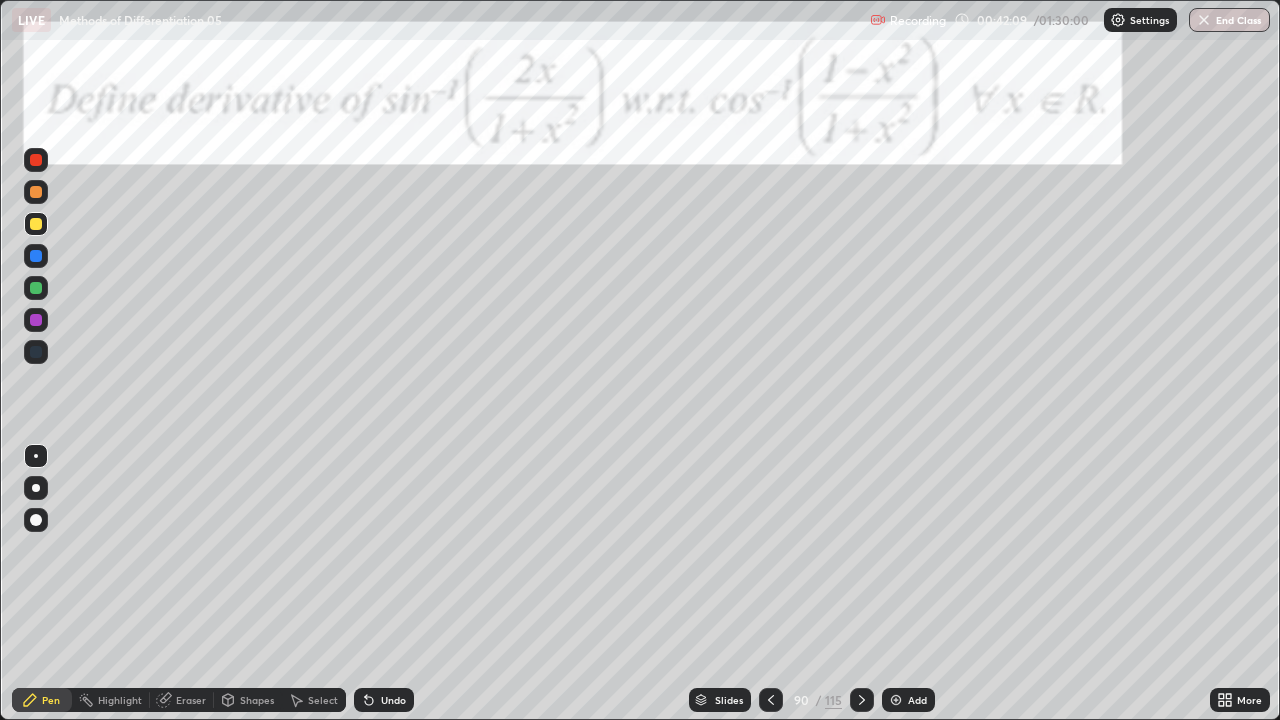 click at bounding box center (36, 256) 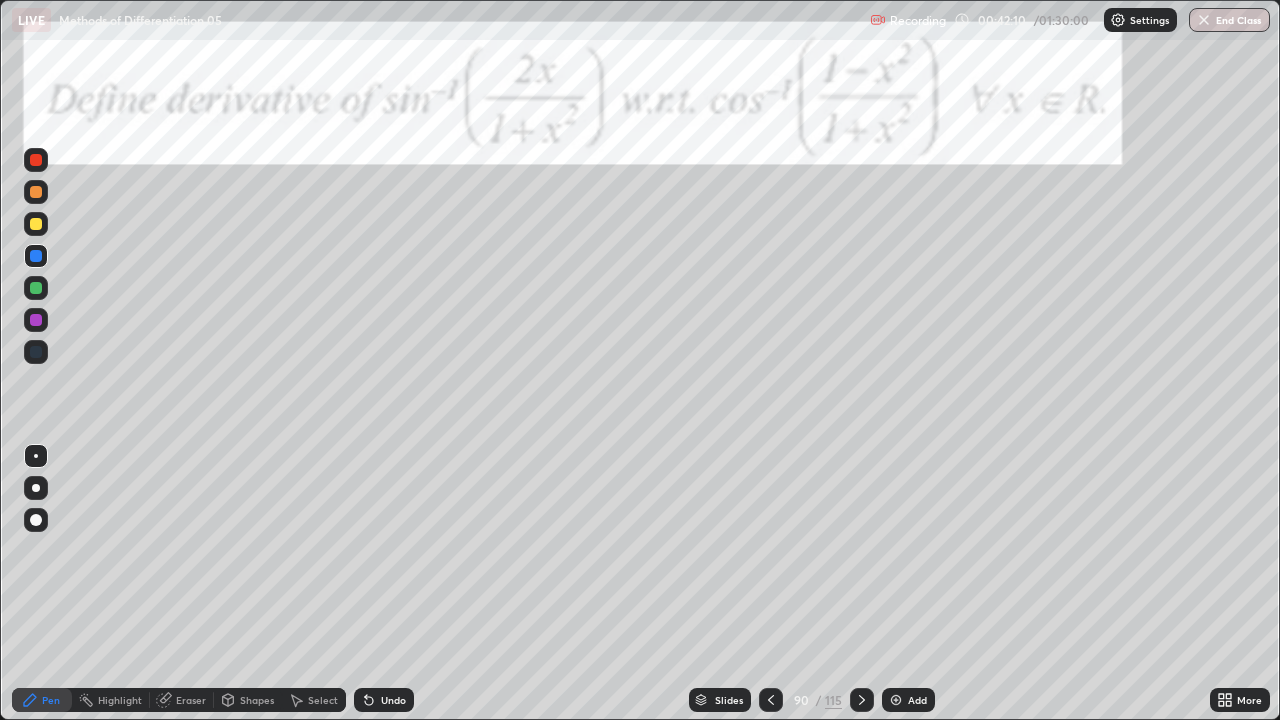 click 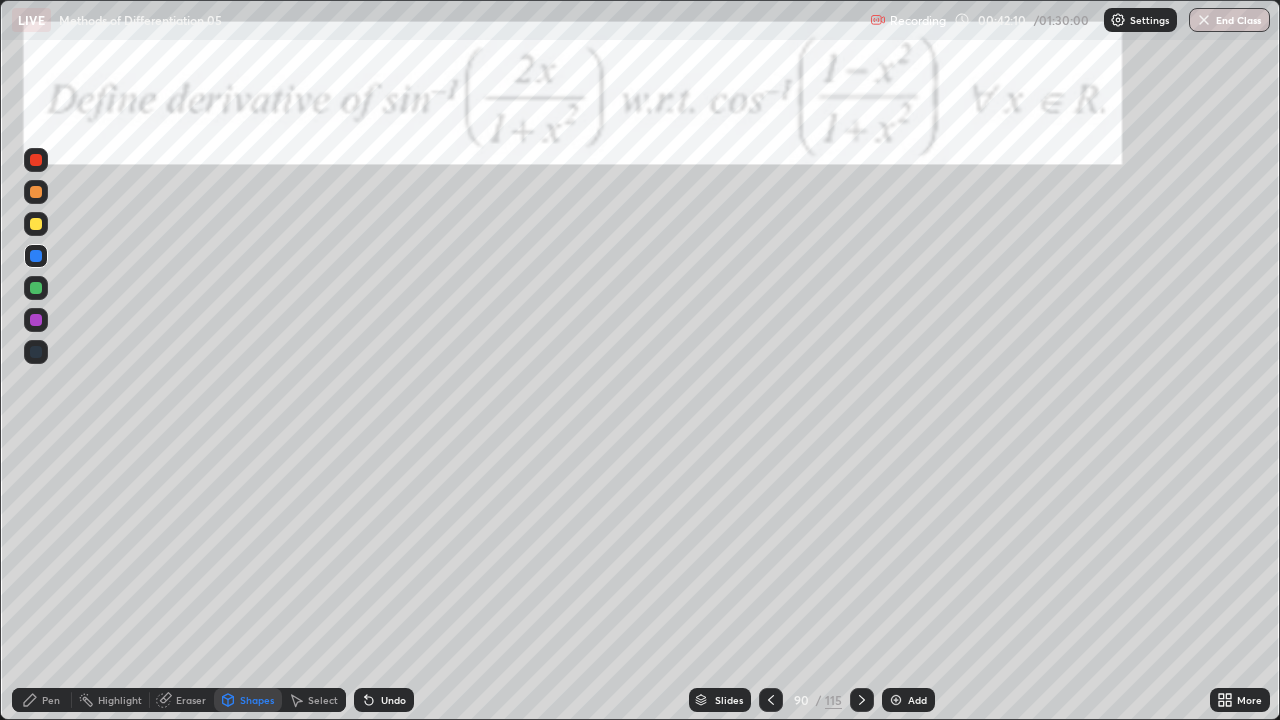 click on "Eraser" at bounding box center [191, 700] 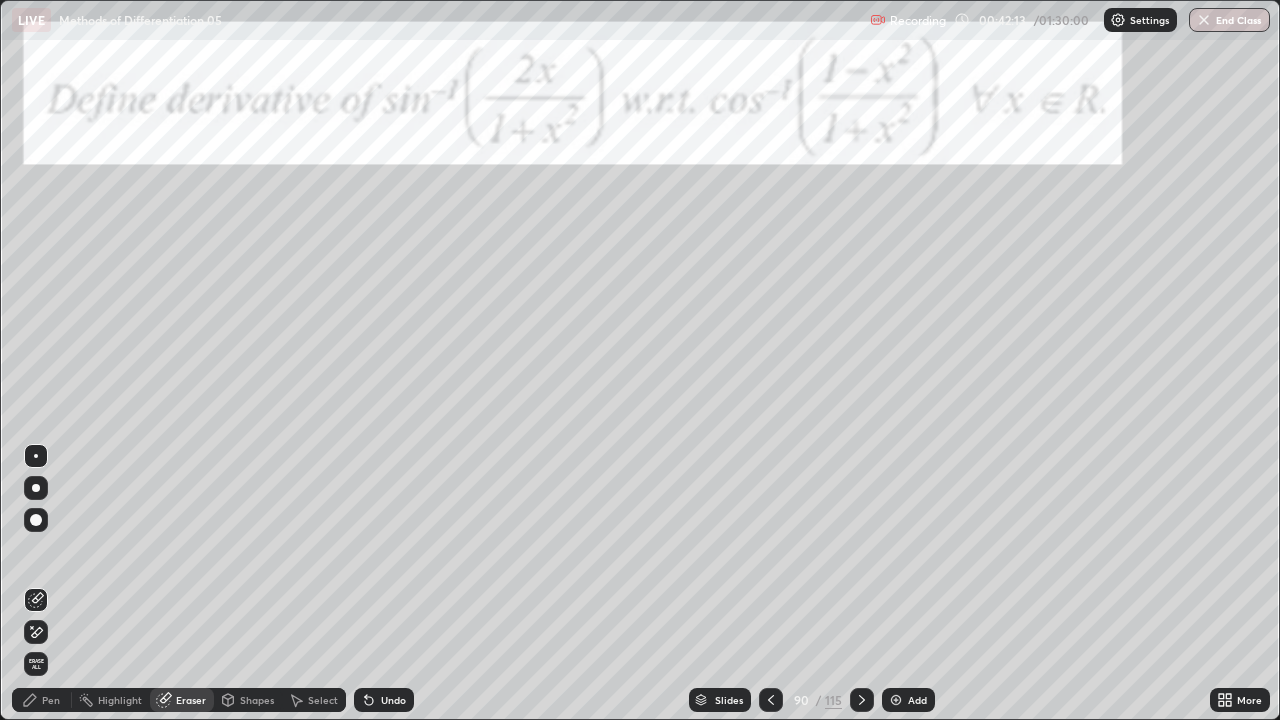 click on "Pen" at bounding box center (51, 700) 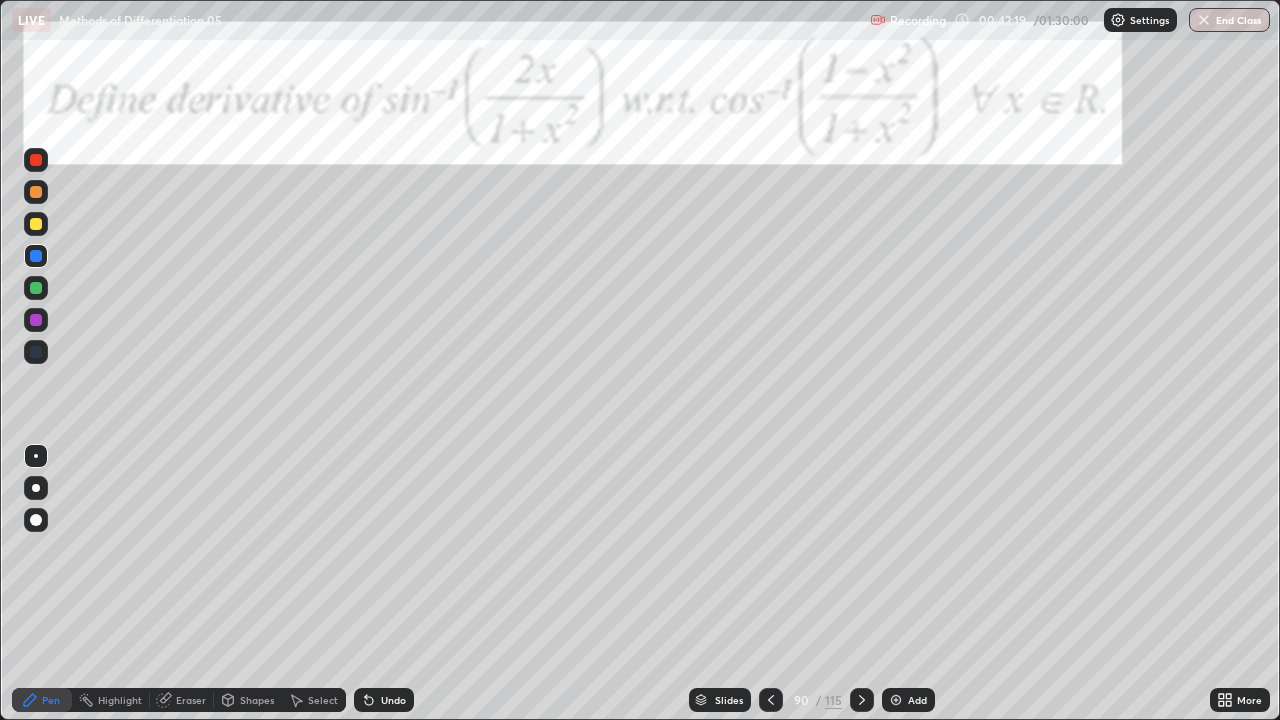 click at bounding box center (36, 288) 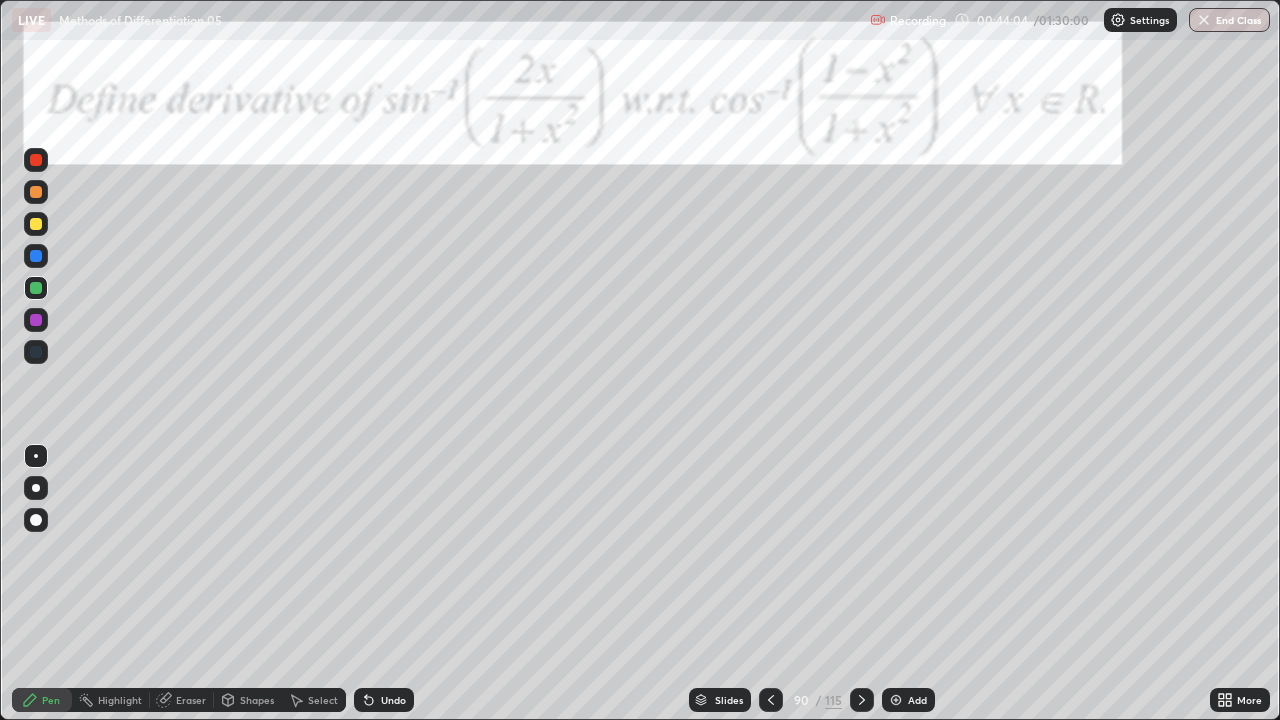 click on "Undo" at bounding box center (393, 700) 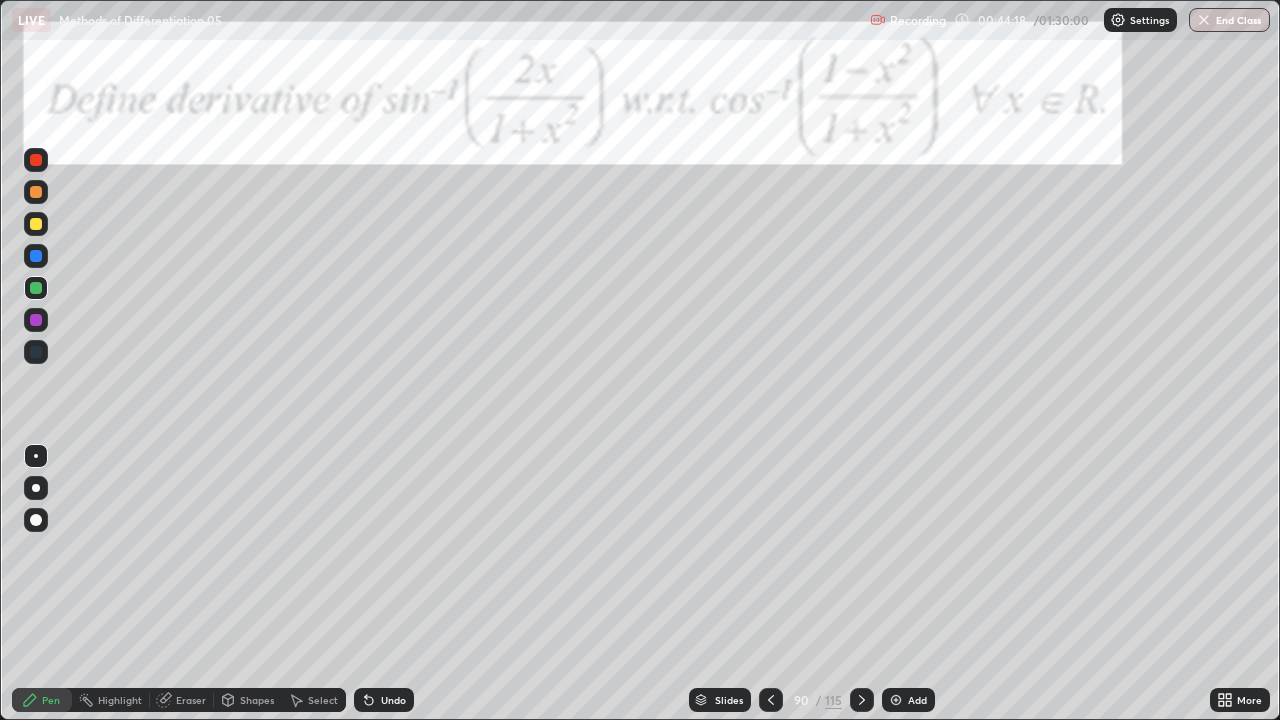 click on "Undo" at bounding box center (393, 700) 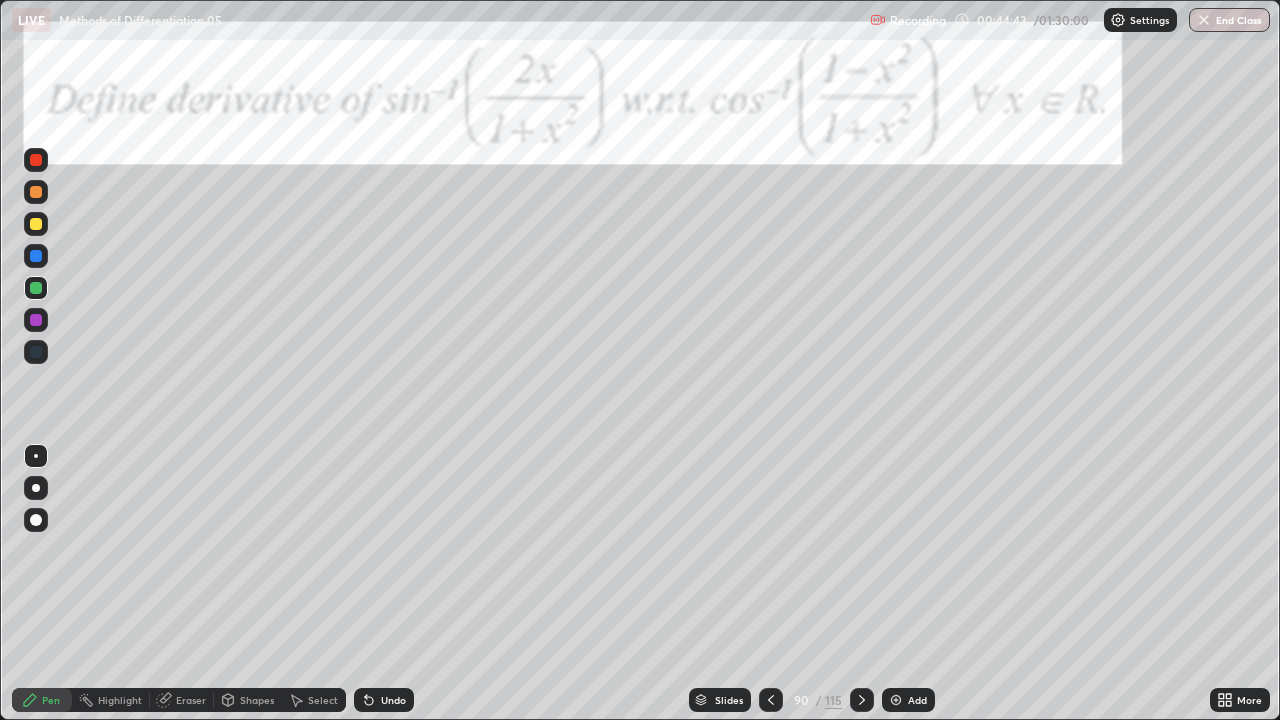click 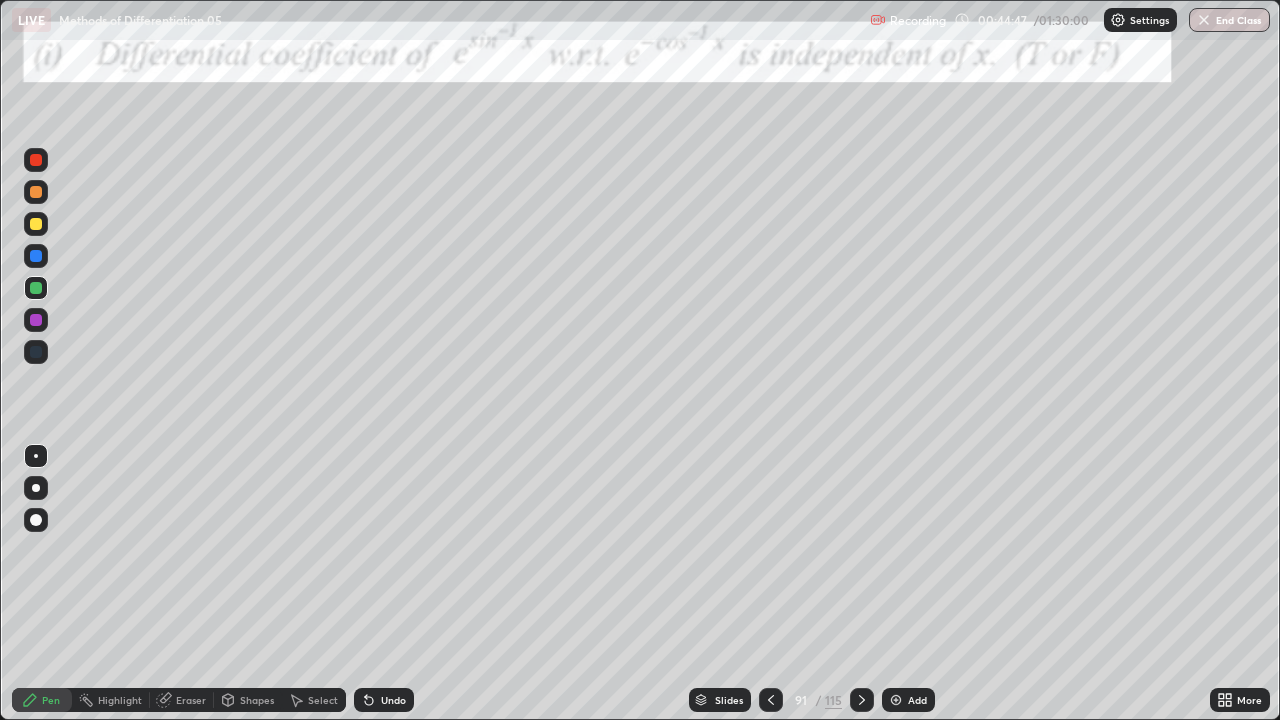 click 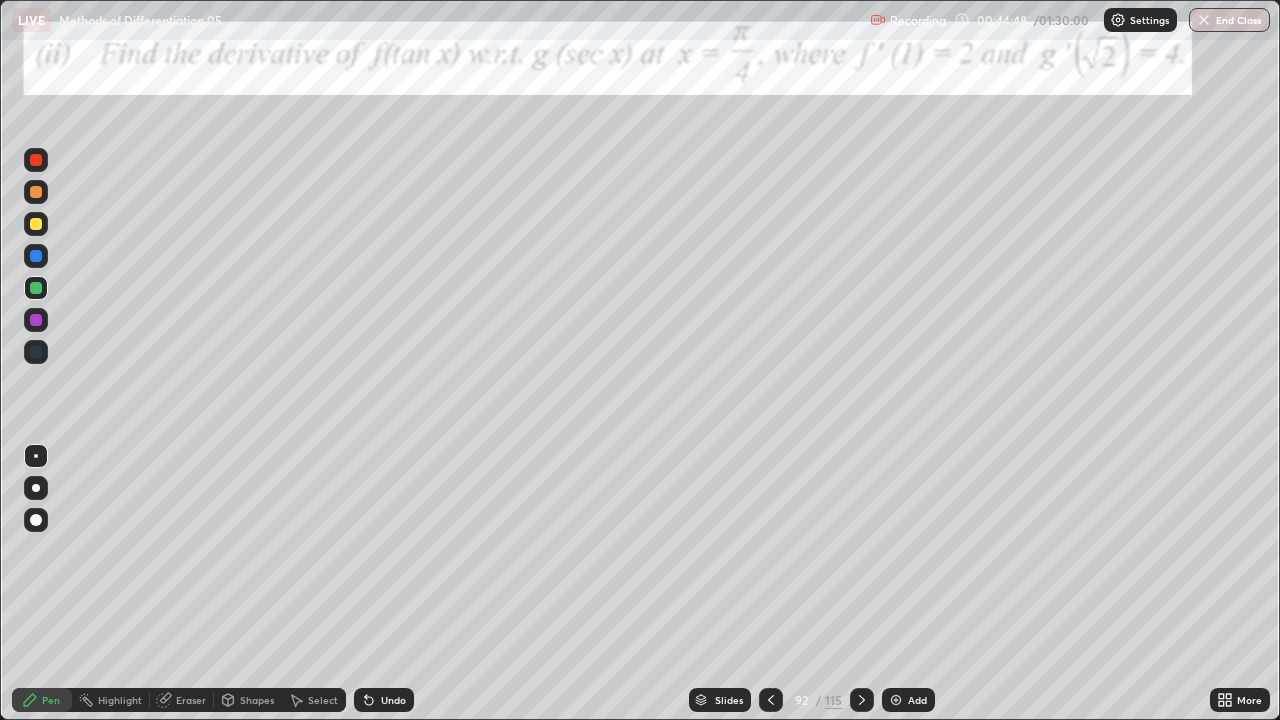 click 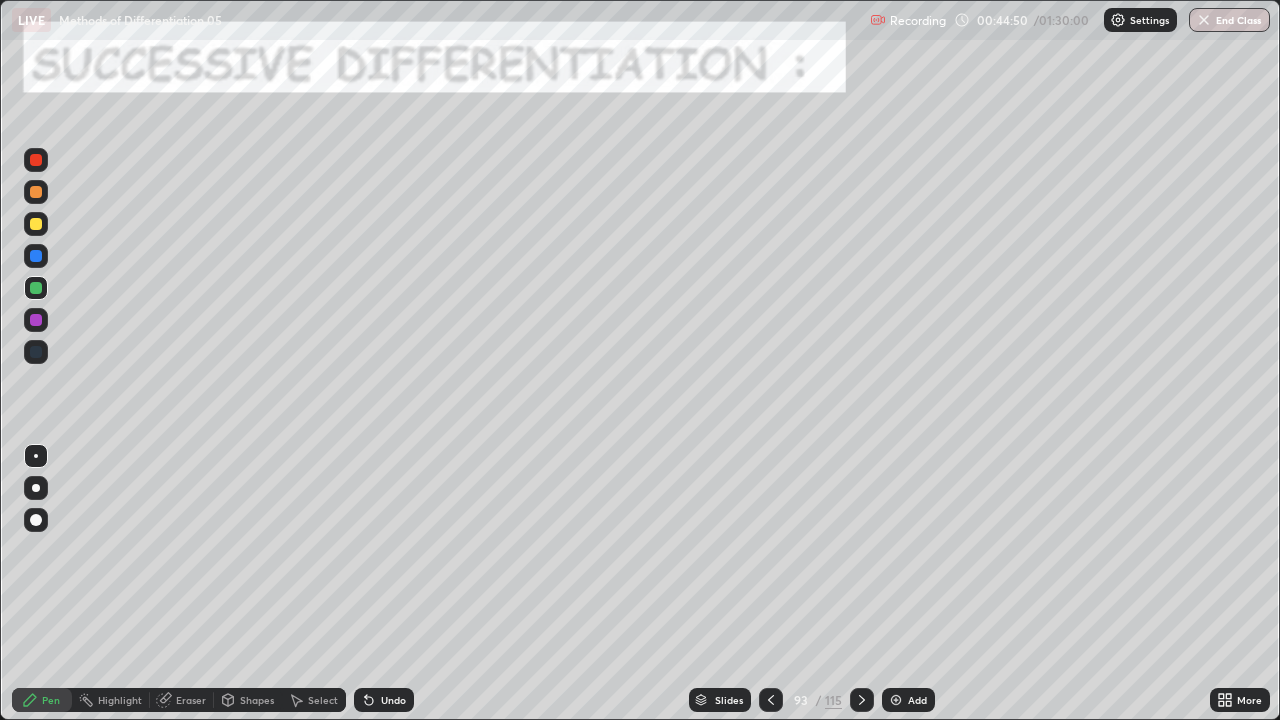 click 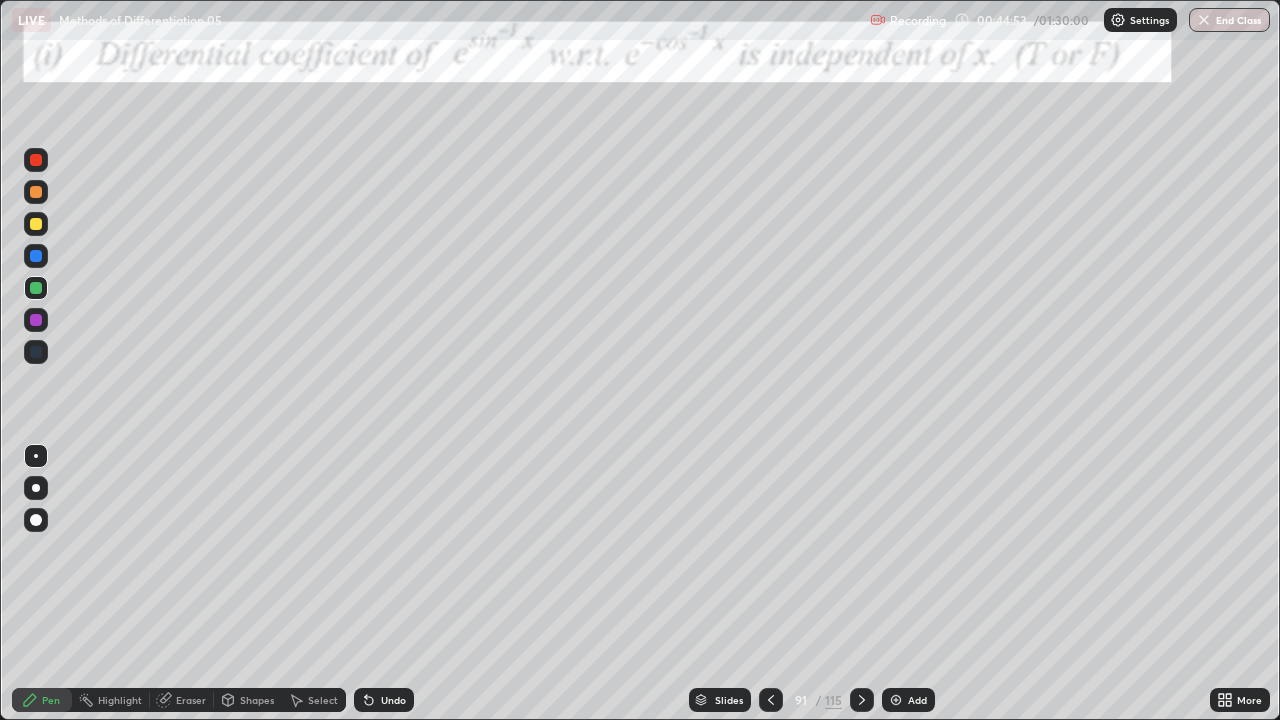 click at bounding box center (862, 700) 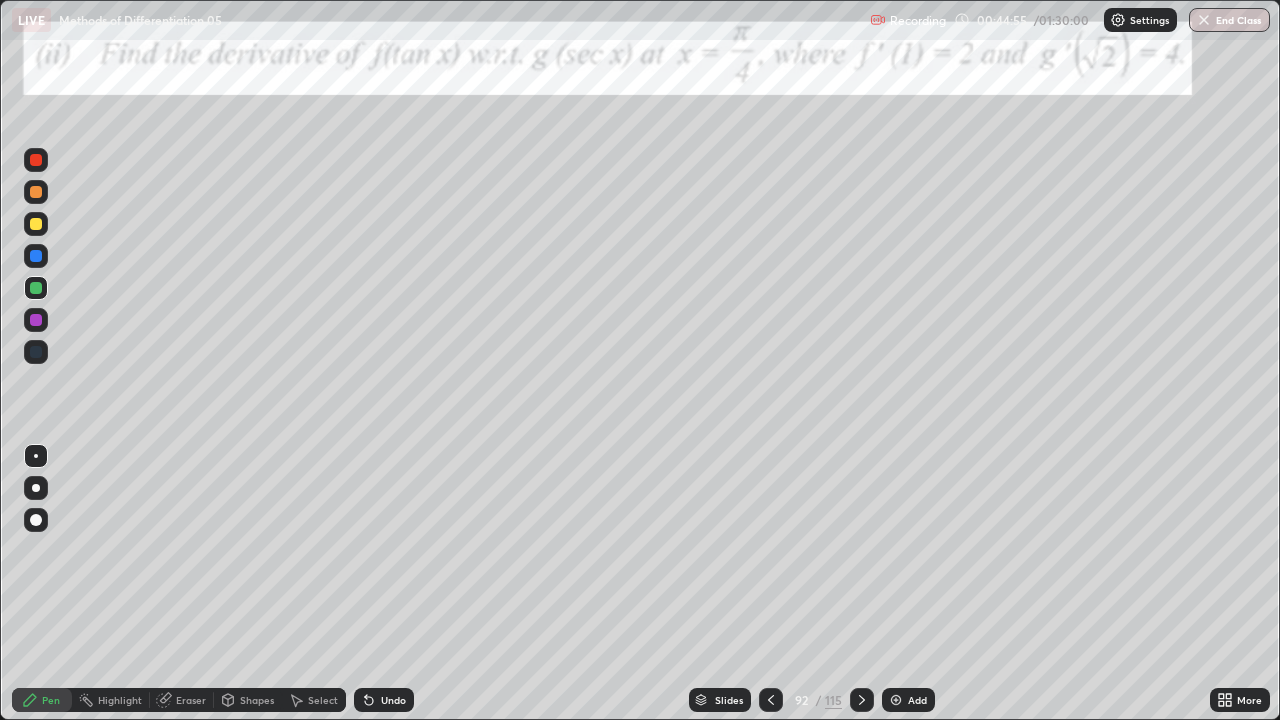 click 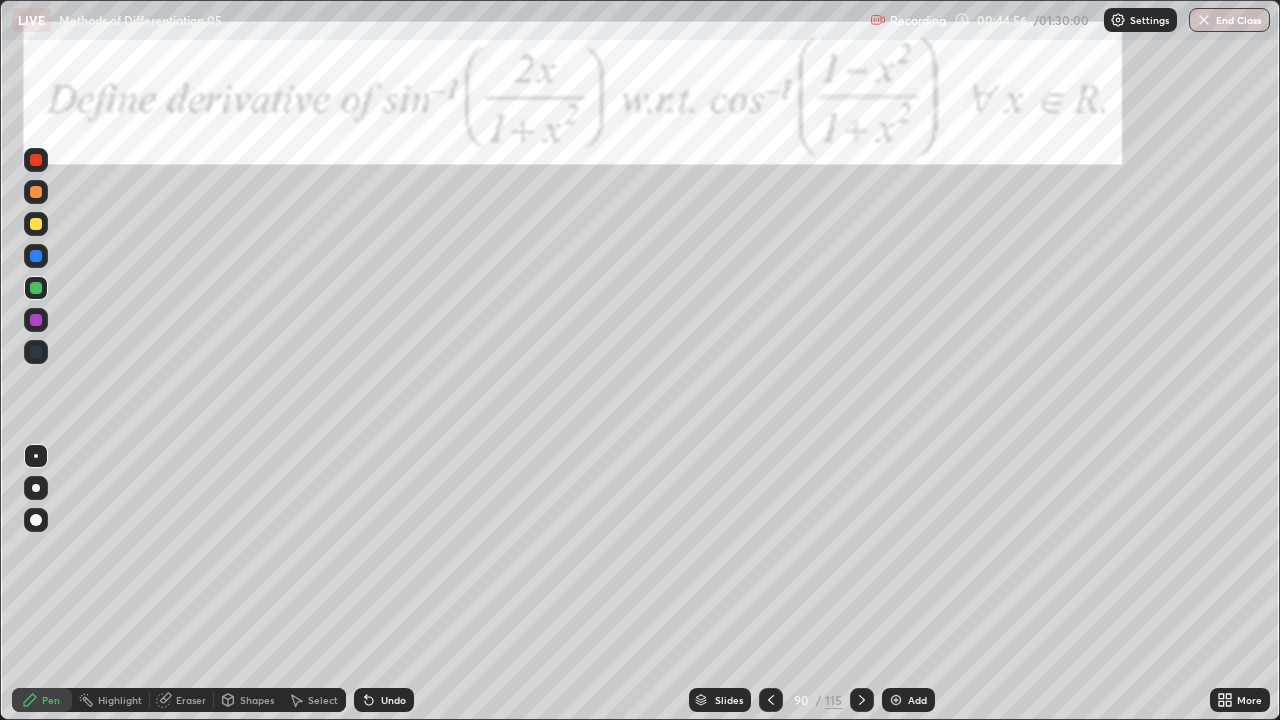 click 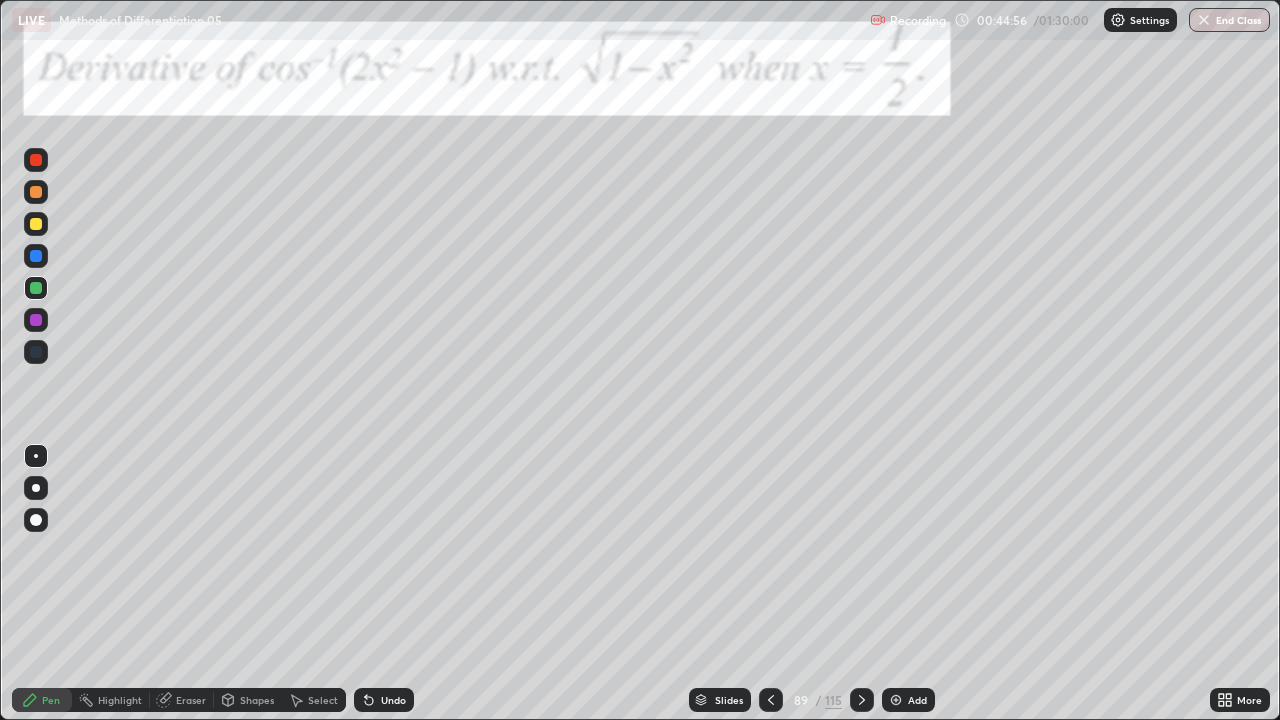 click 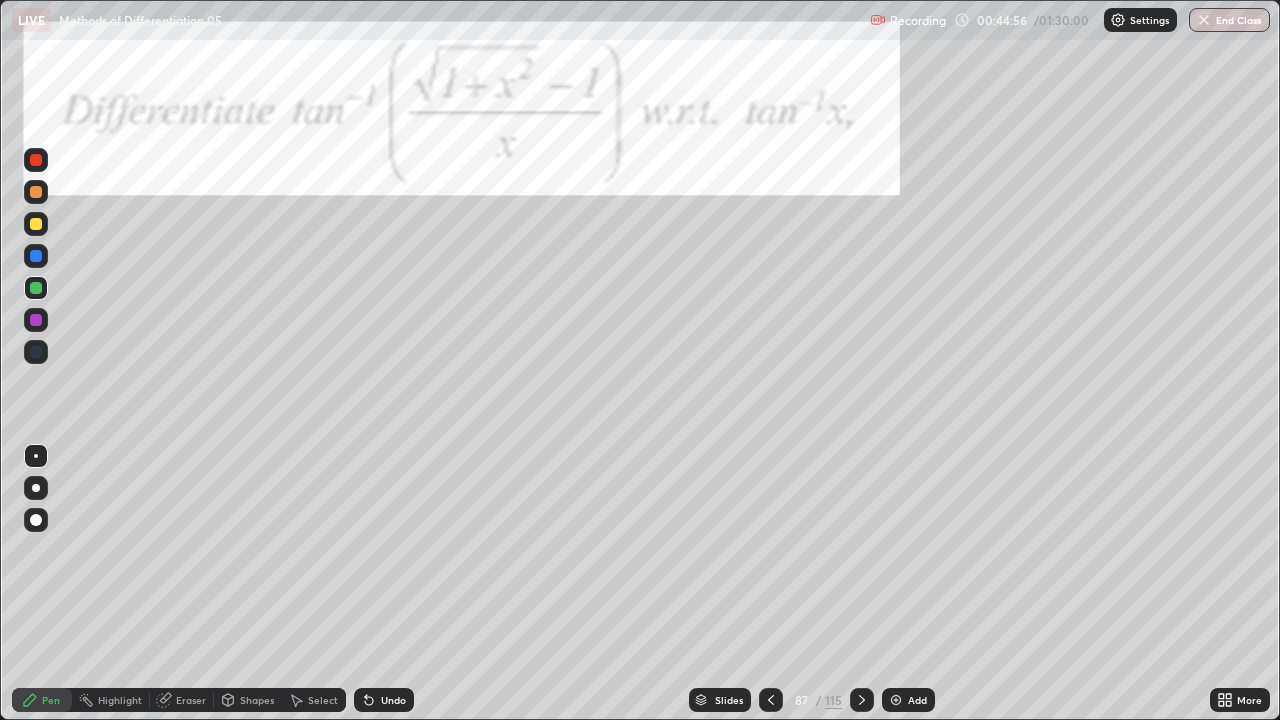 click 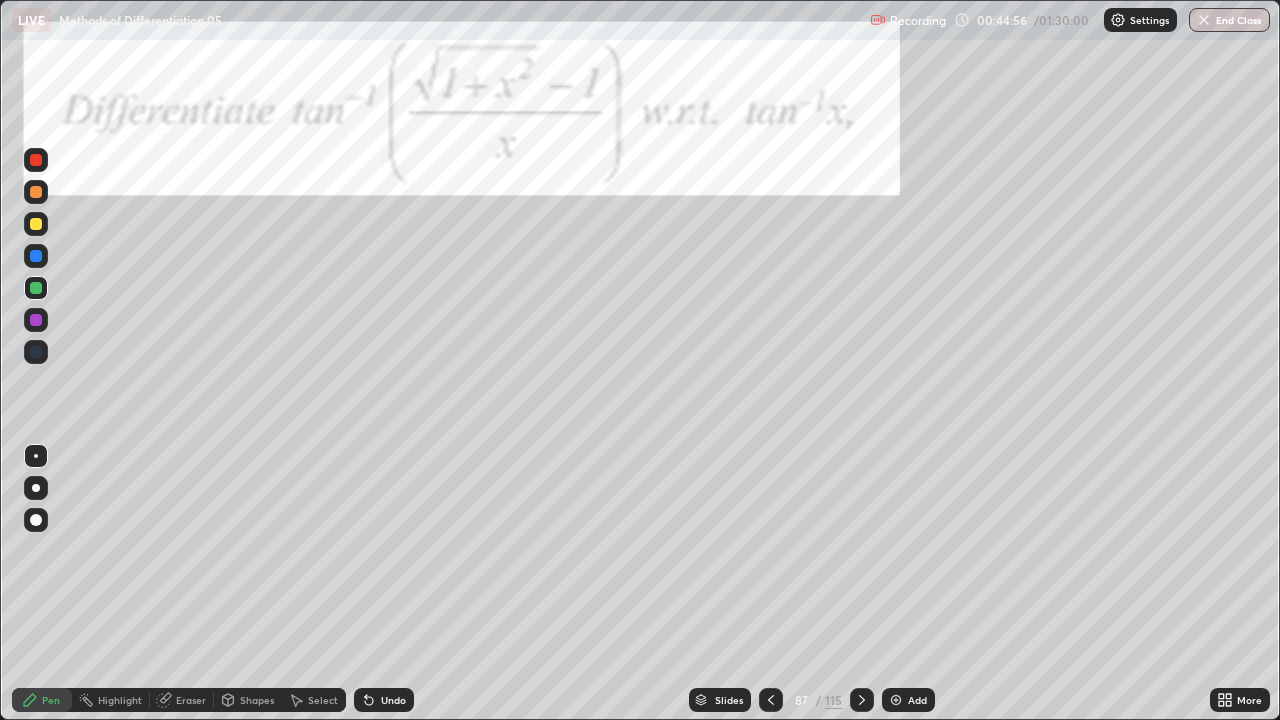 click 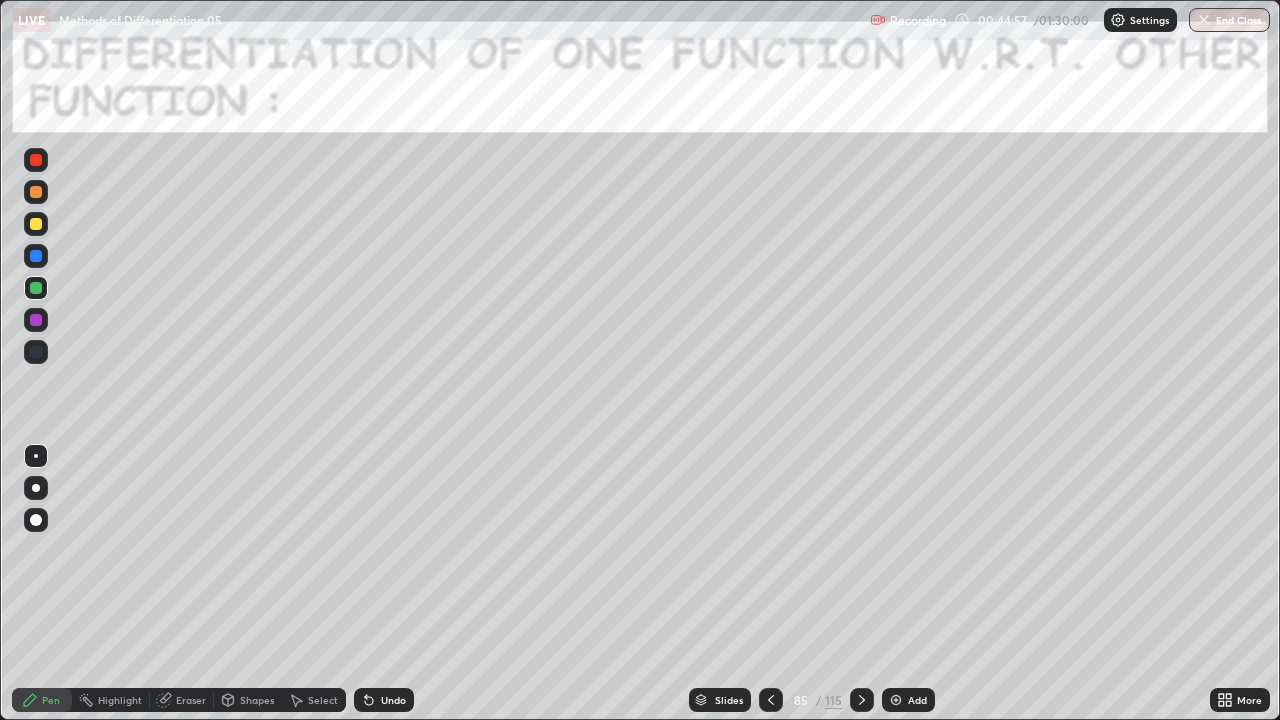 click 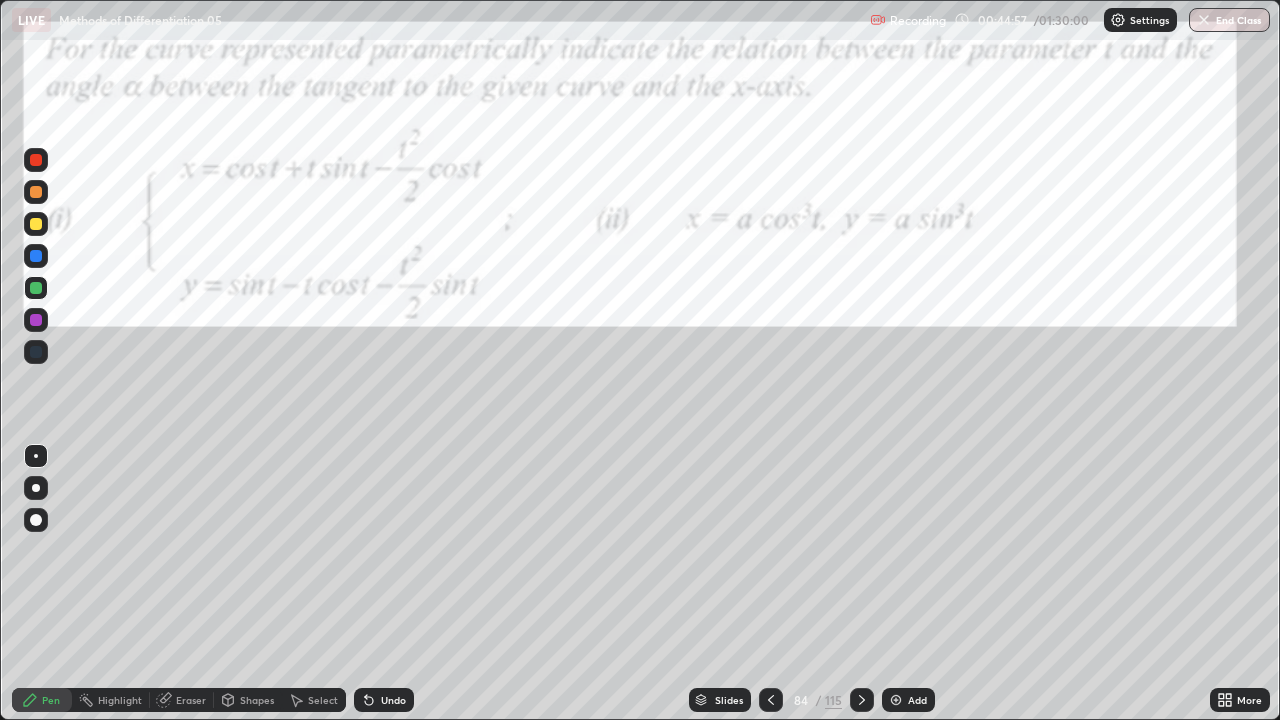 click 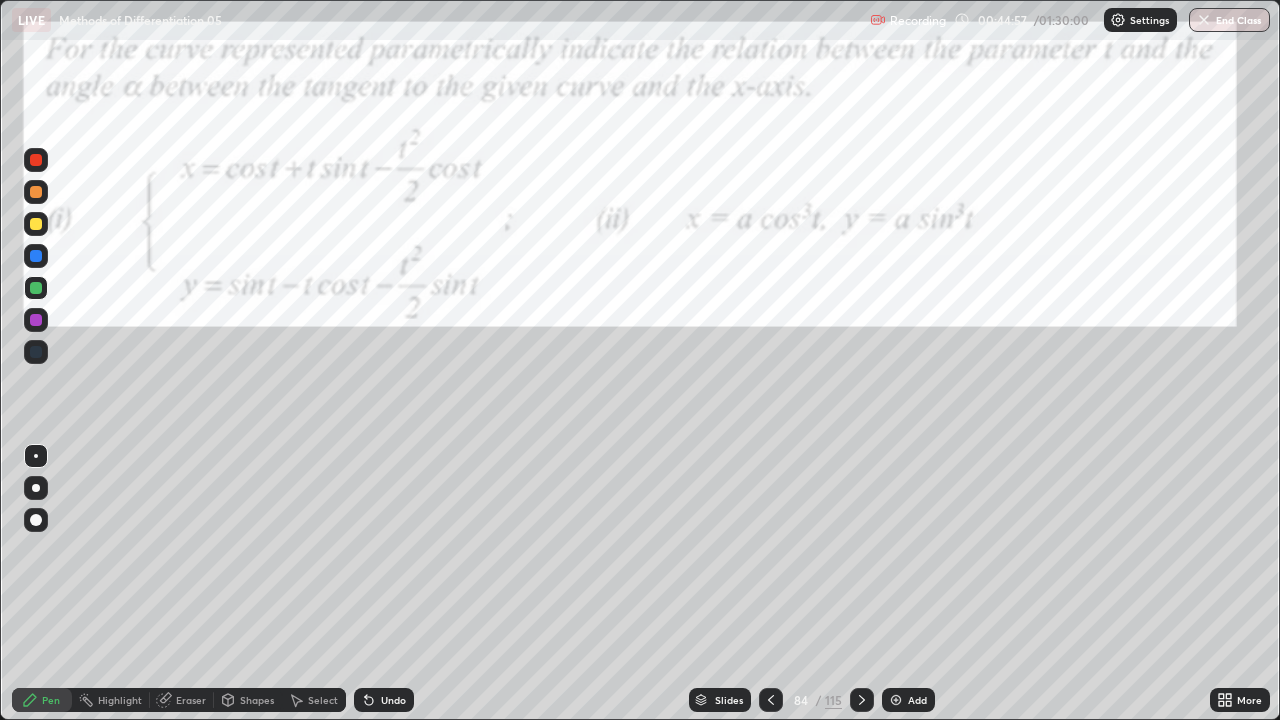click 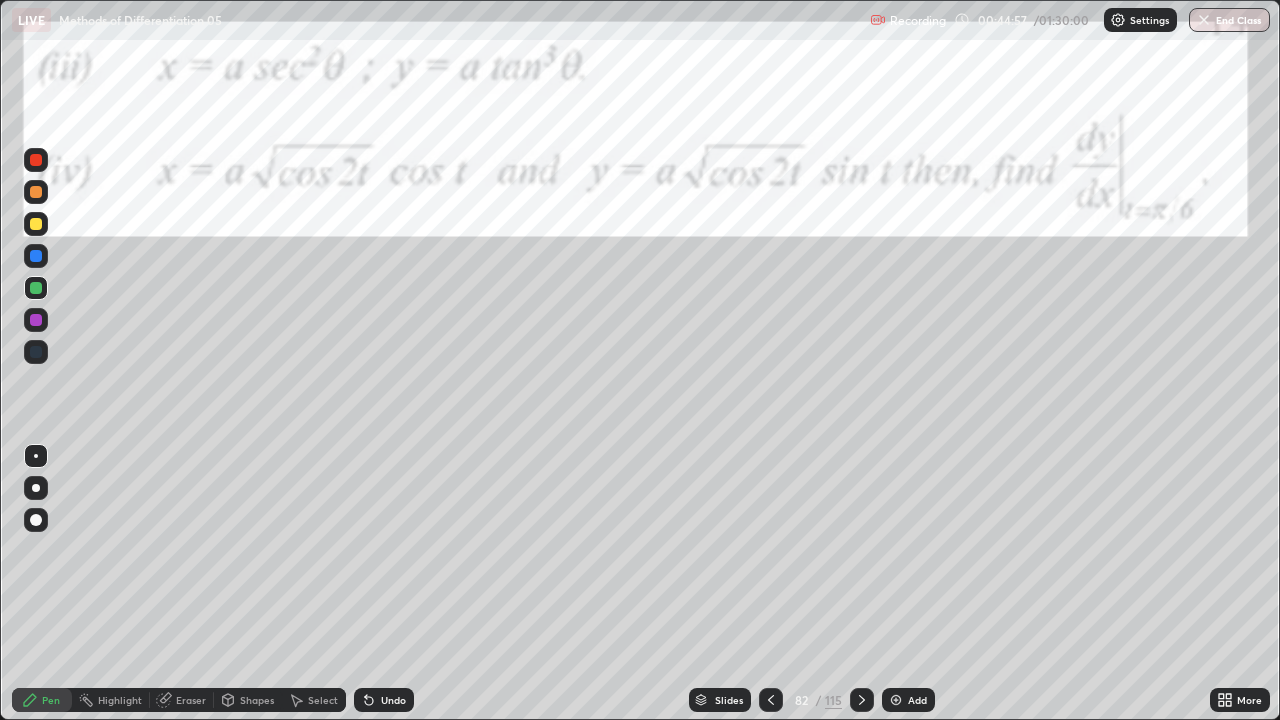 click 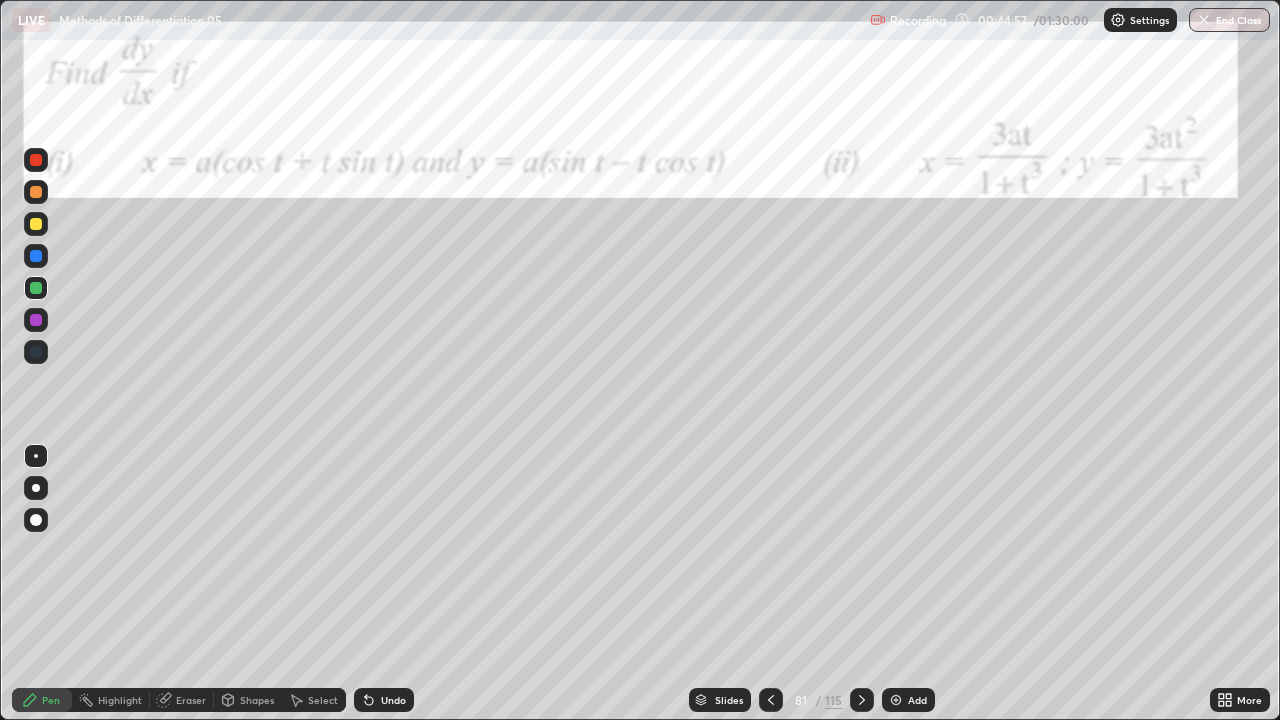 click 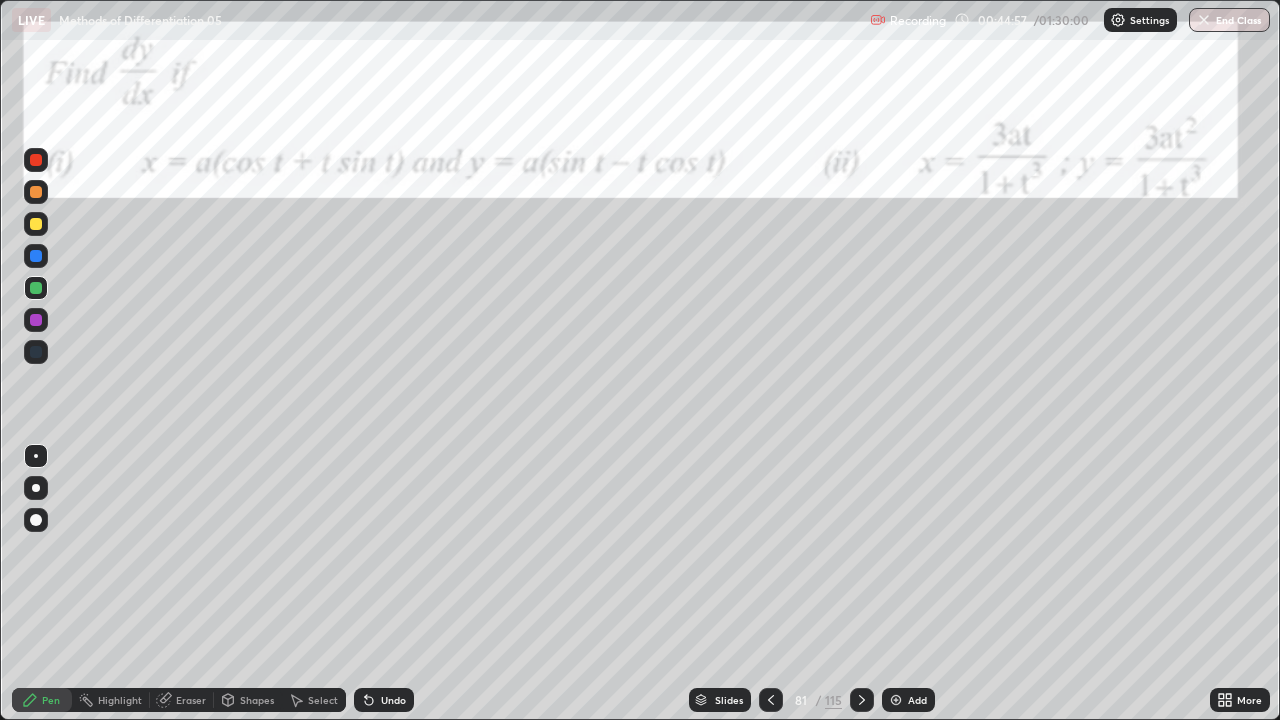 click 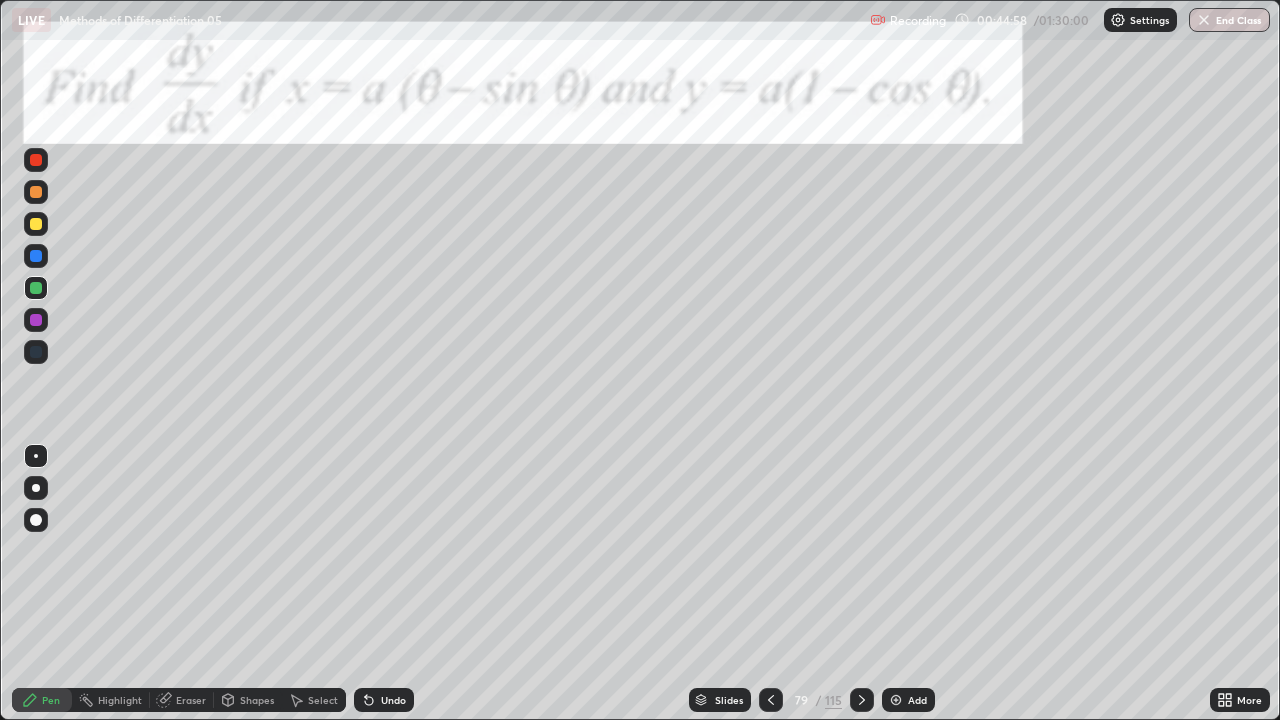 click 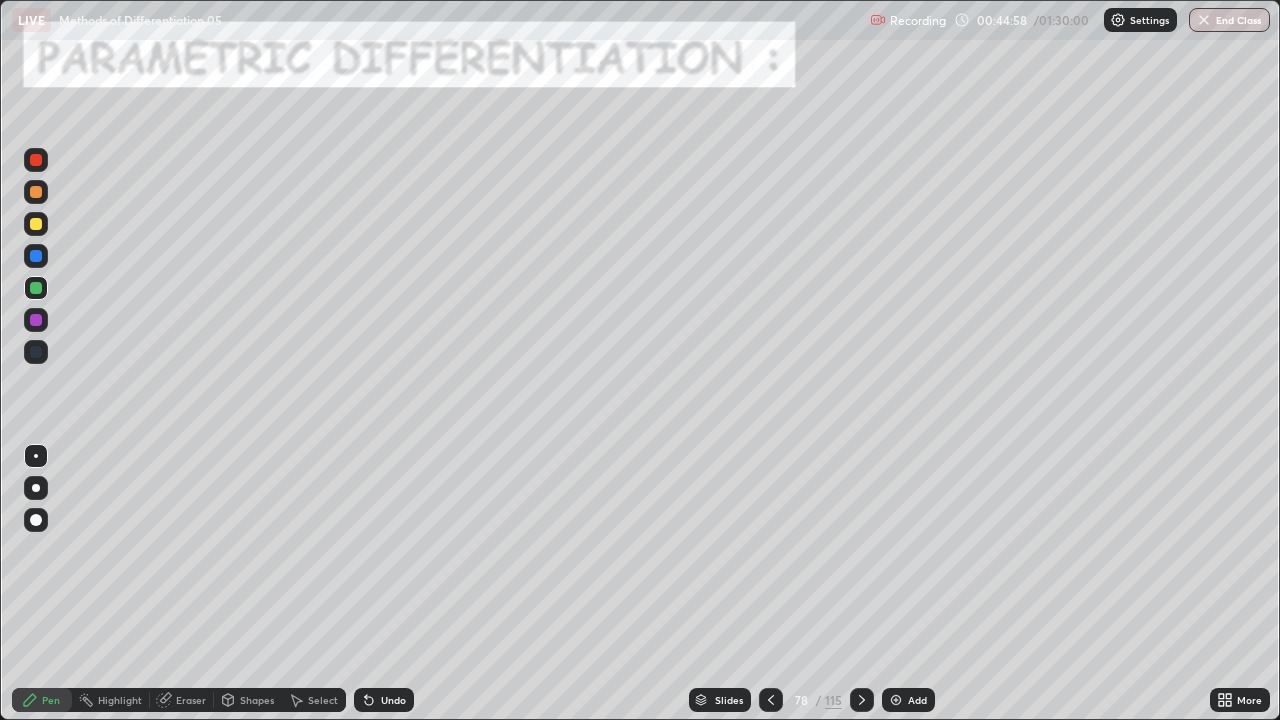 click at bounding box center [771, 700] 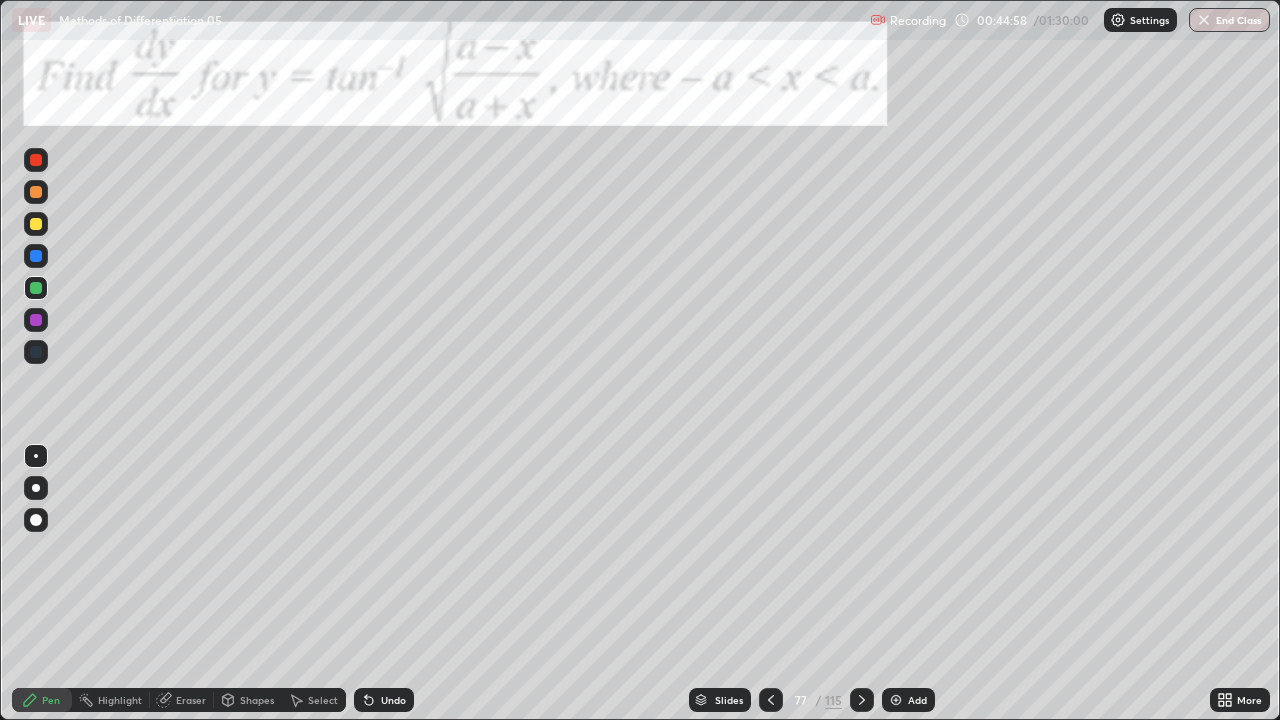 click at bounding box center (771, 700) 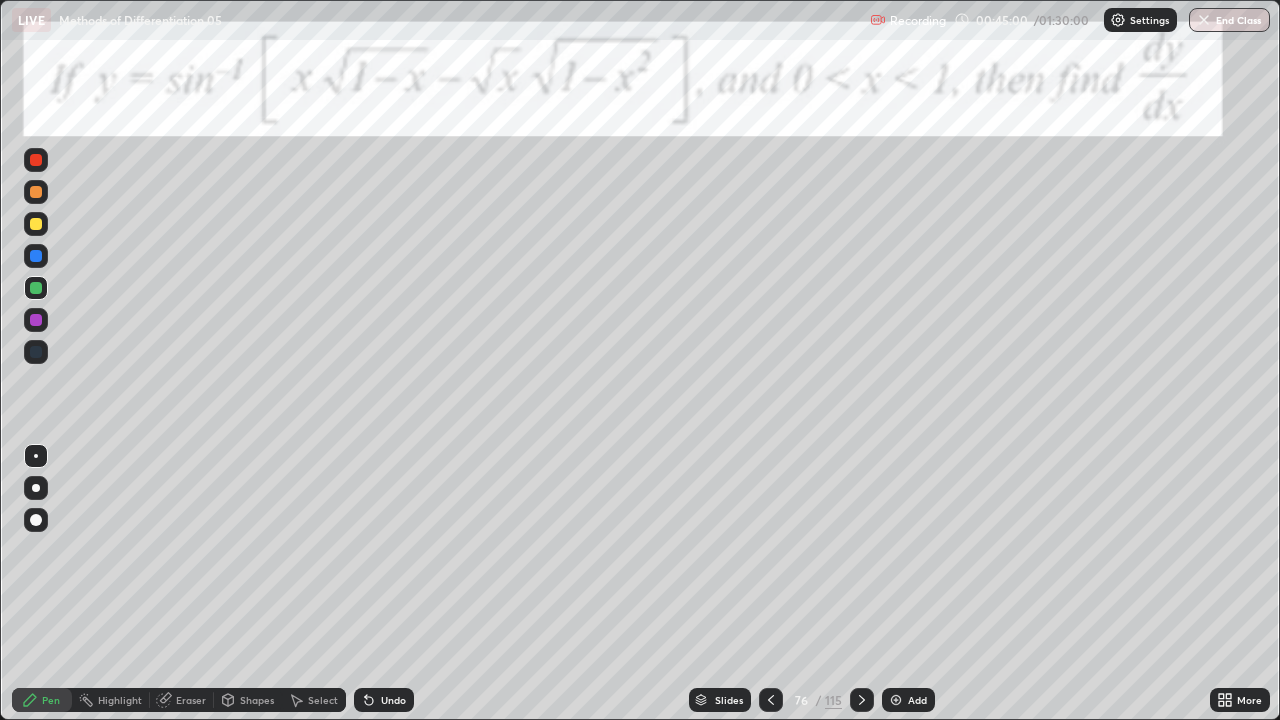 click 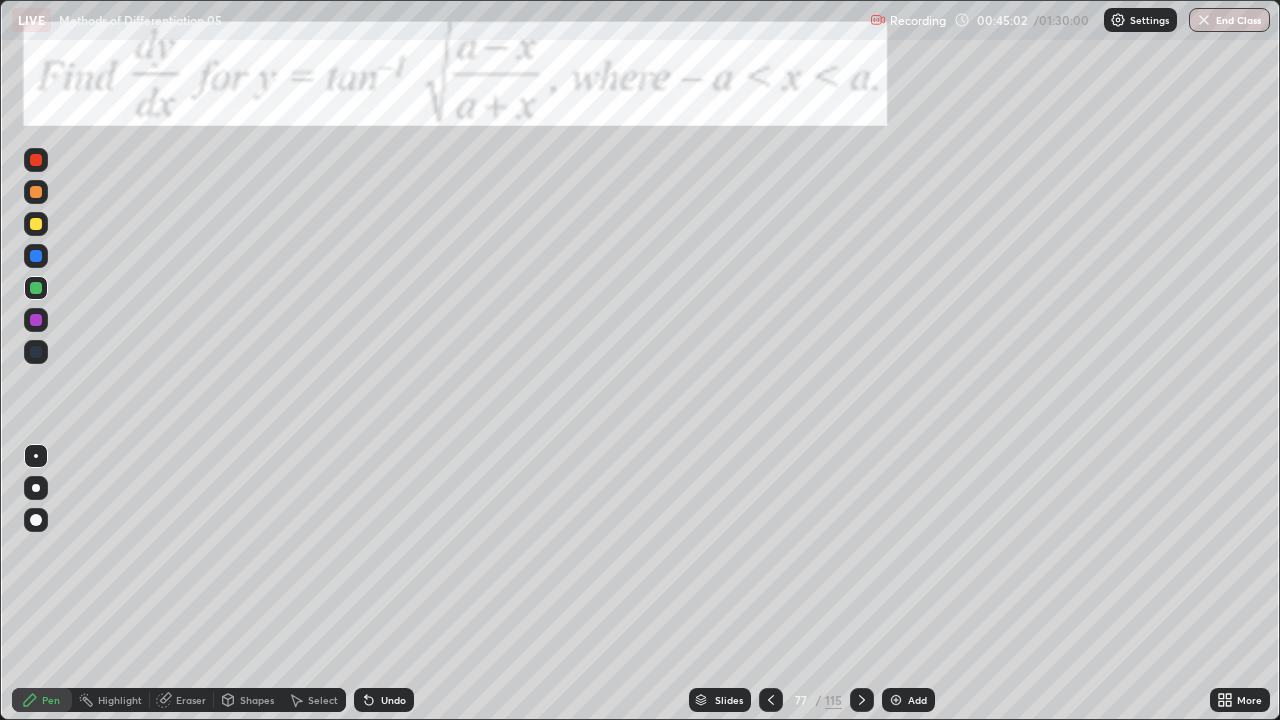 click at bounding box center (862, 700) 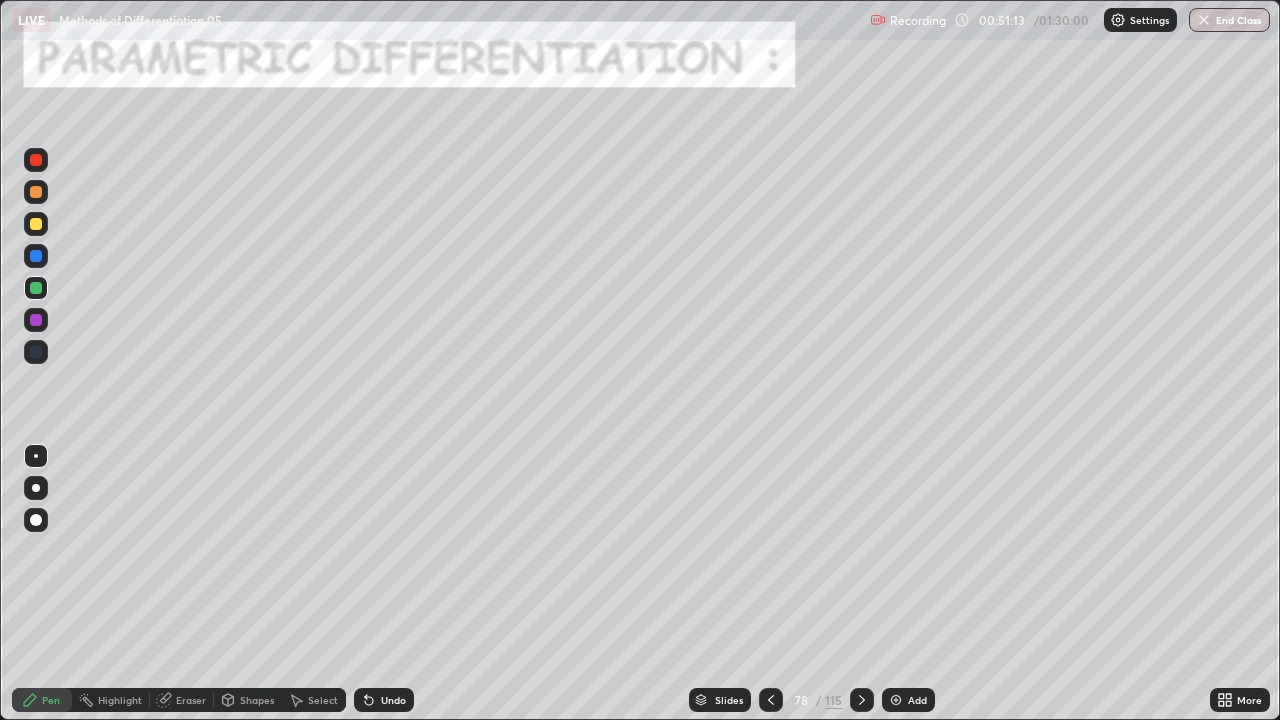 click 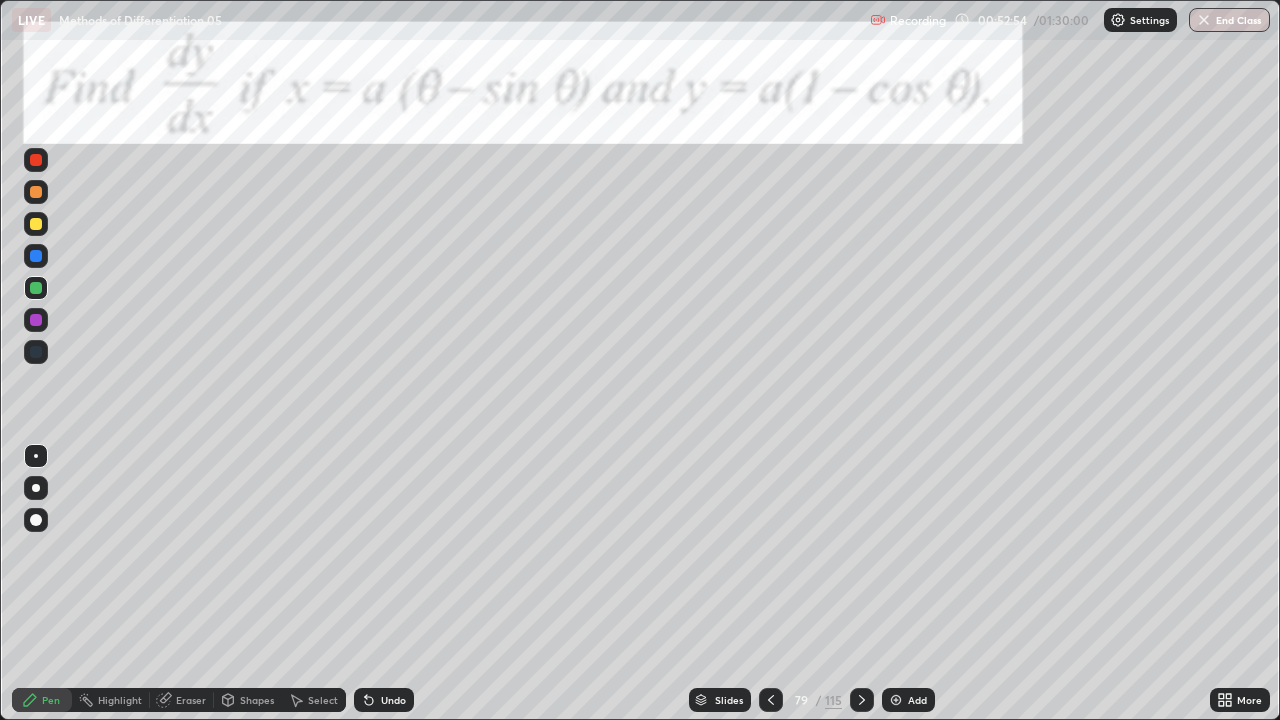 click 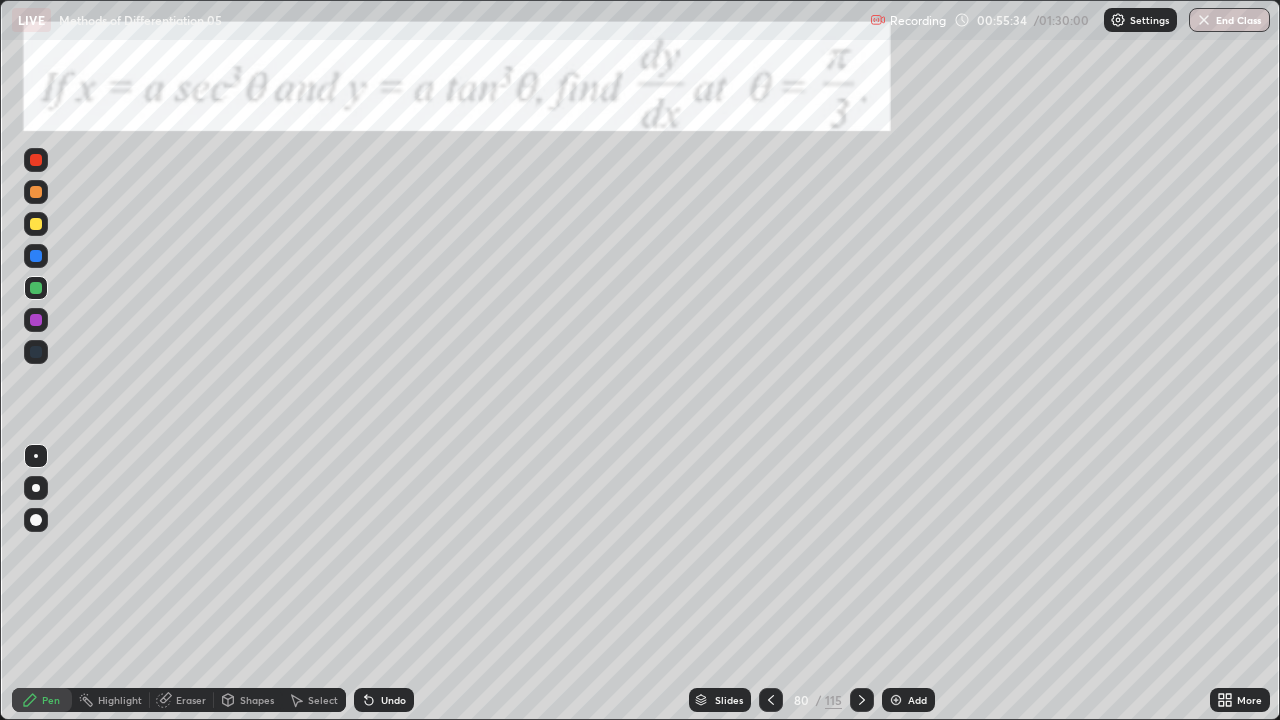 click 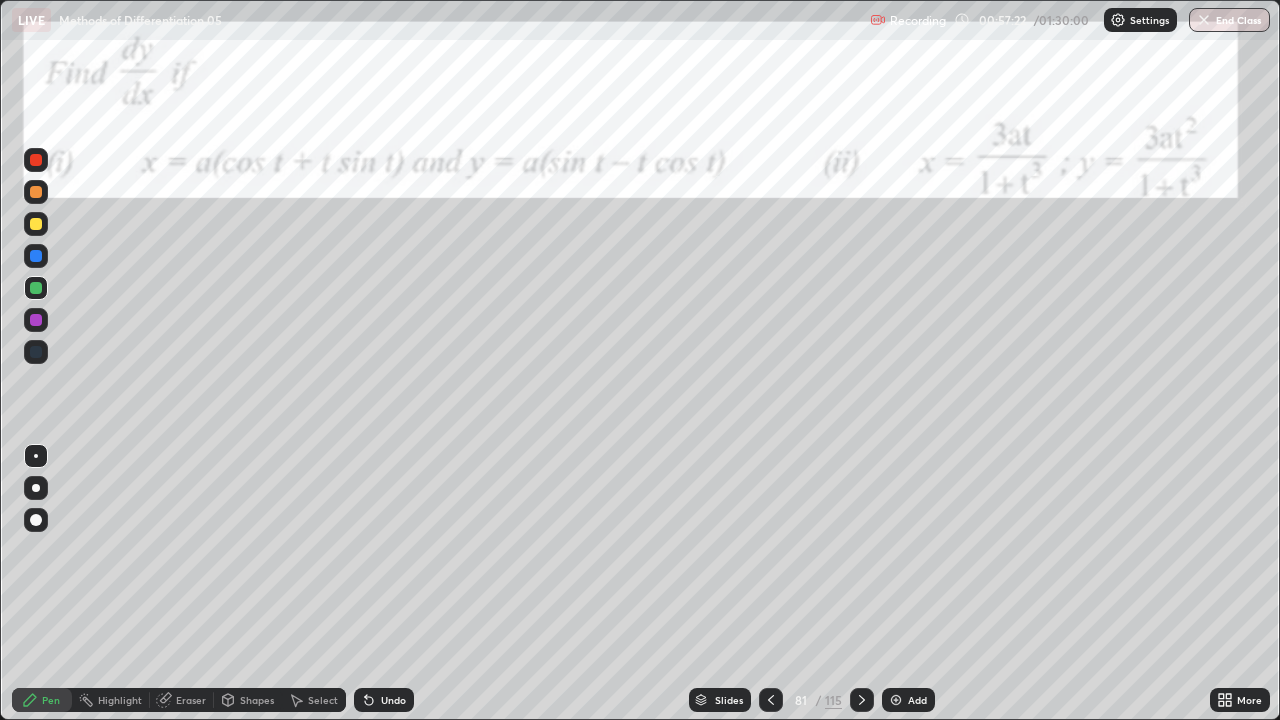 click 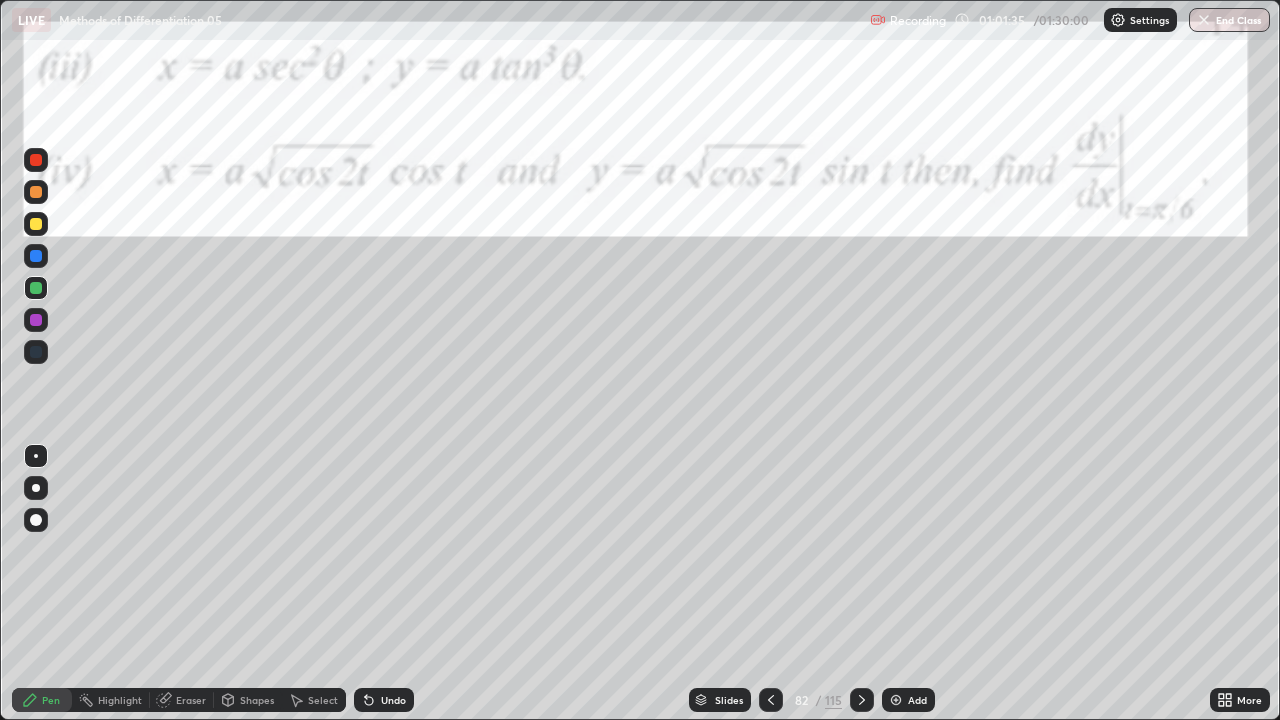 click at bounding box center (862, 700) 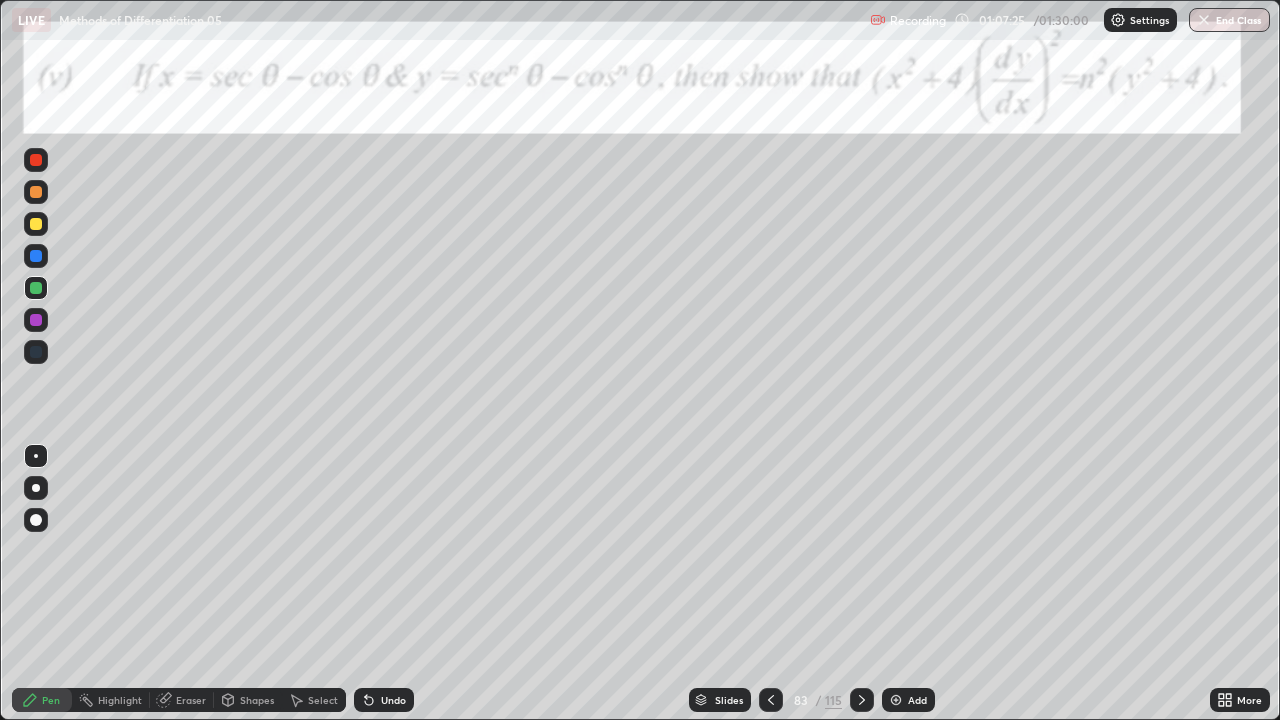 click 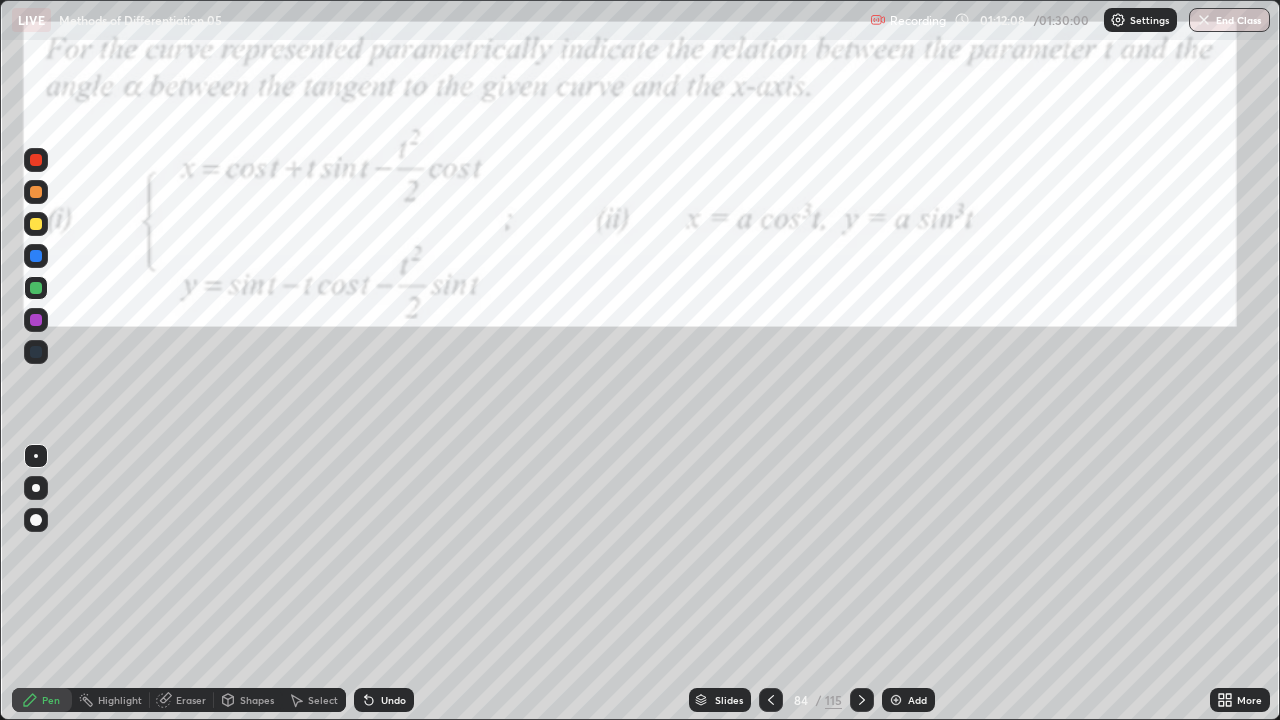 click 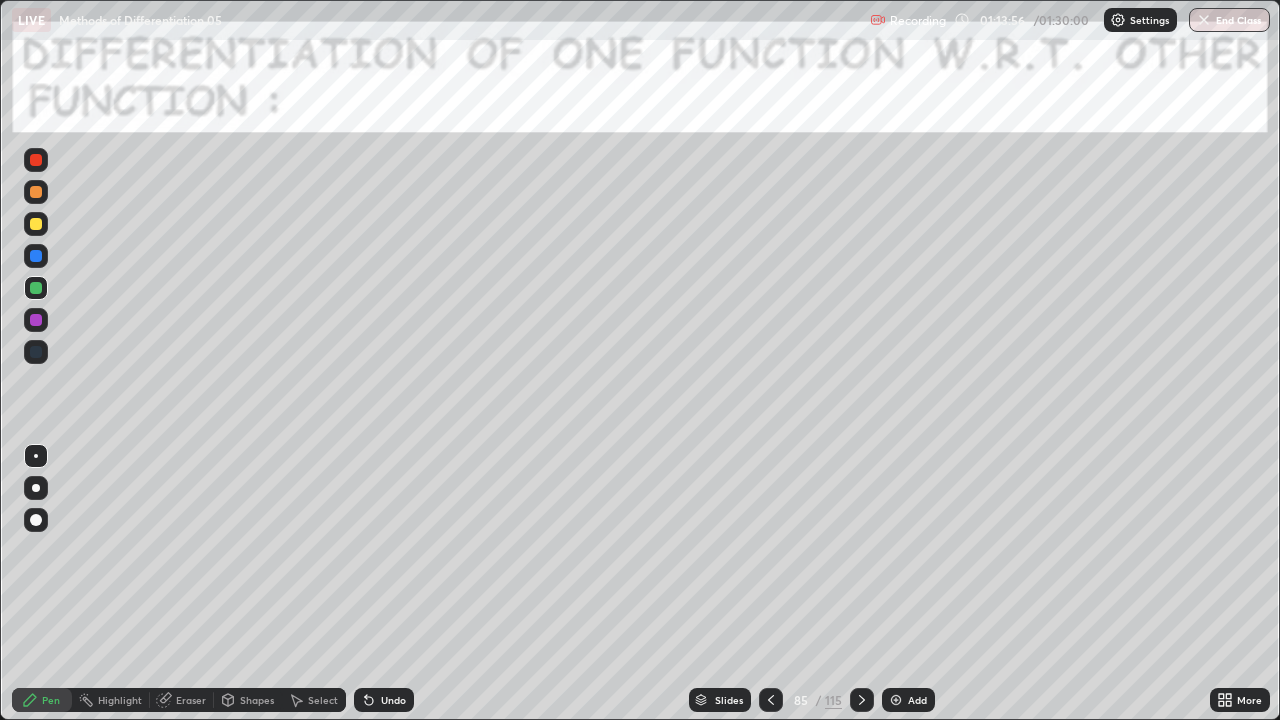 click 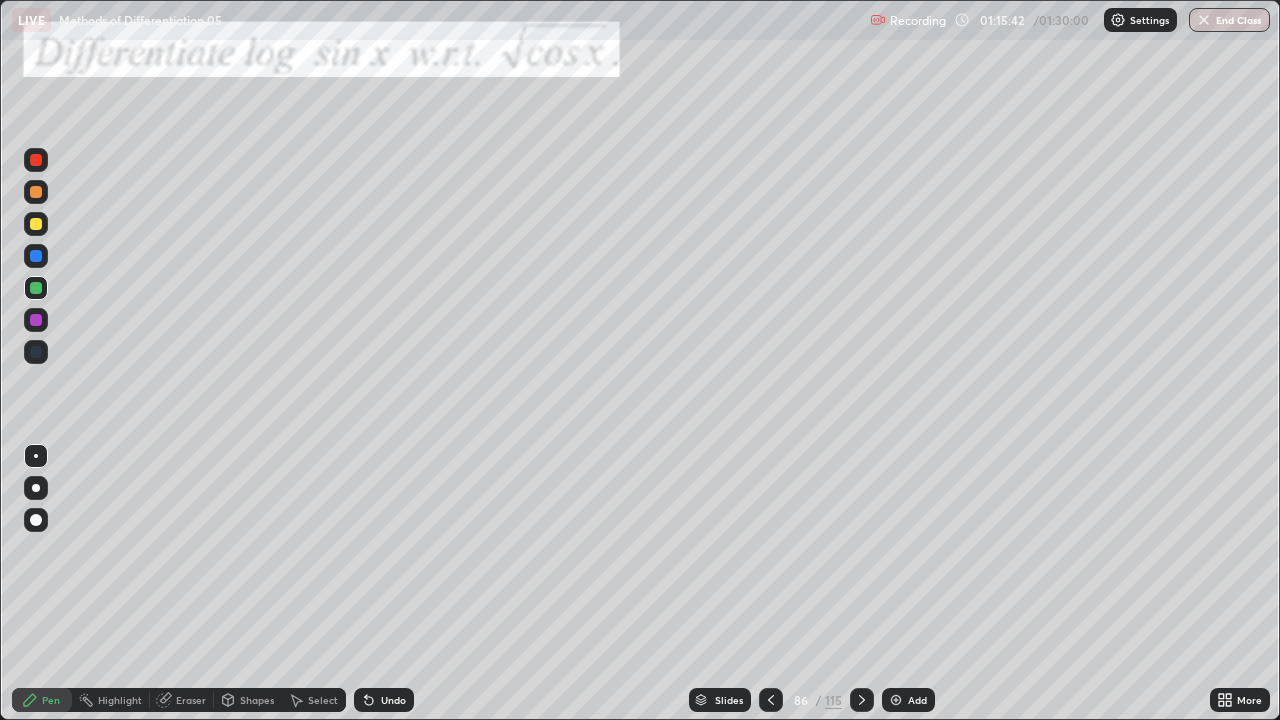 click 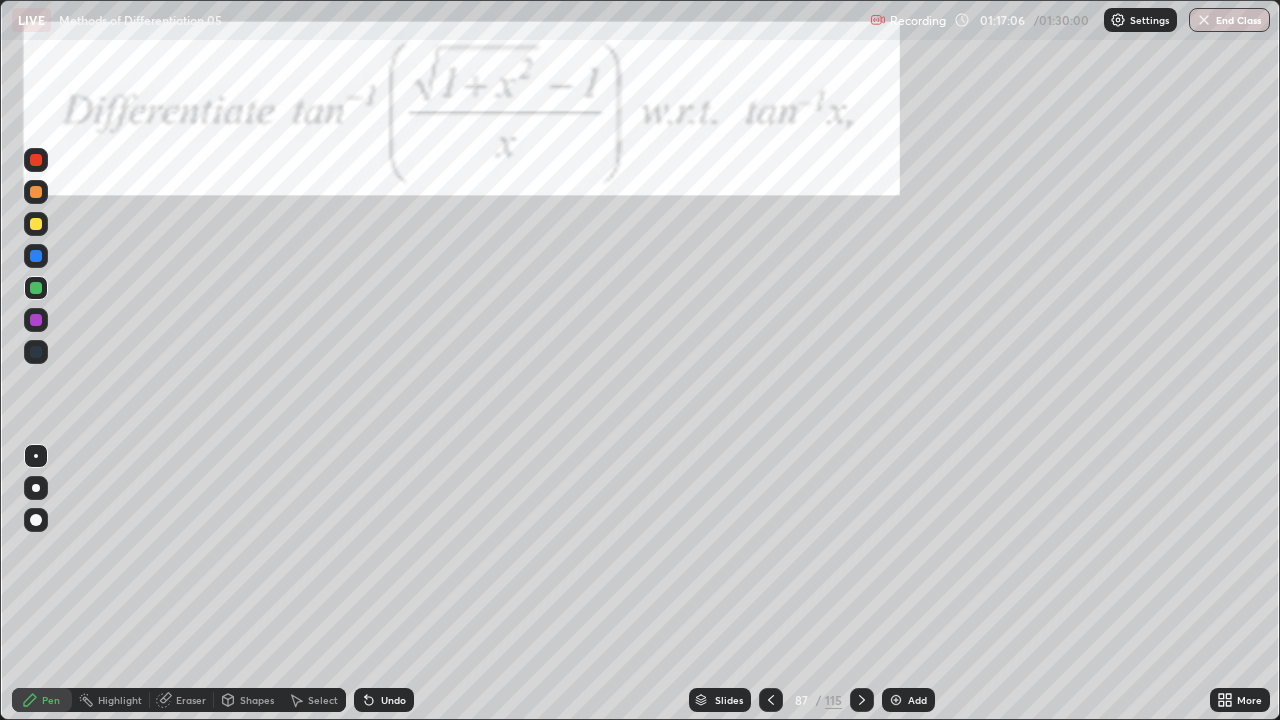 click 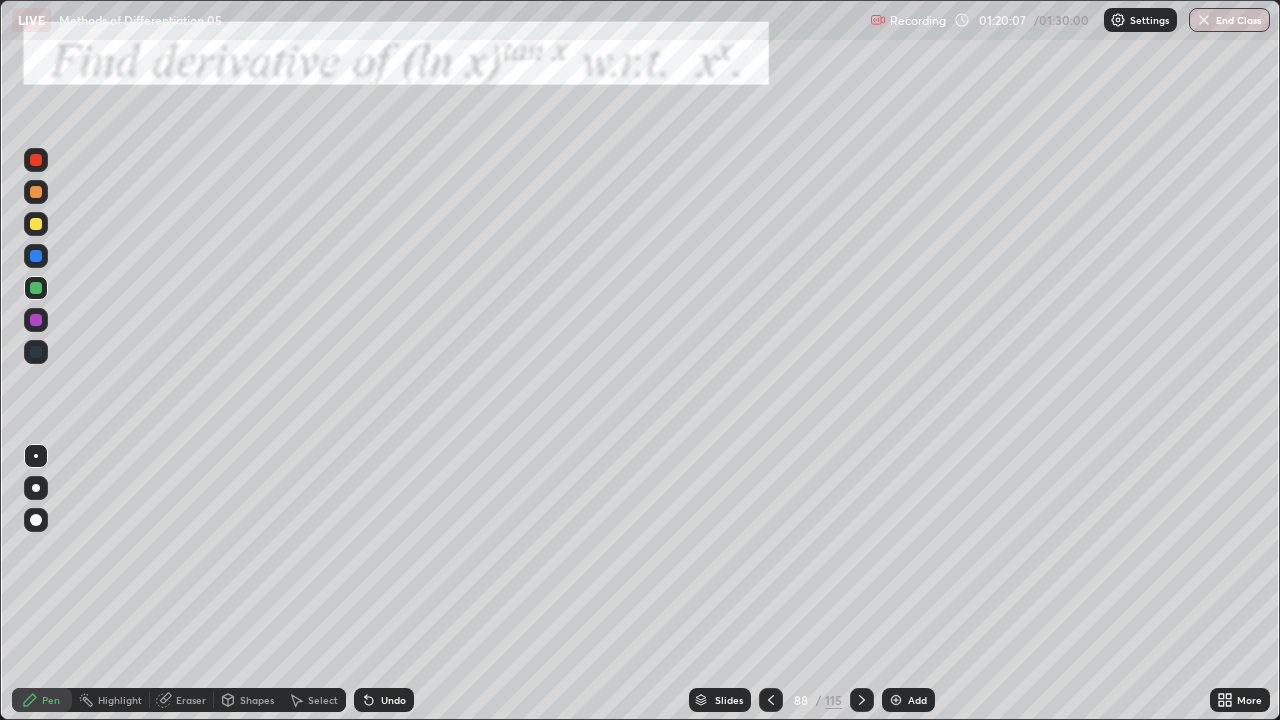 click 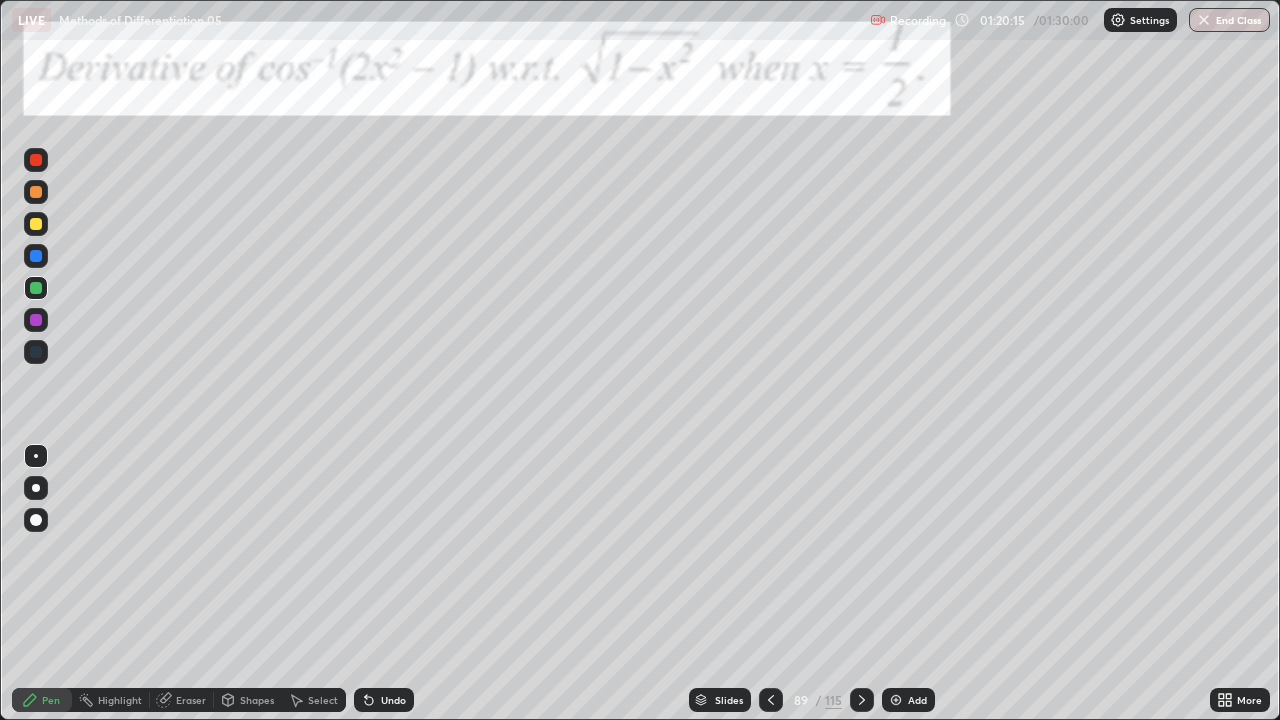 click 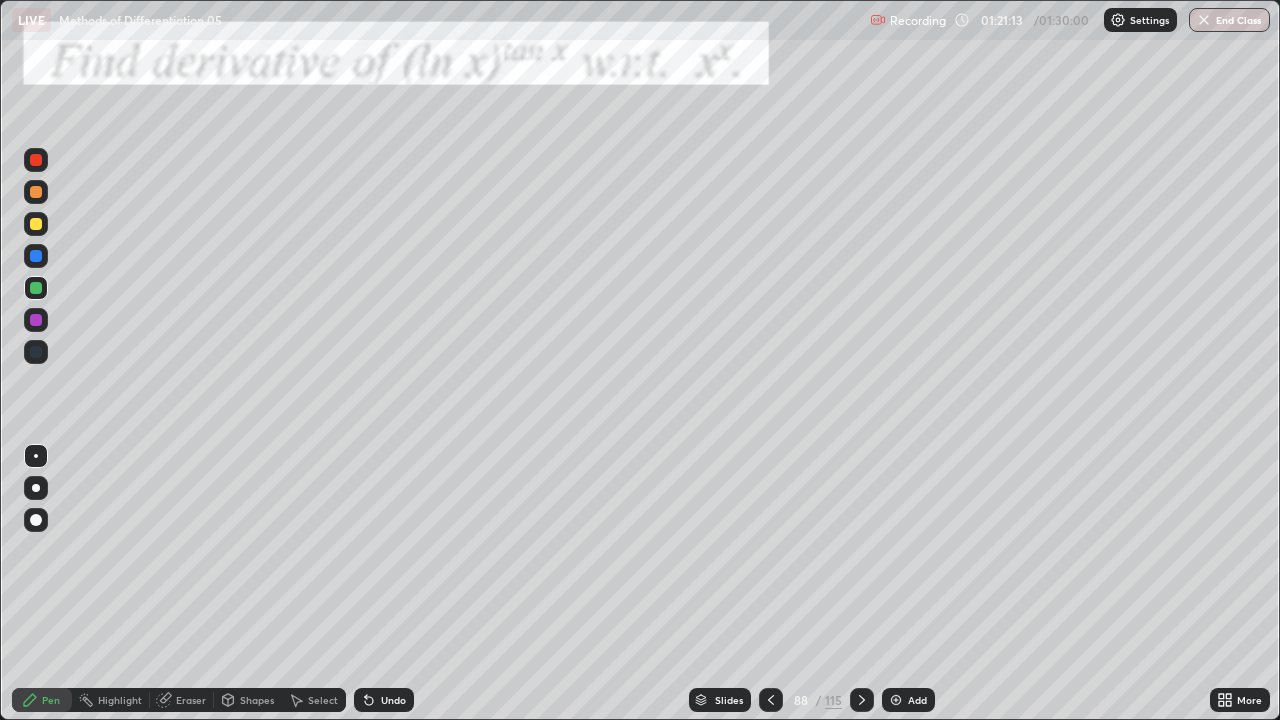 click 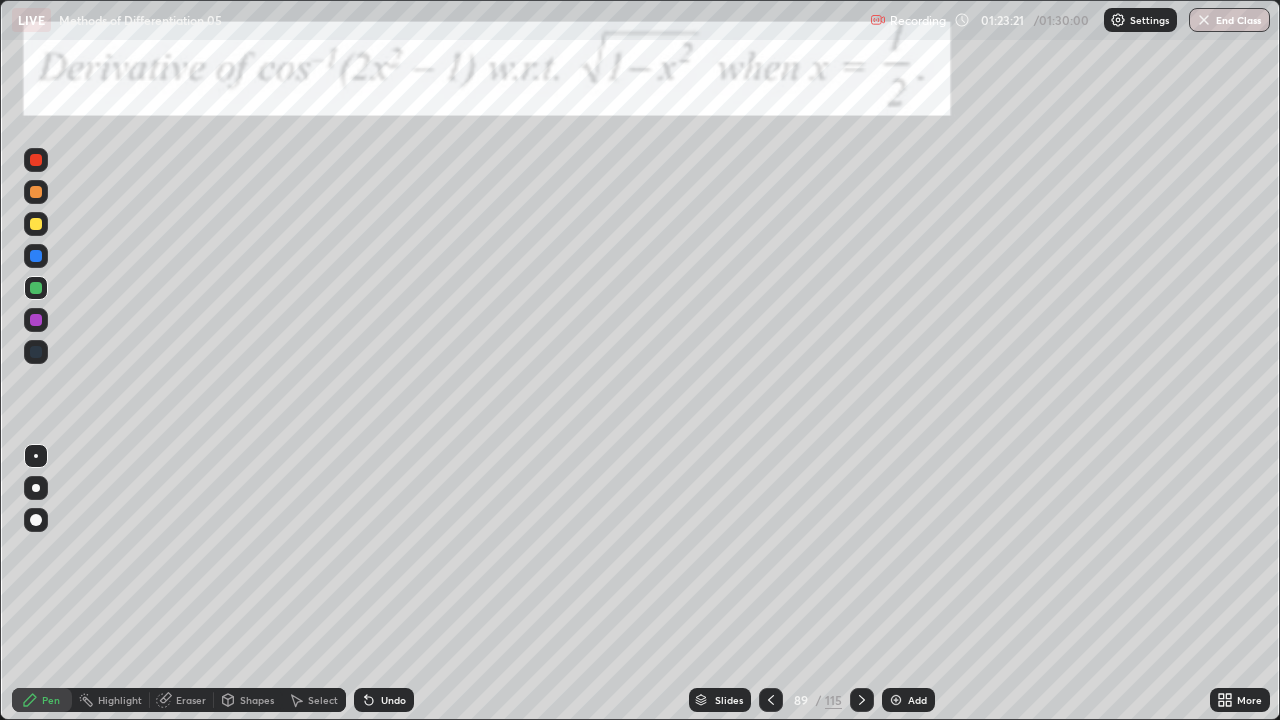 click 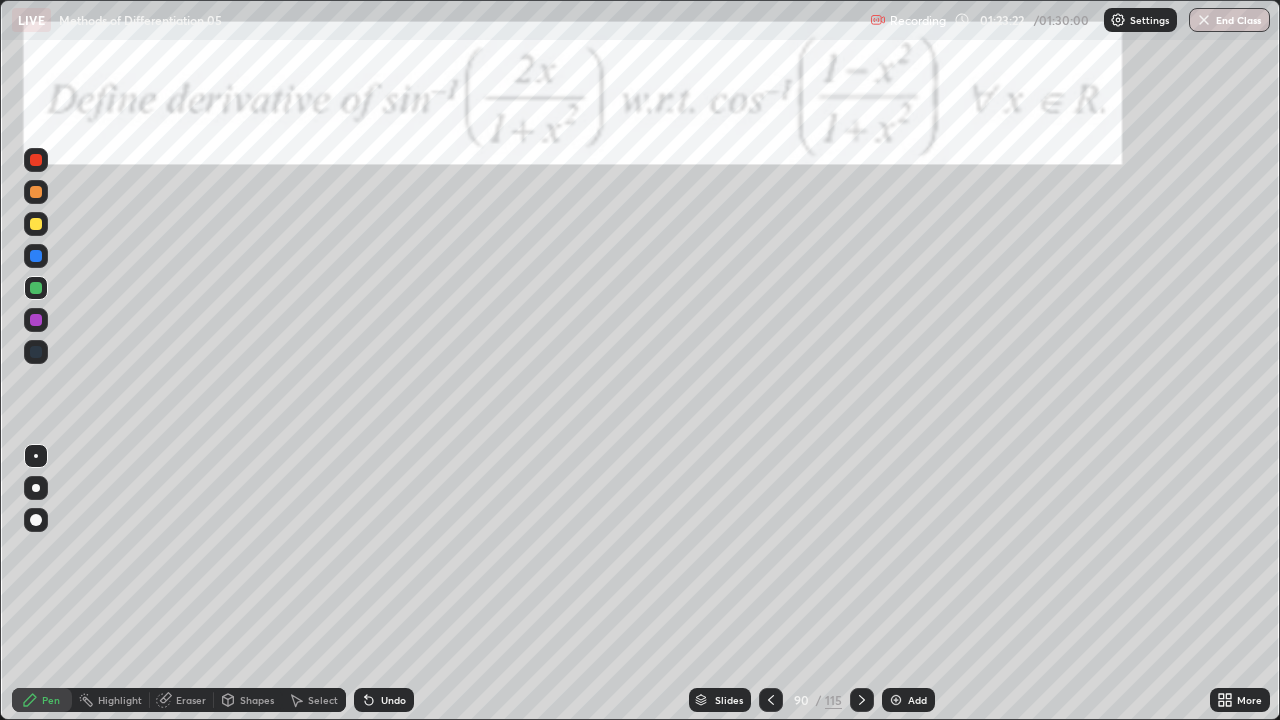 click 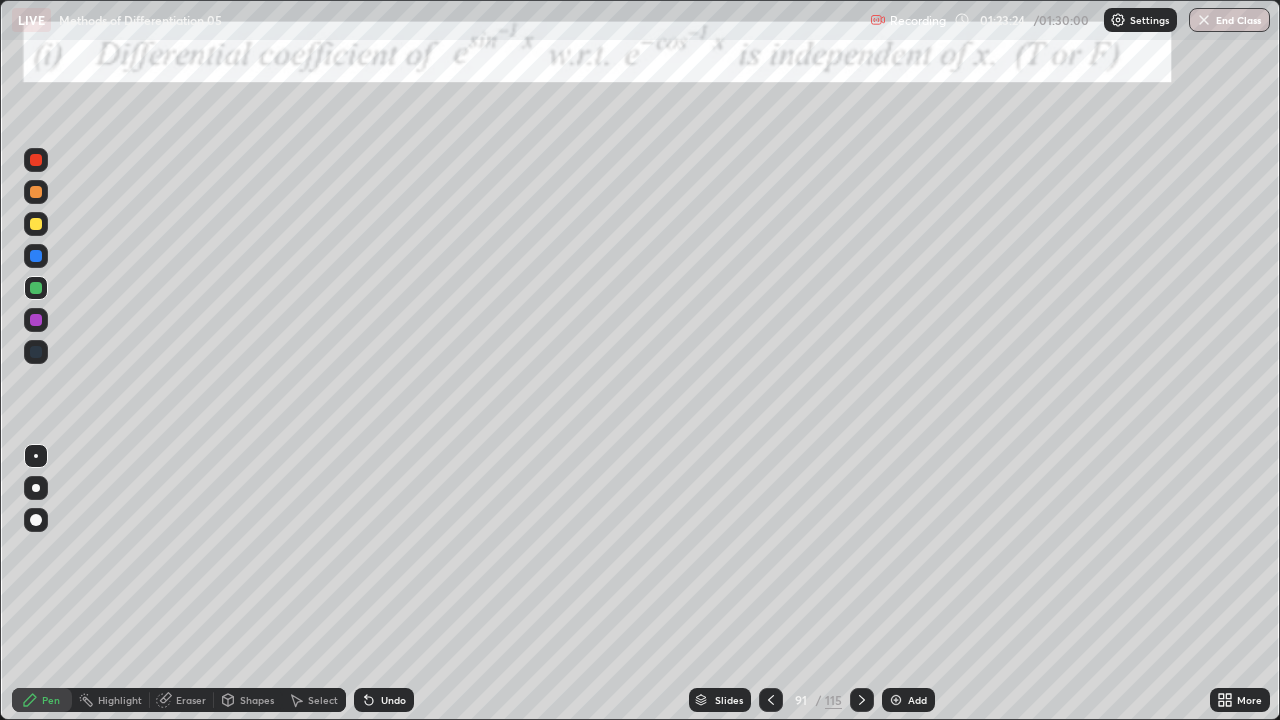 click 